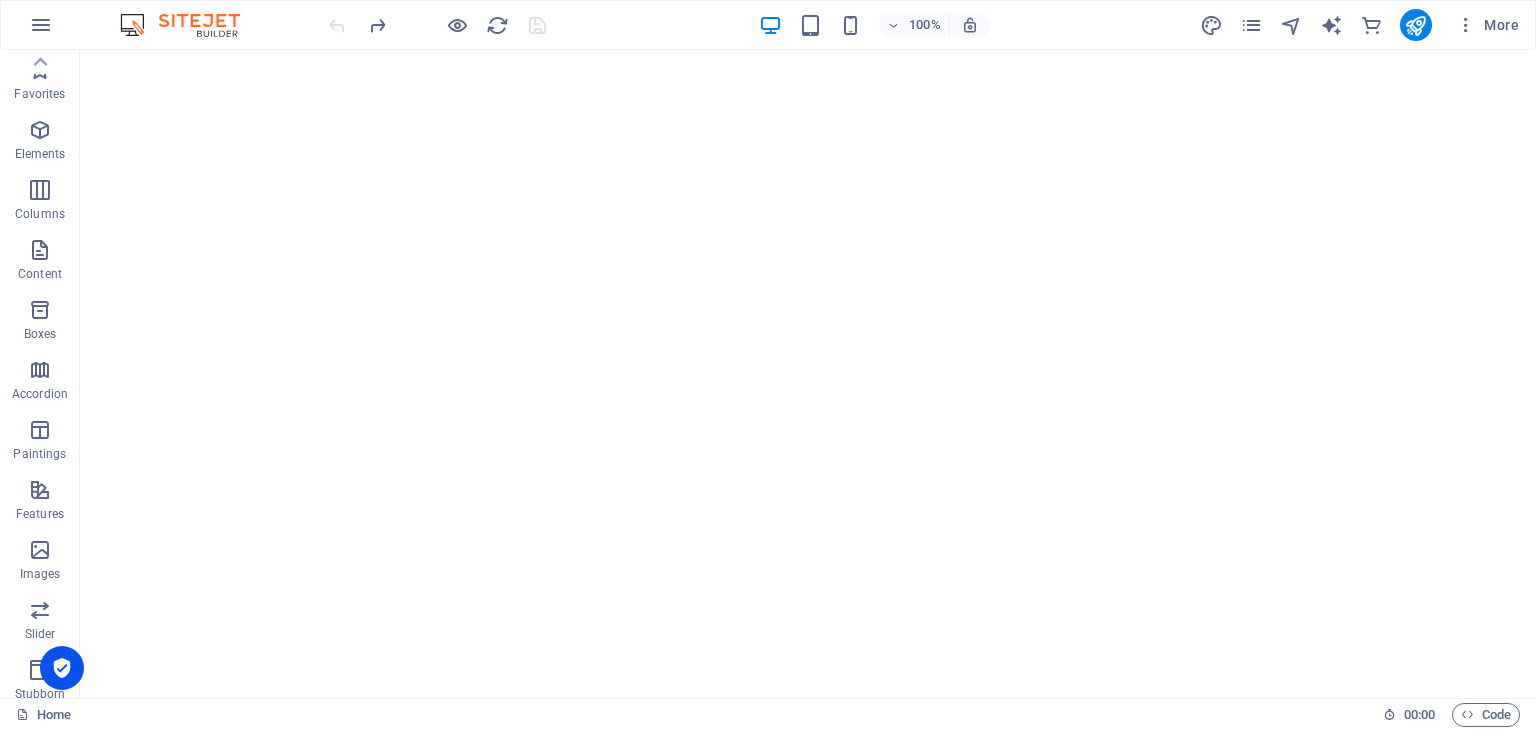 scroll, scrollTop: 0, scrollLeft: 0, axis: both 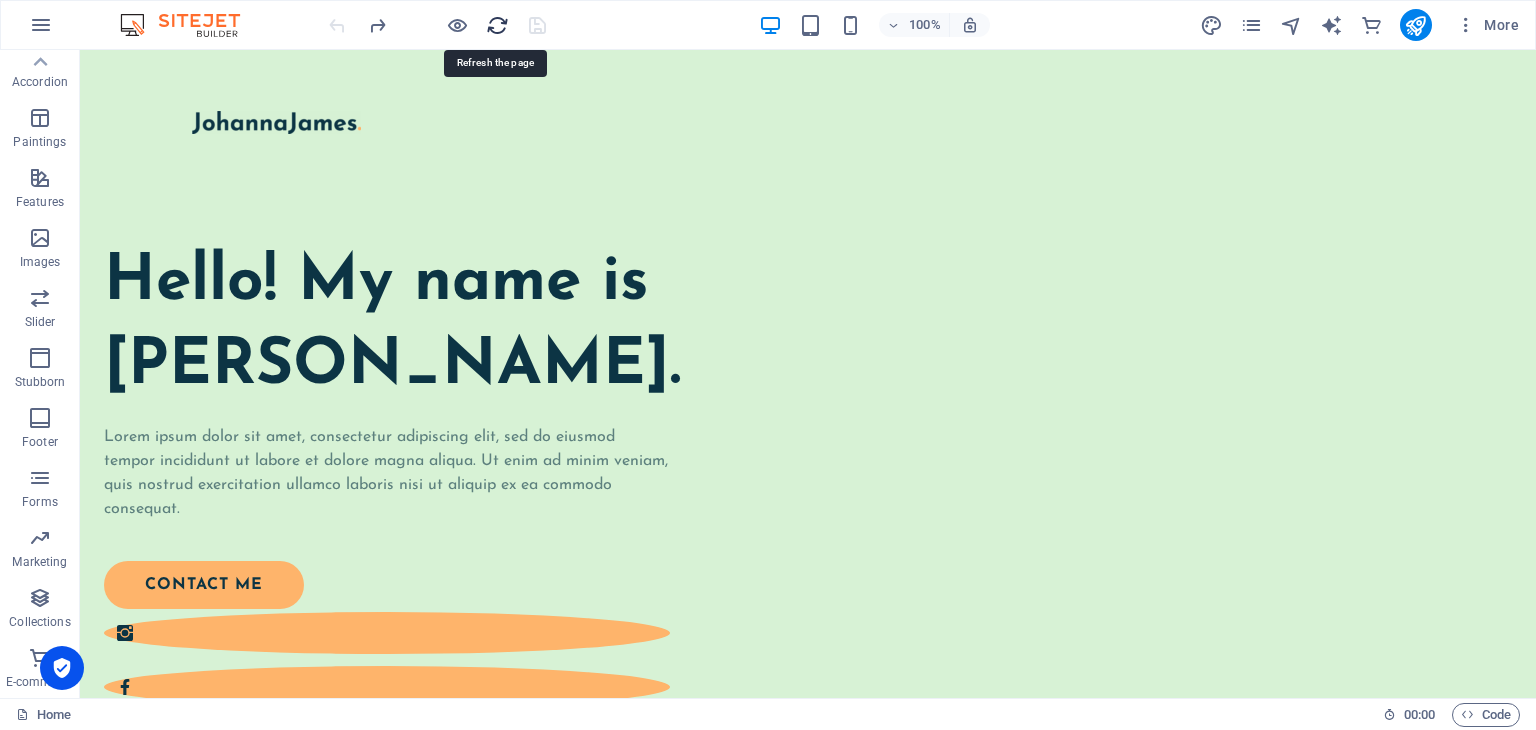 click at bounding box center [497, 25] 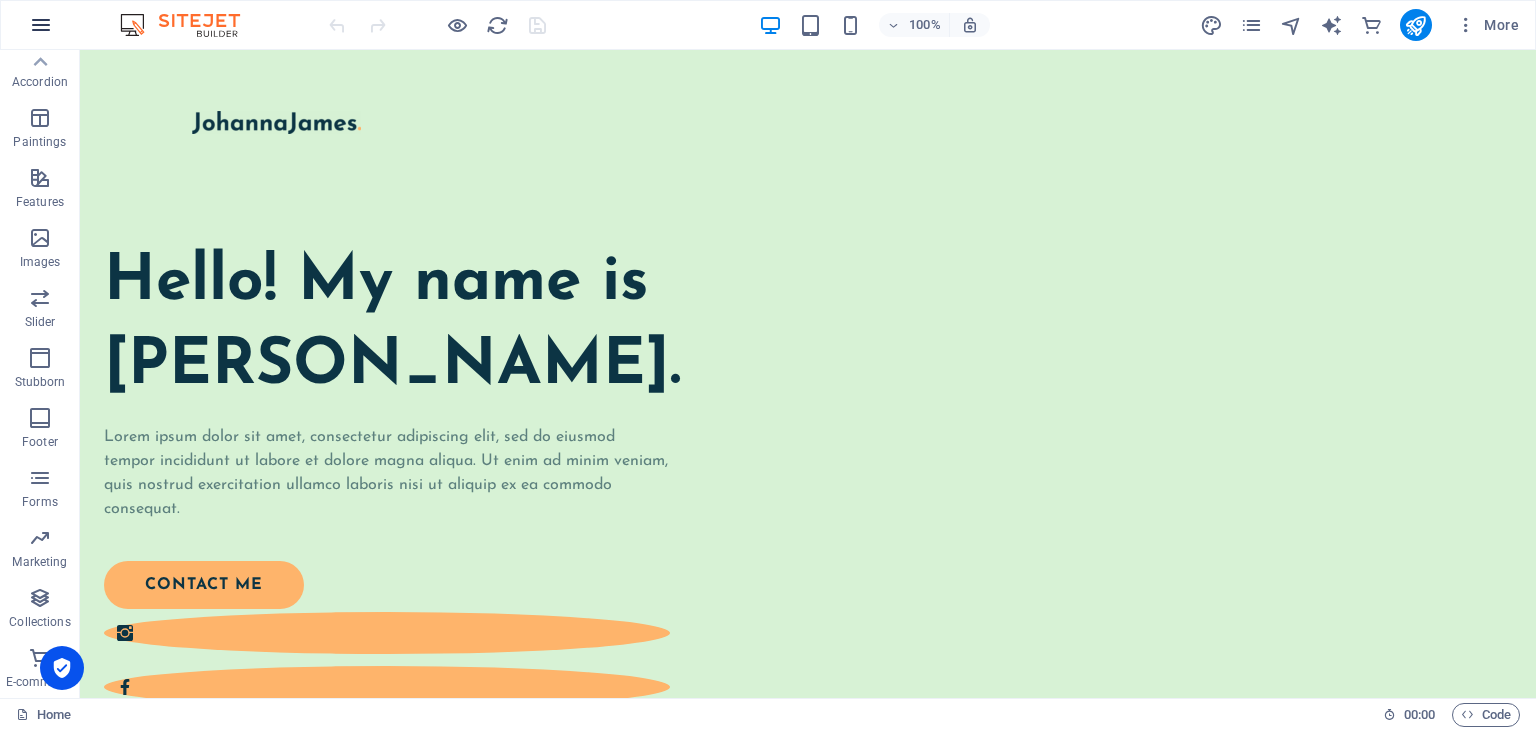 click at bounding box center [41, 25] 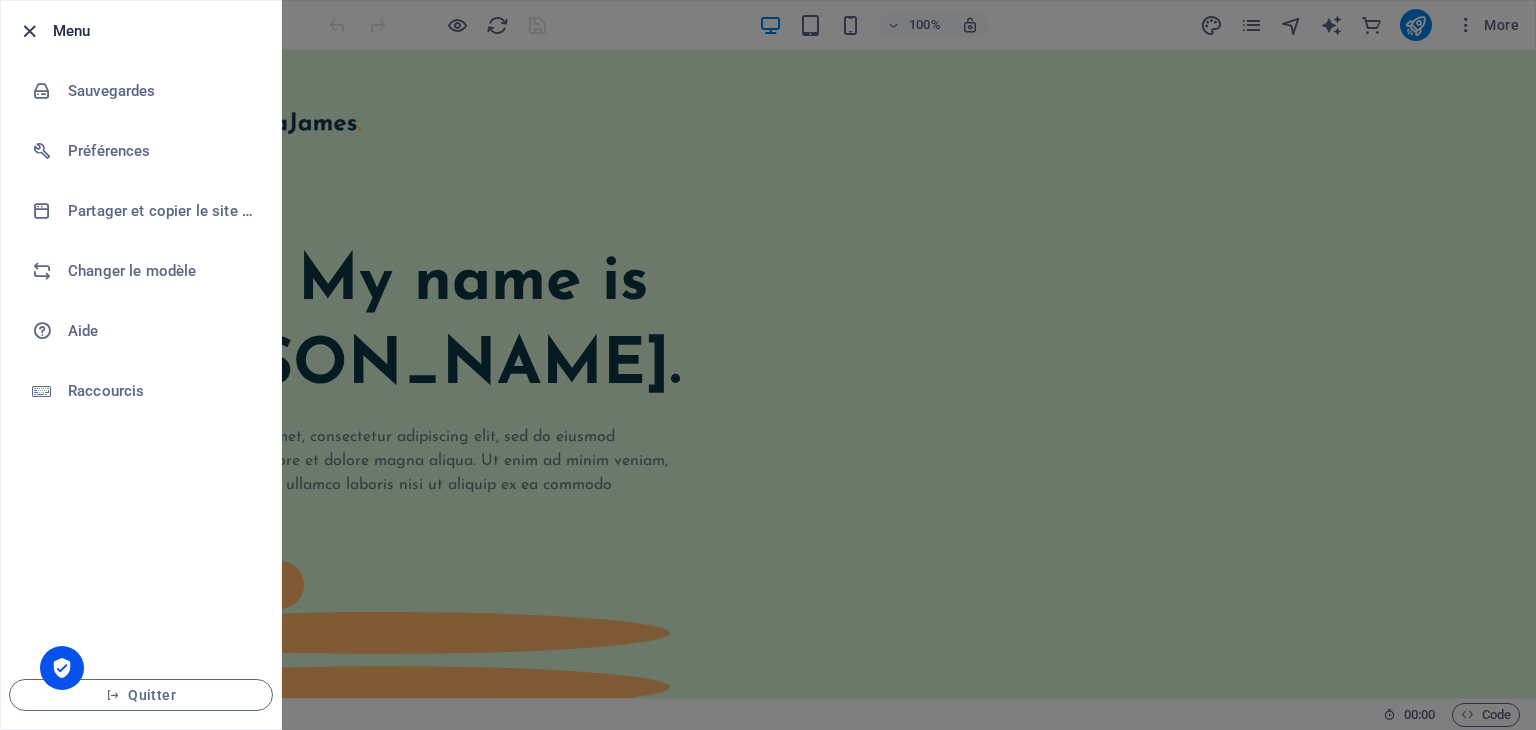 click at bounding box center [29, 31] 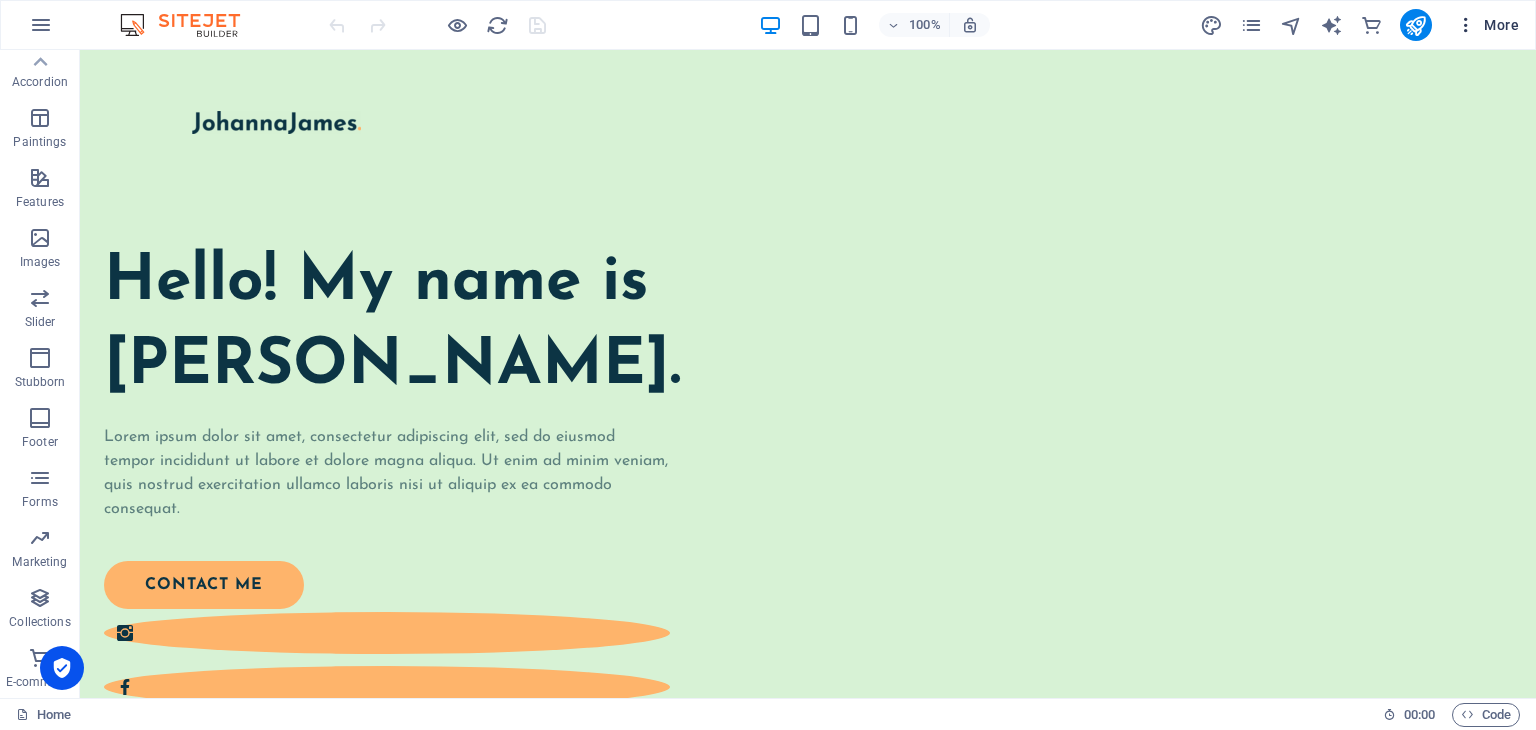 click on "More" at bounding box center [1501, 25] 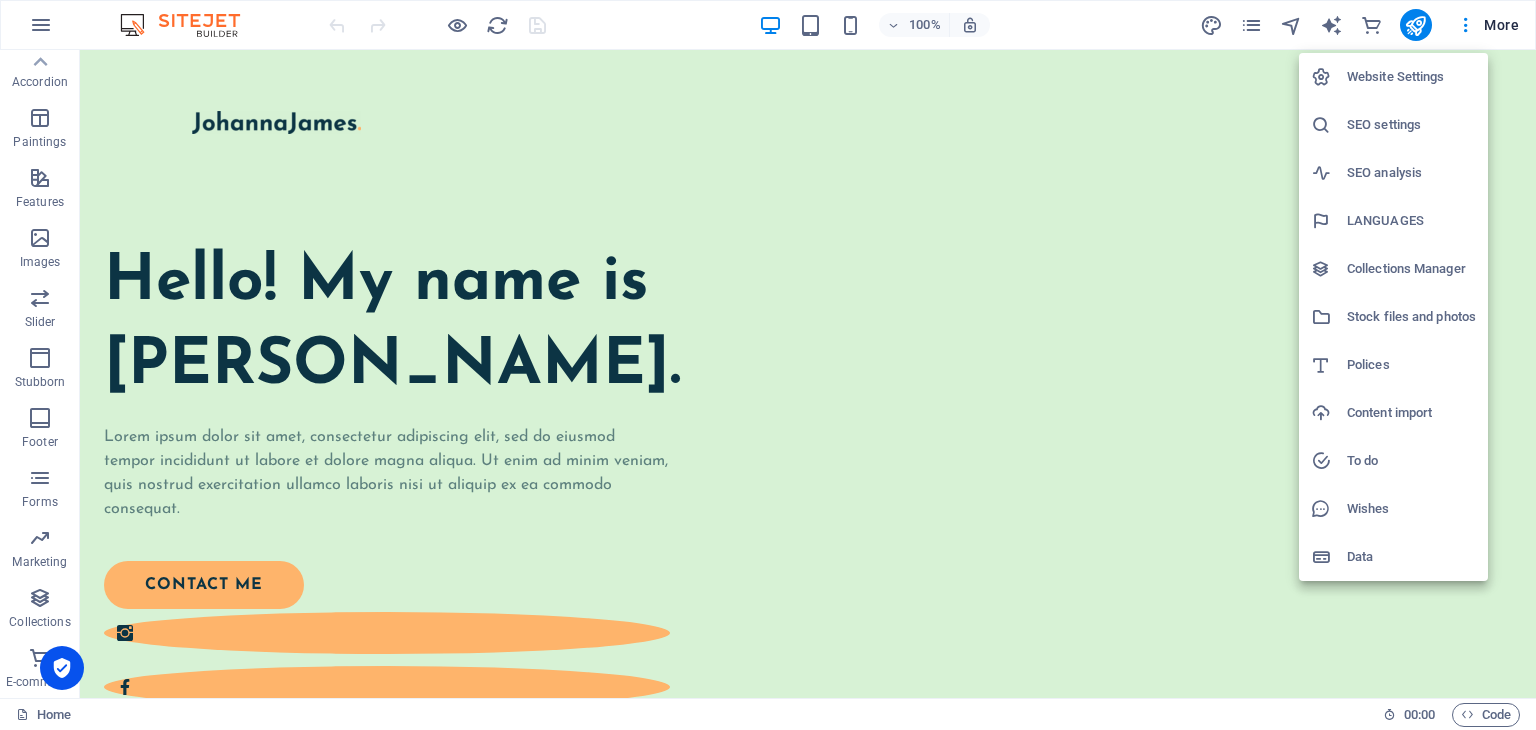 click on "LANGUAGES" at bounding box center (1385, 220) 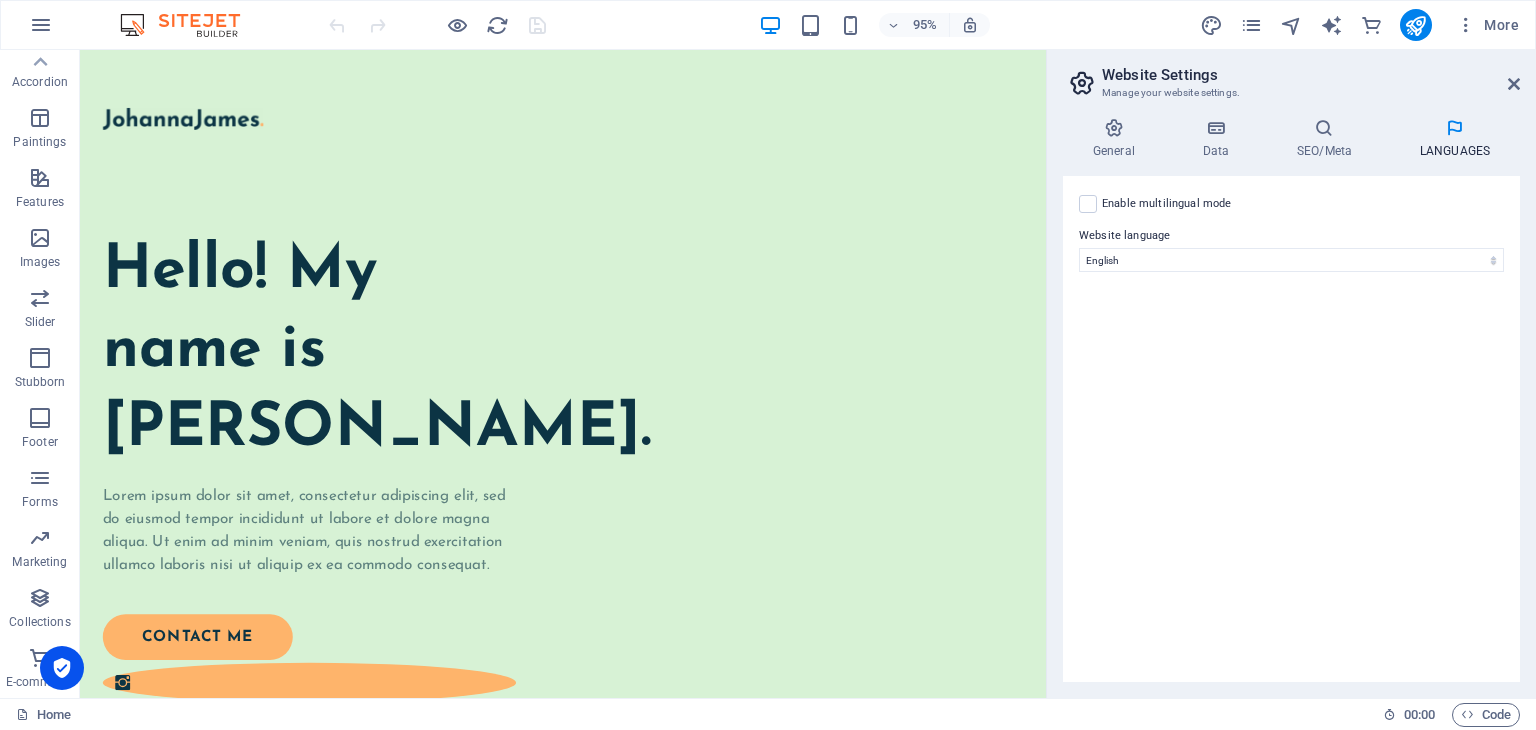 click on "LANGUAGES" at bounding box center [1455, 139] 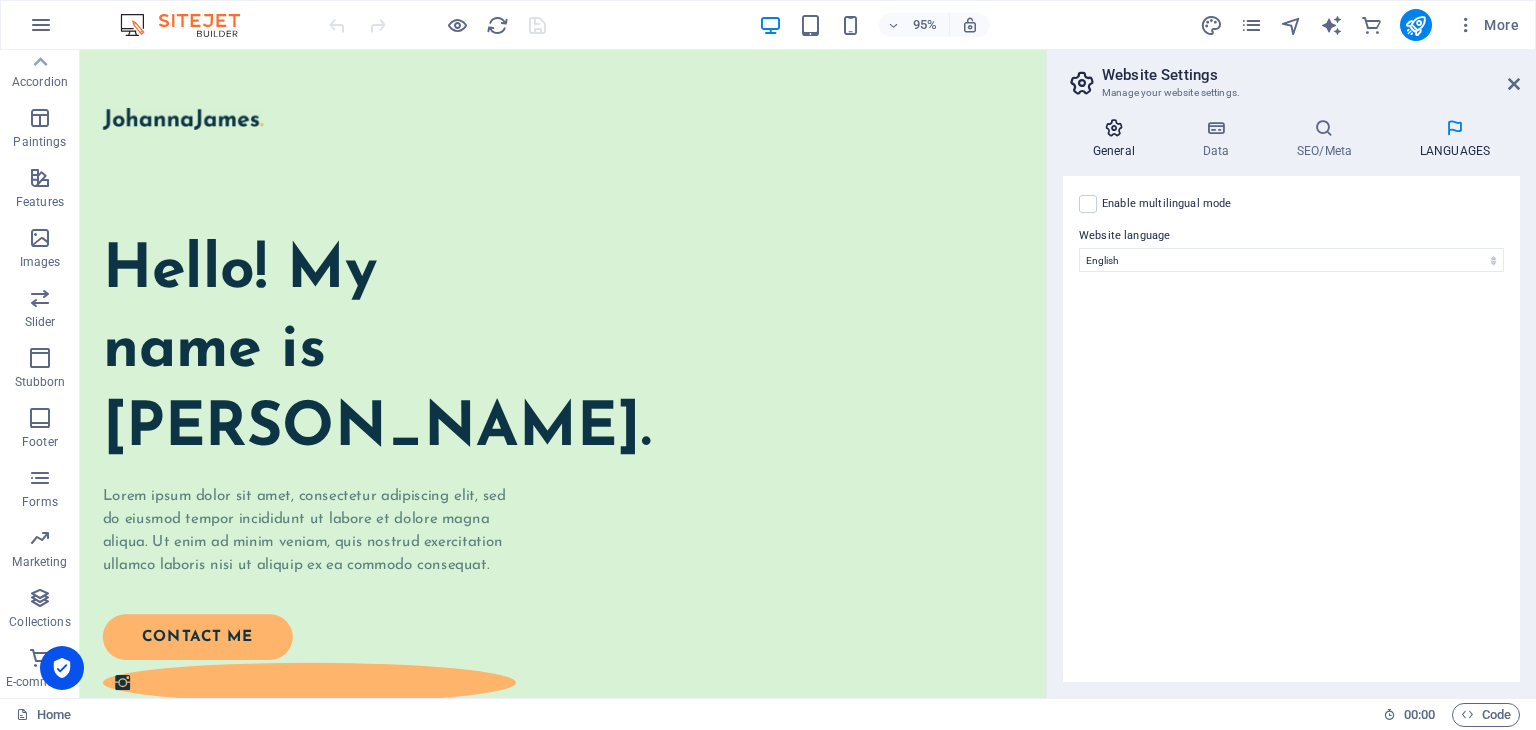 click on "General" at bounding box center (1118, 139) 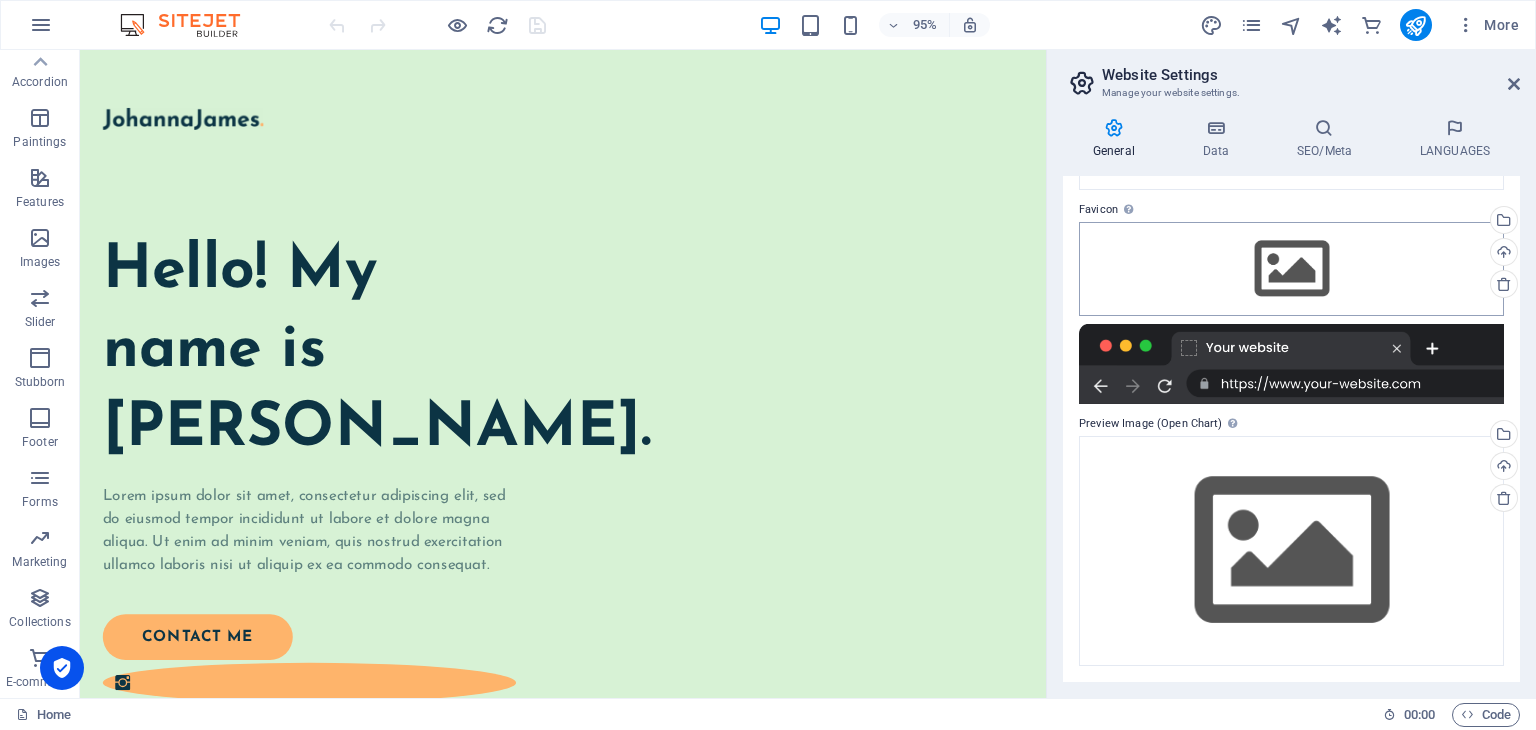 scroll, scrollTop: 0, scrollLeft: 0, axis: both 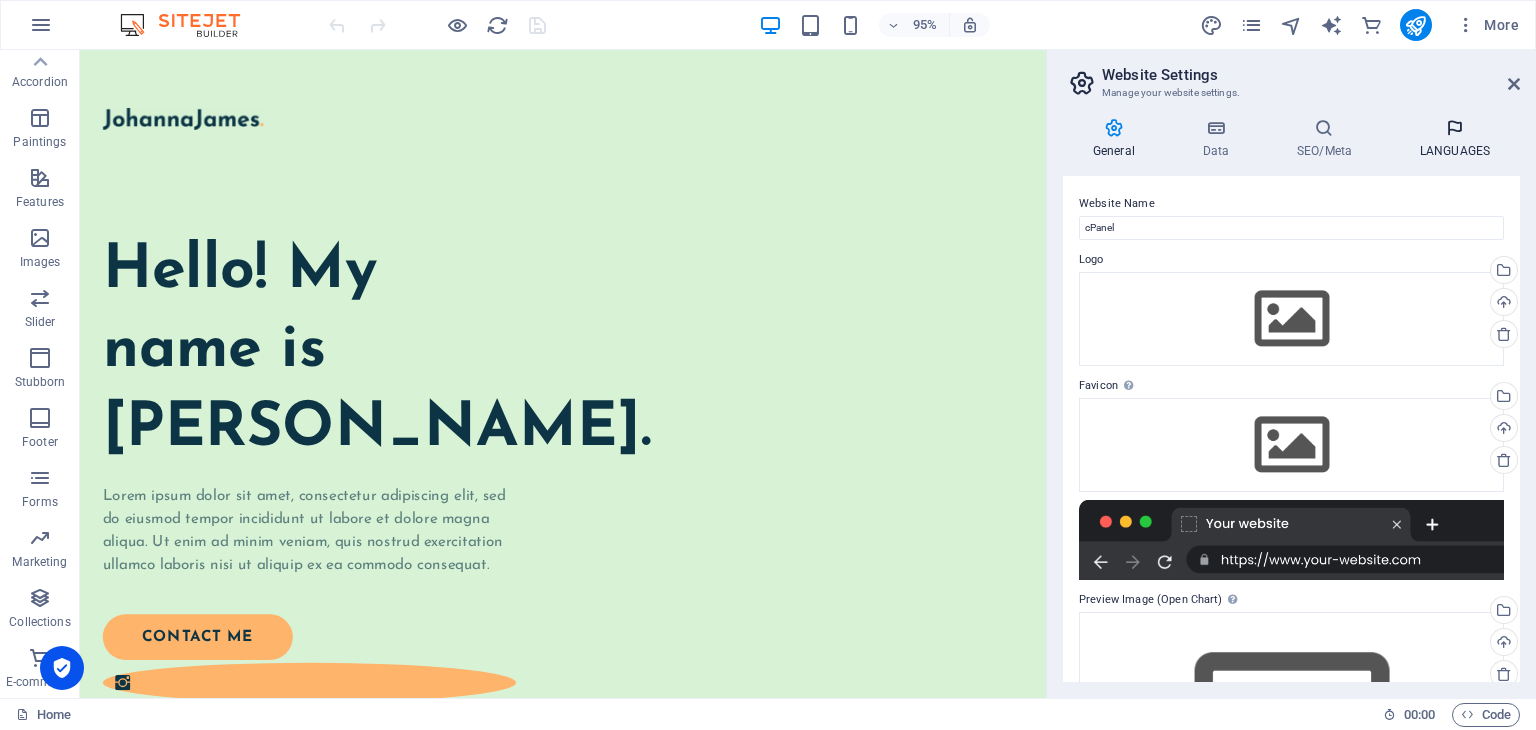 click at bounding box center [1455, 128] 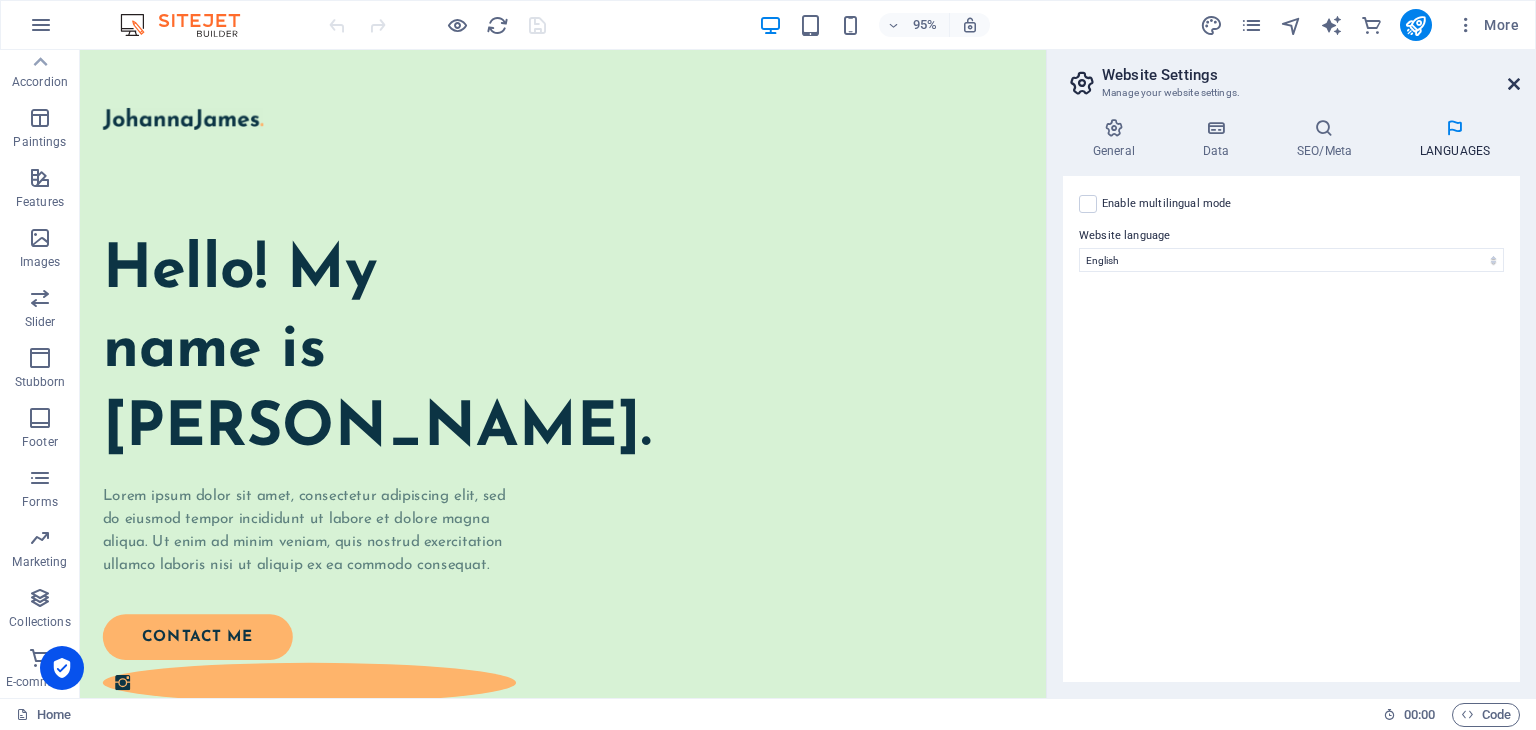 click at bounding box center (1514, 84) 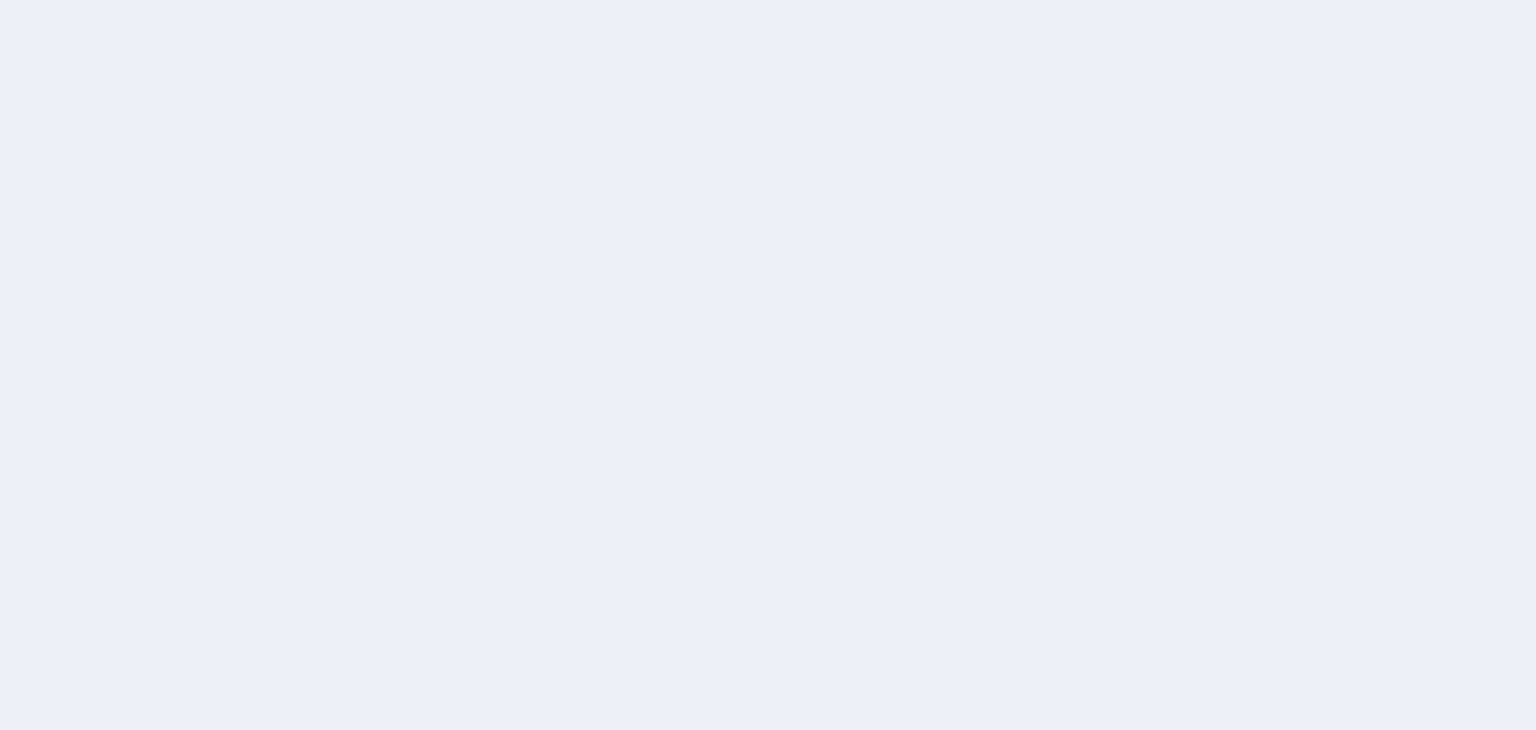 scroll, scrollTop: 0, scrollLeft: 0, axis: both 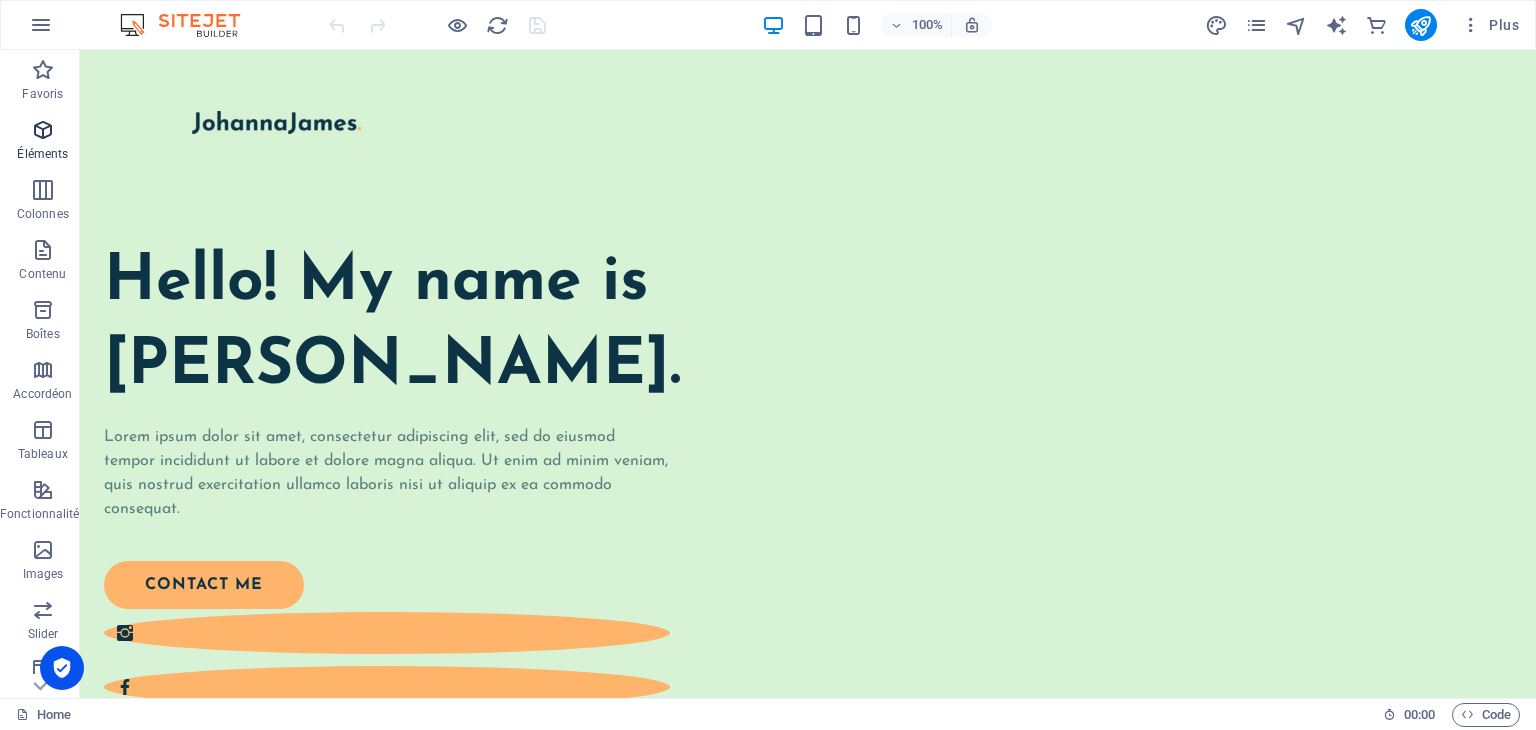 click at bounding box center (43, 130) 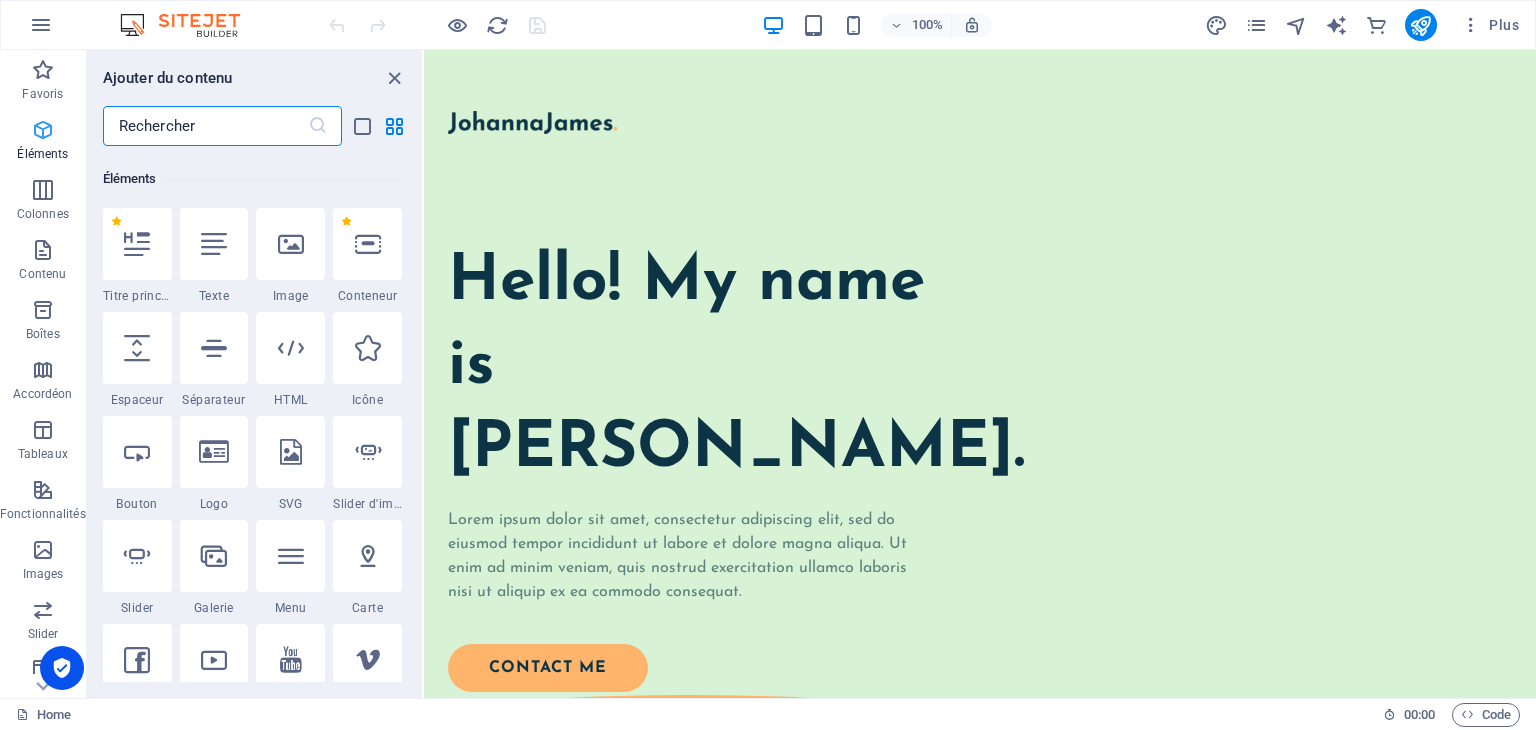 scroll, scrollTop: 212, scrollLeft: 0, axis: vertical 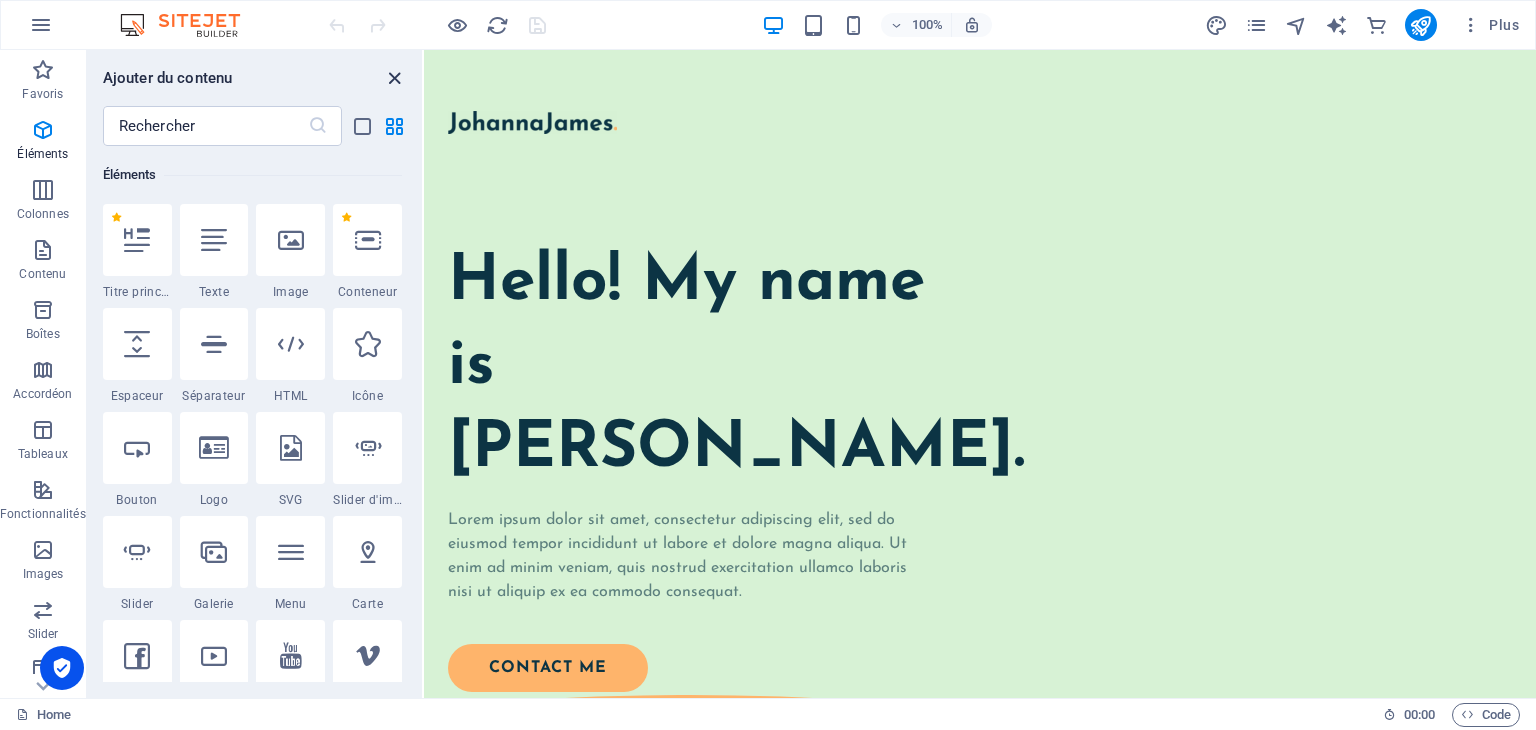 click at bounding box center [394, 78] 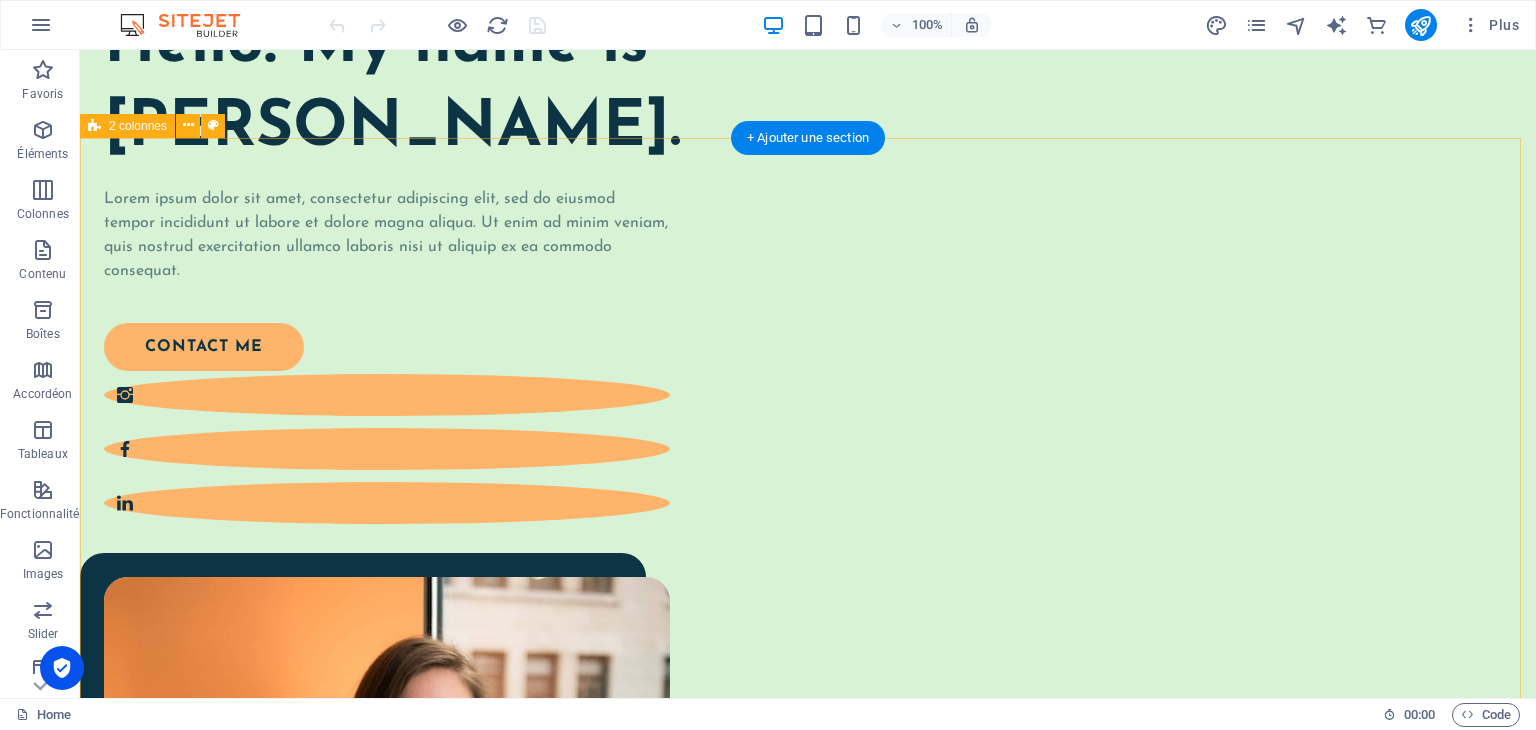 scroll, scrollTop: 0, scrollLeft: 0, axis: both 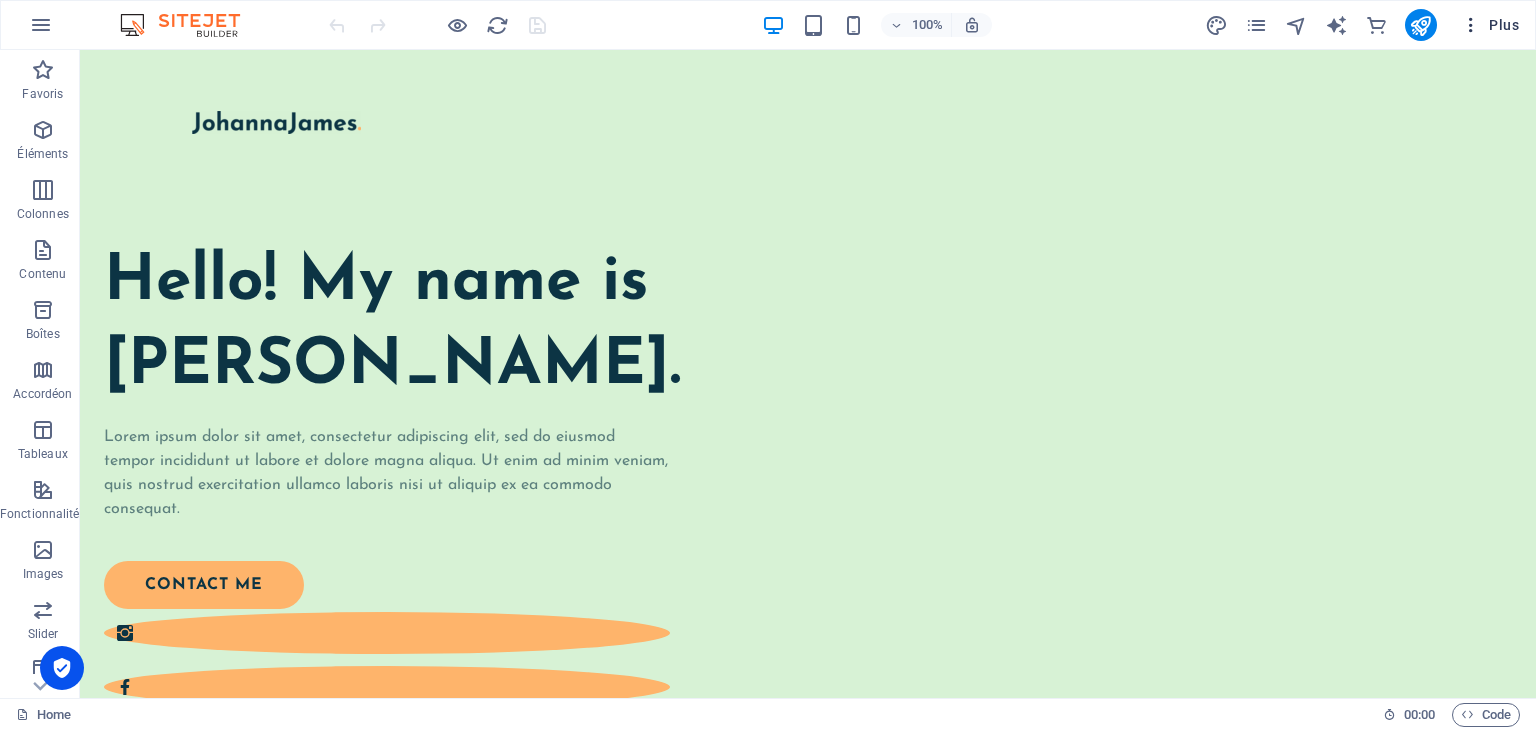 click at bounding box center [1471, 25] 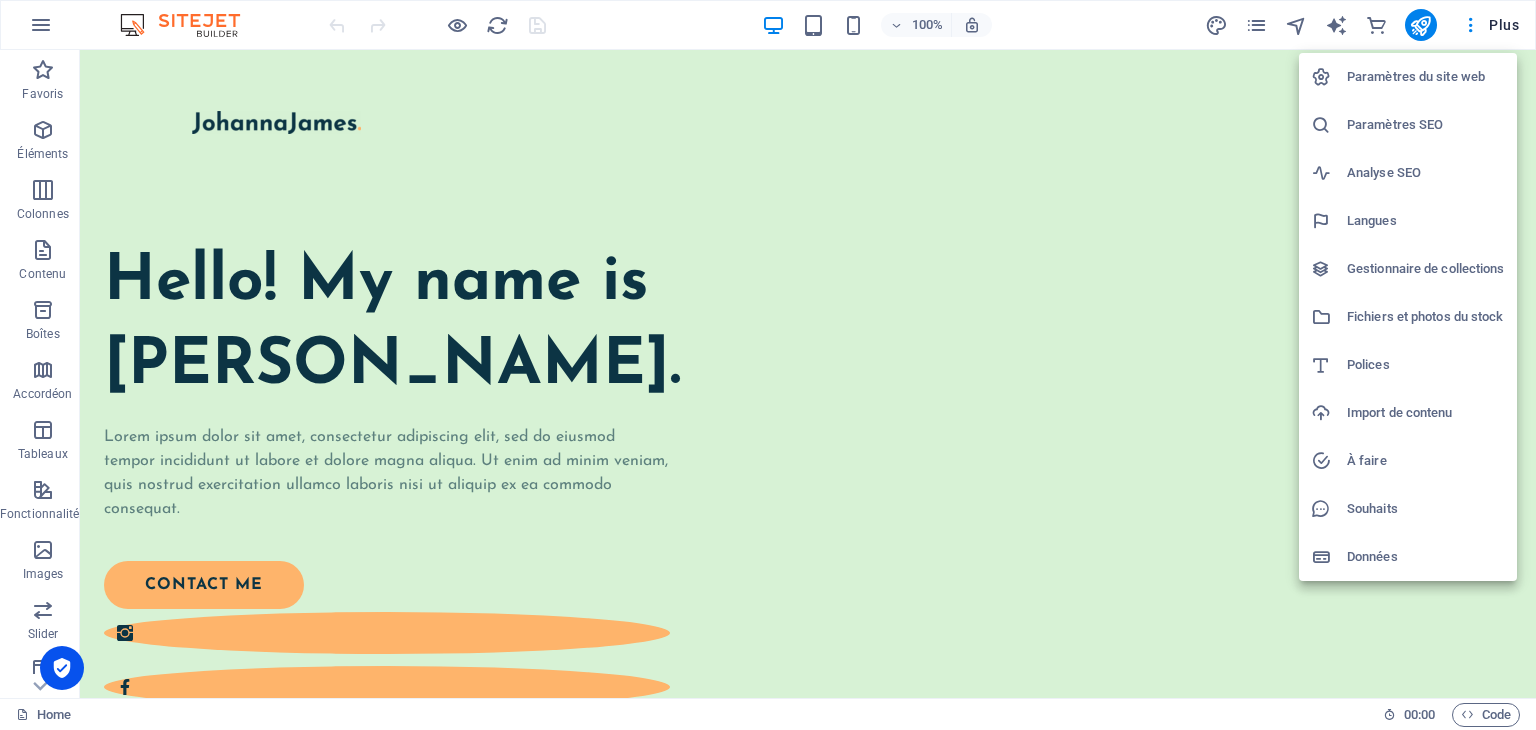 click on "Langues" at bounding box center (1426, 221) 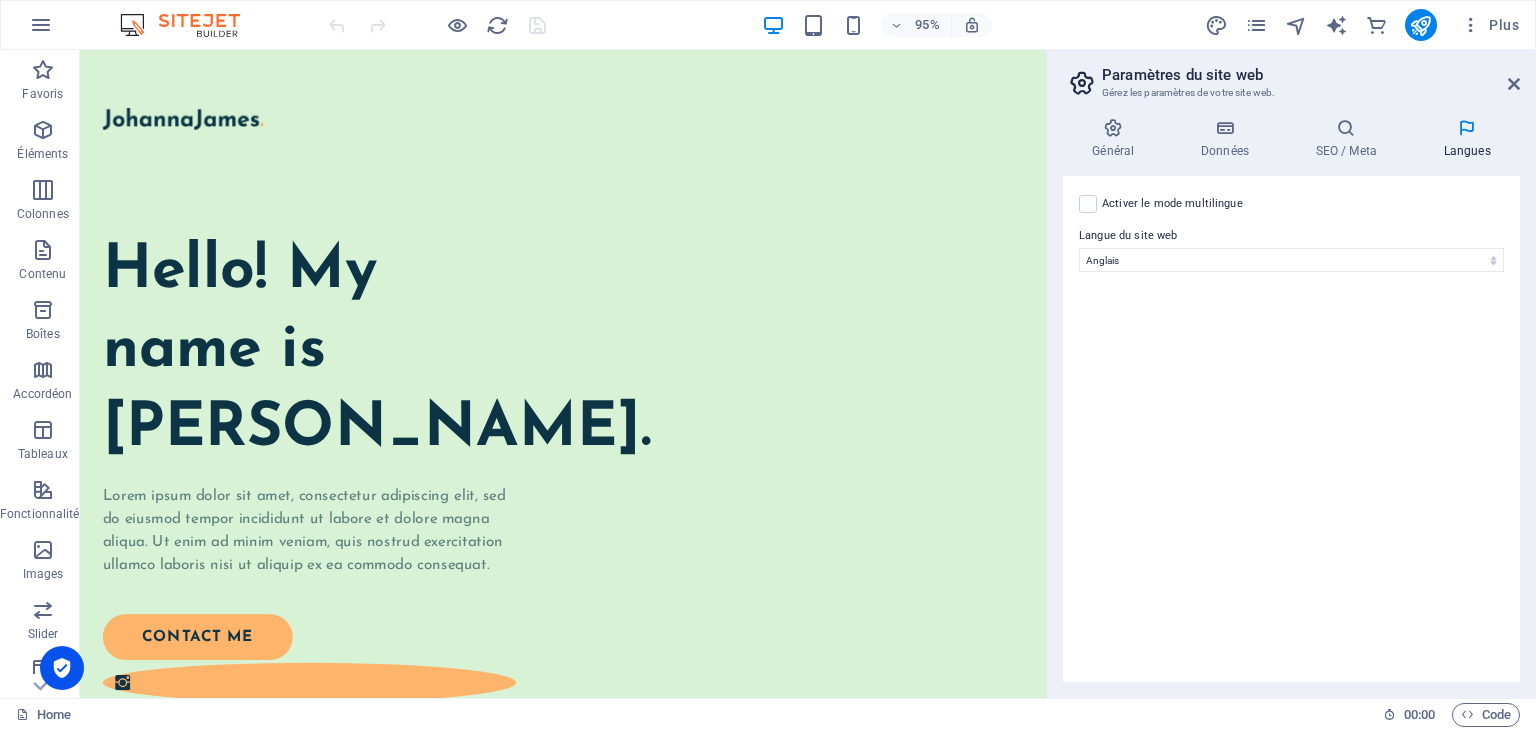 click at bounding box center [1467, 128] 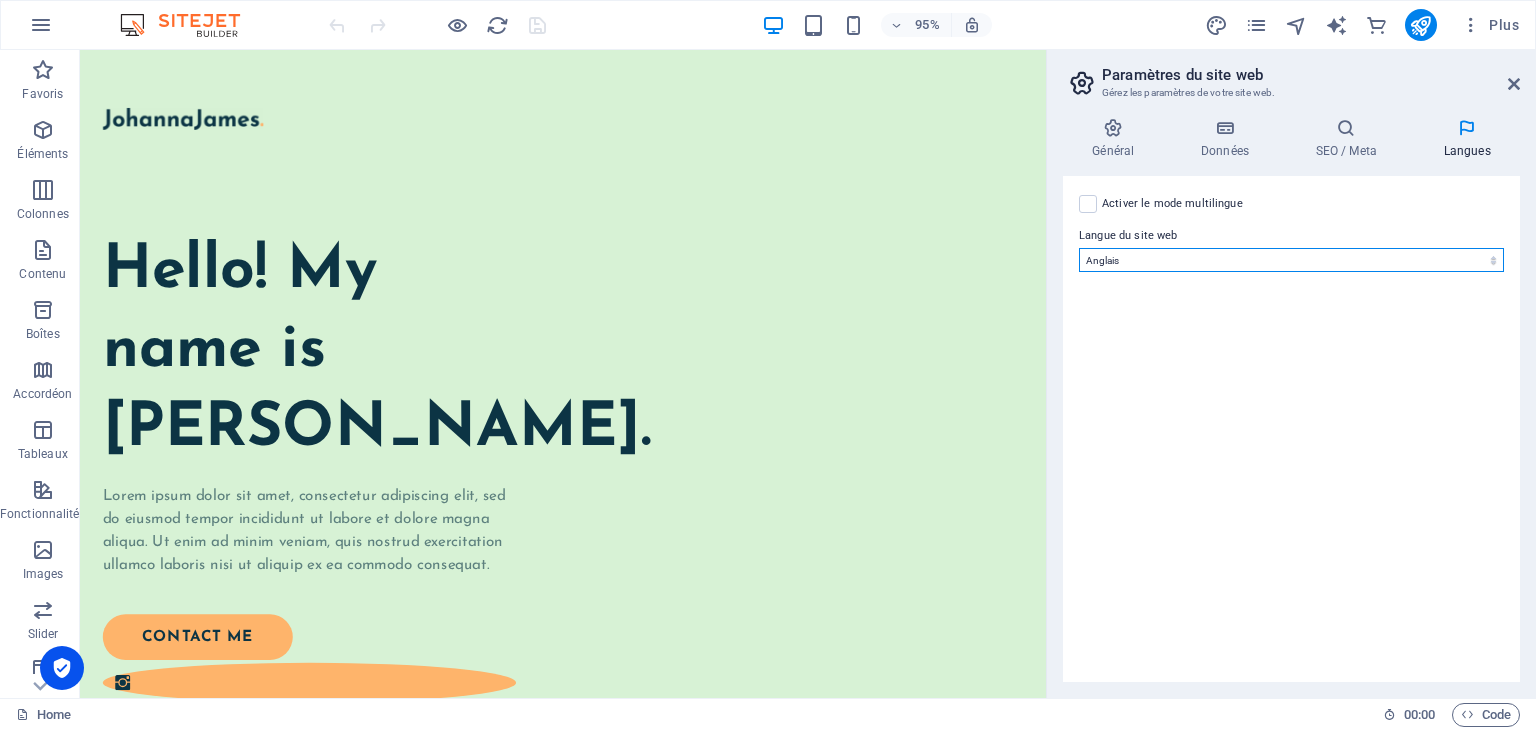 click on "Abkhazian Afar Afrikaans Akan Albanais Allemand Amharic Anglais Arabe Aragonese Armenian Assamese Avaric Avestan Aymara Azerbaijani Bambara Bashkir Basque Belarusian Bengali Bihari languages Bislama Bokmål Bosnian Breton Bulgare Burmese Catalan Central Khmer Chamorro Chechen Chinois Church Slavic Chuvash Coréen Cornish Corsican Cree Croate Danois Dzongkha Espagnol Esperanto Estonian Ewe Faroese Farsi (persan) Fijian Finnois Français Fulah Gaelic Galician Ganda Georgian Grec Greenlandic Guaraní Gujarati Haitian Creole Hausa Hébreu Herero Hindi Hiri Motu Hongrois Icelandic Ido Igbo Indonésien Interlingua Interlingue Inuktitut Inupiaq Irish Italien Japonais Javanese Kannada Kanouri Kashmiri Kazakh Kikuyu Kinyarwanda Komi Kongo Kurdish Kwanyama Kyrgyz Lao Latin Letton Limburgish Lingala Lituanien Luba-Katanga Luxembourgish Macédonien Malagasy Malay Malayalam Maldivian Maltais Manx Maori Marathi Marshallese Mongolian Nauru Navajo Ndonga Néerlandais Nepali North Ndebele Northern Sami Norvégien Nuosu Nyanja" at bounding box center (1291, 260) 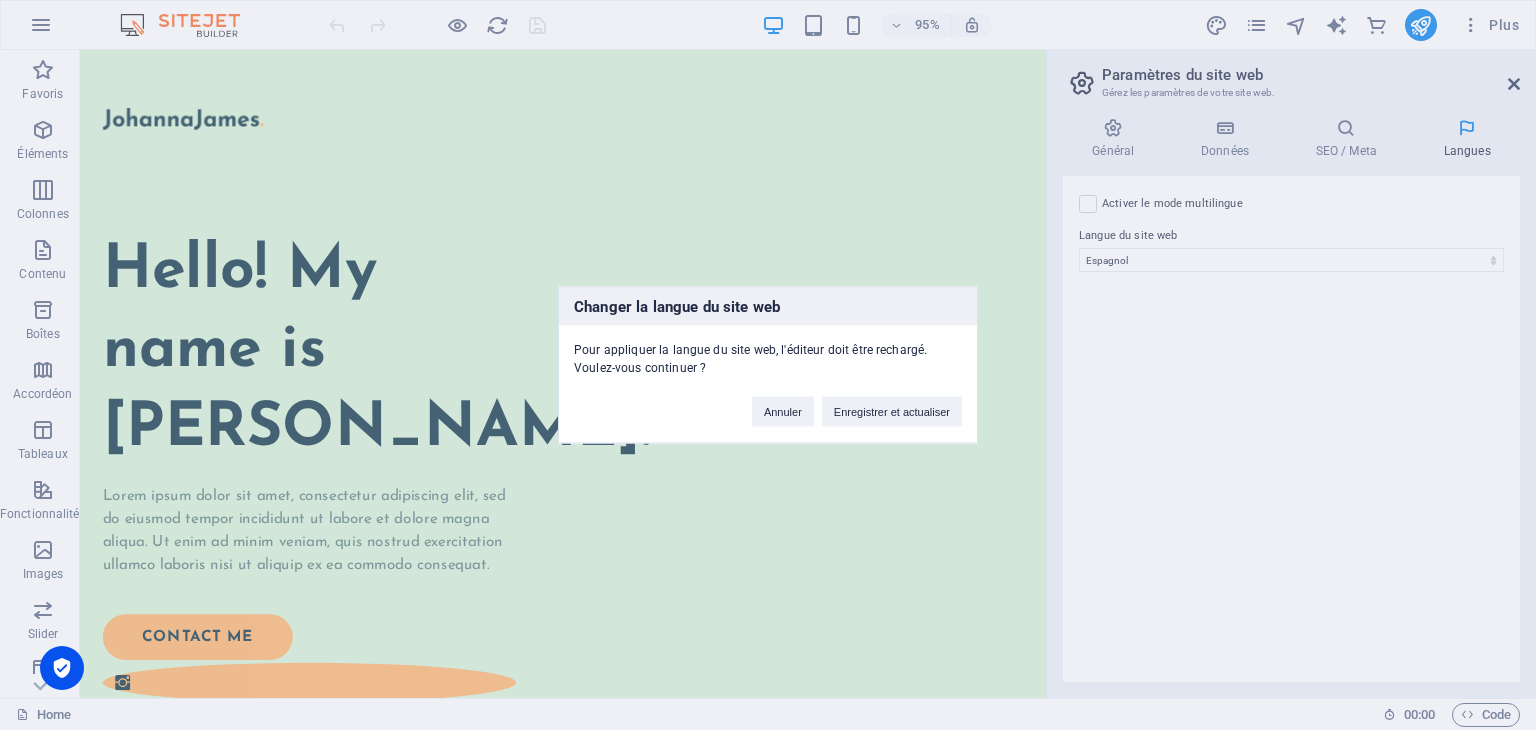 click on "Changer la langue du site web Pour appliquer la langue du site web, l'éditeur doit être rechargé. Voulez-vous continuer ? Annuler Enregistrer et actualiser" at bounding box center (768, 365) 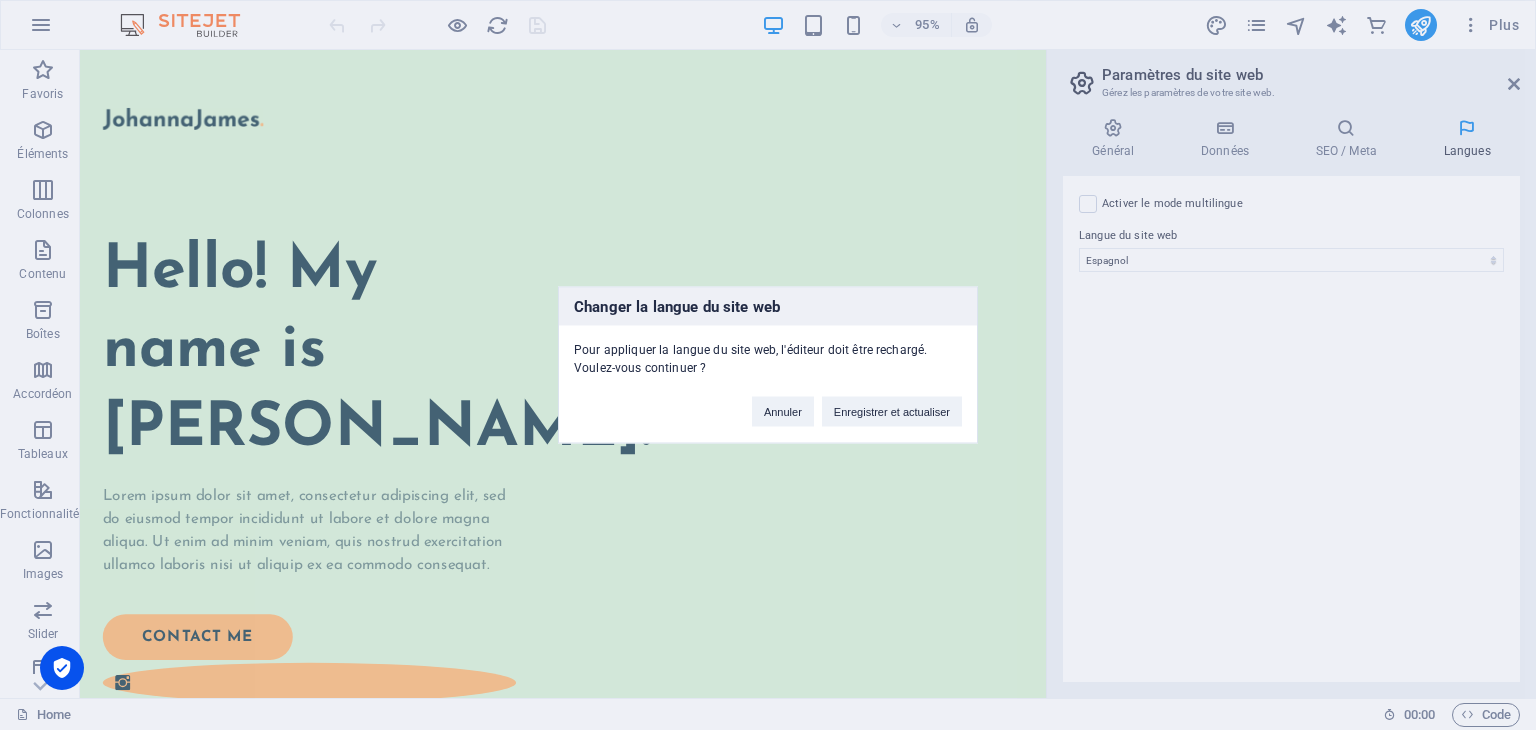 click on "Changer la langue du site web Pour appliquer la langue du site web, l'éditeur doit être rechargé. Voulez-vous continuer ? Annuler Enregistrer et actualiser" at bounding box center (768, 365) 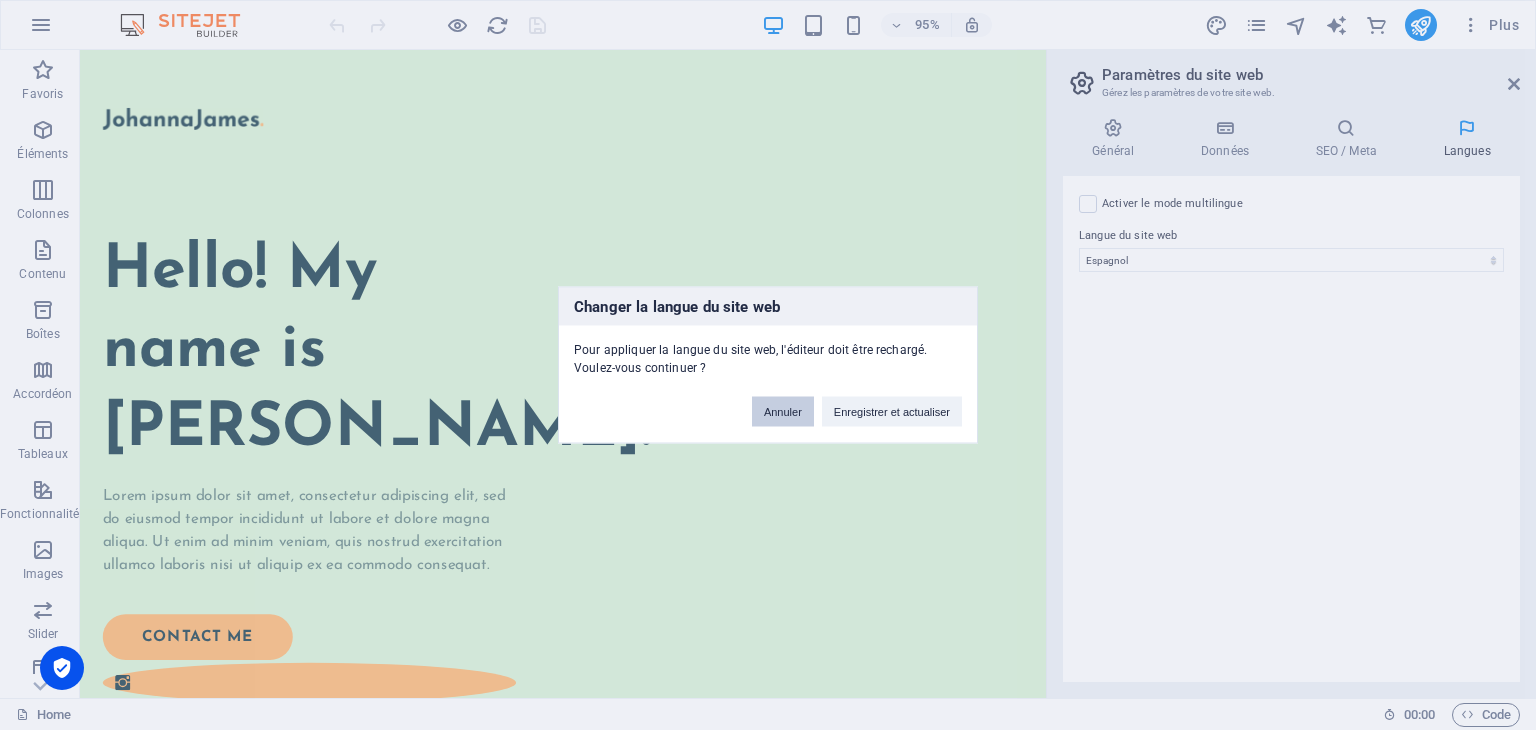 click on "Annuler" at bounding box center (783, 412) 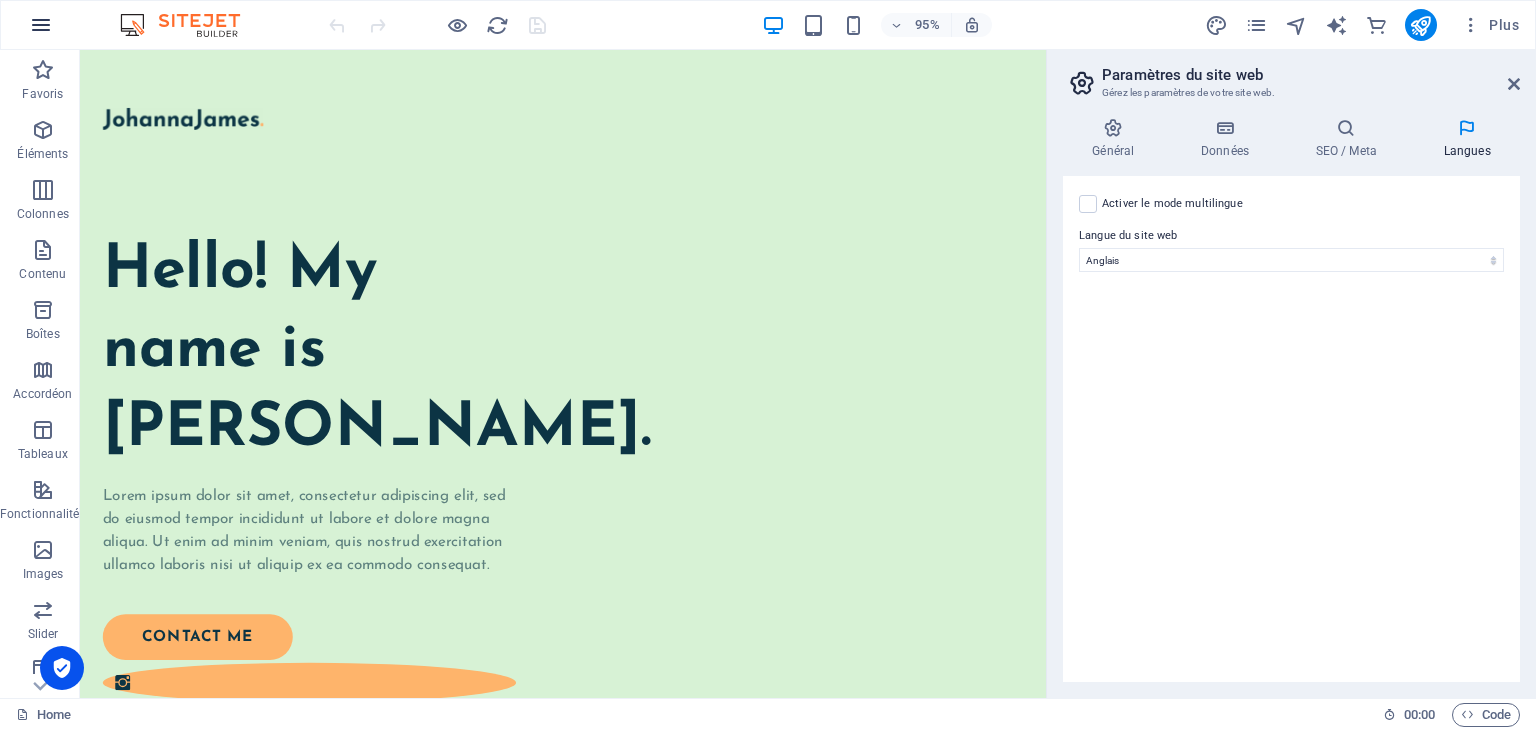 click at bounding box center (41, 25) 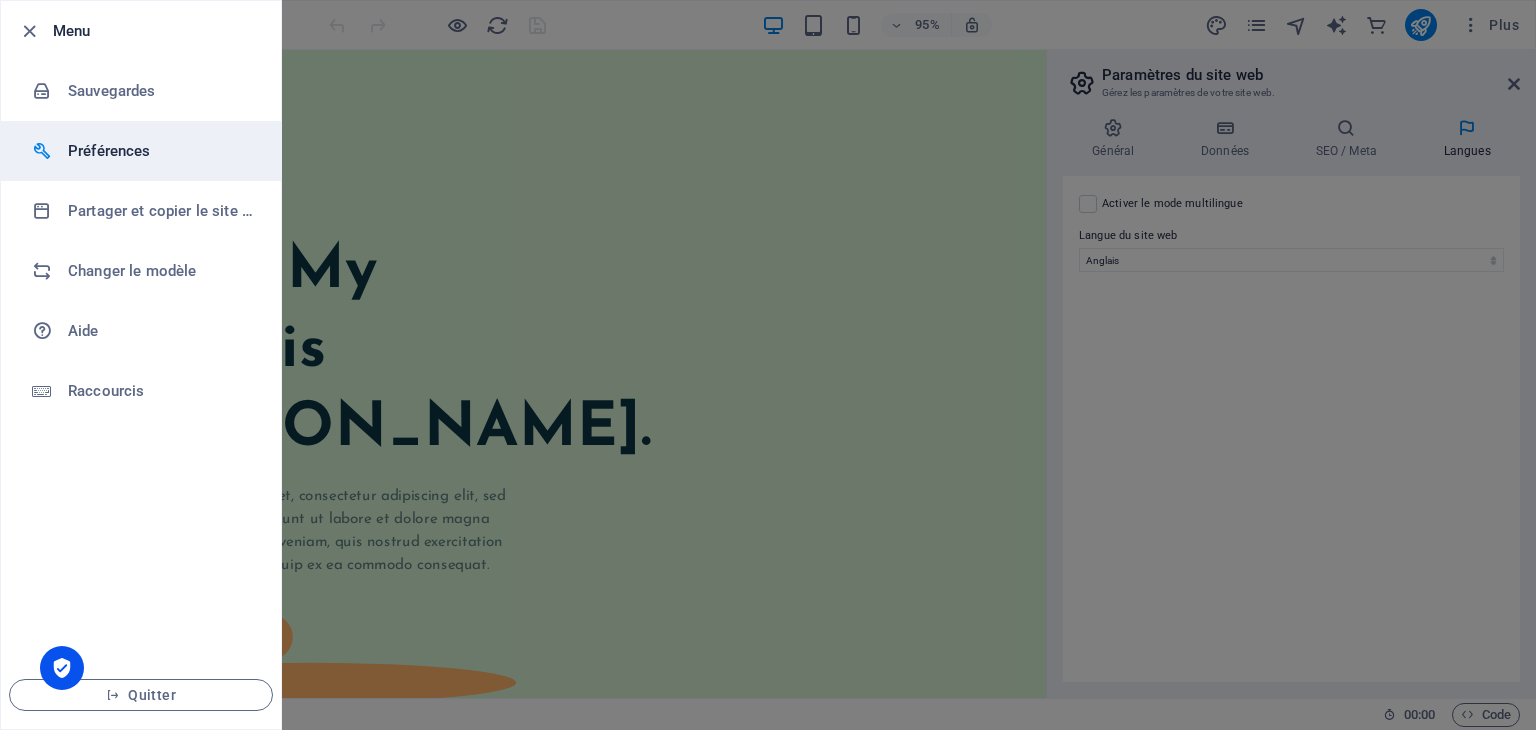 click on "Préférences" at bounding box center [160, 151] 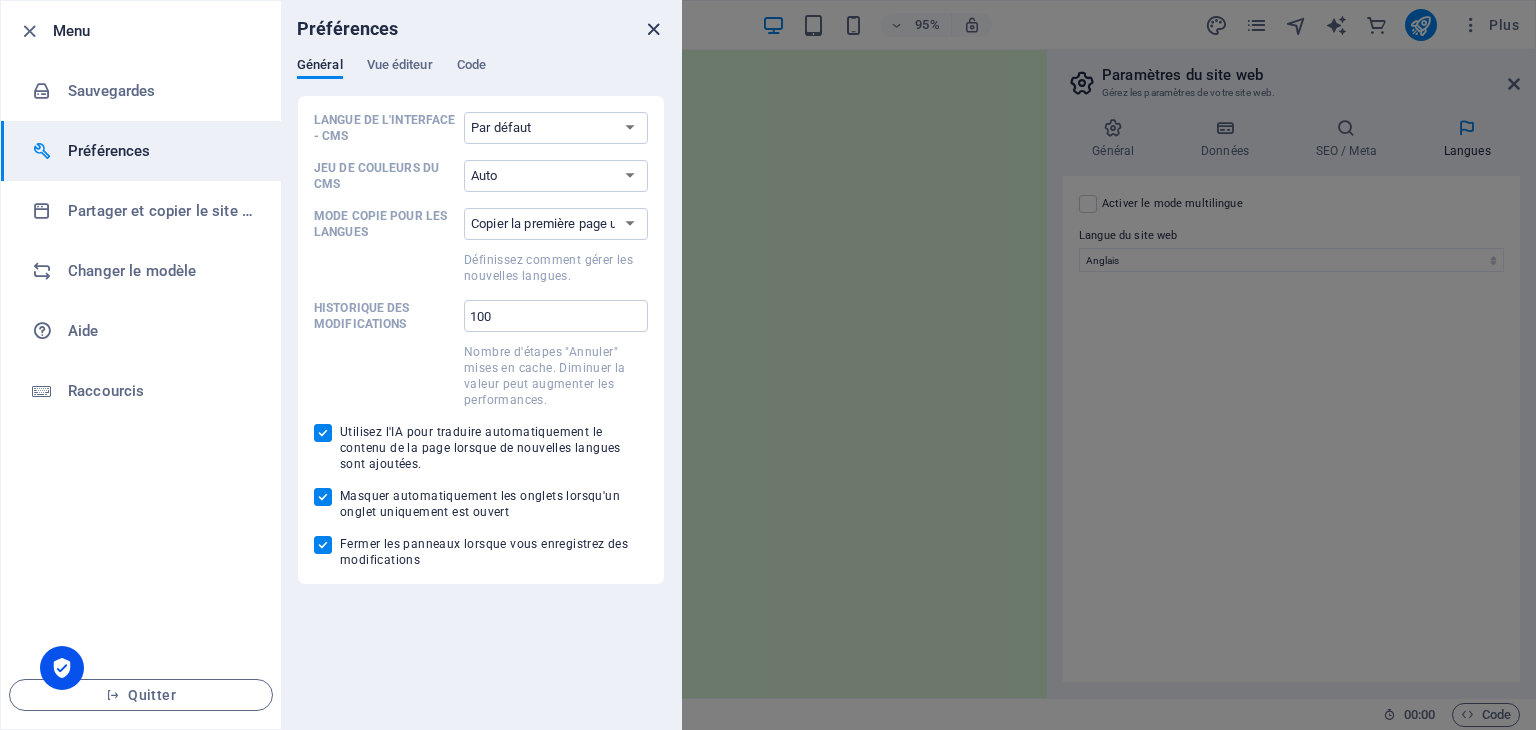 click at bounding box center [653, 29] 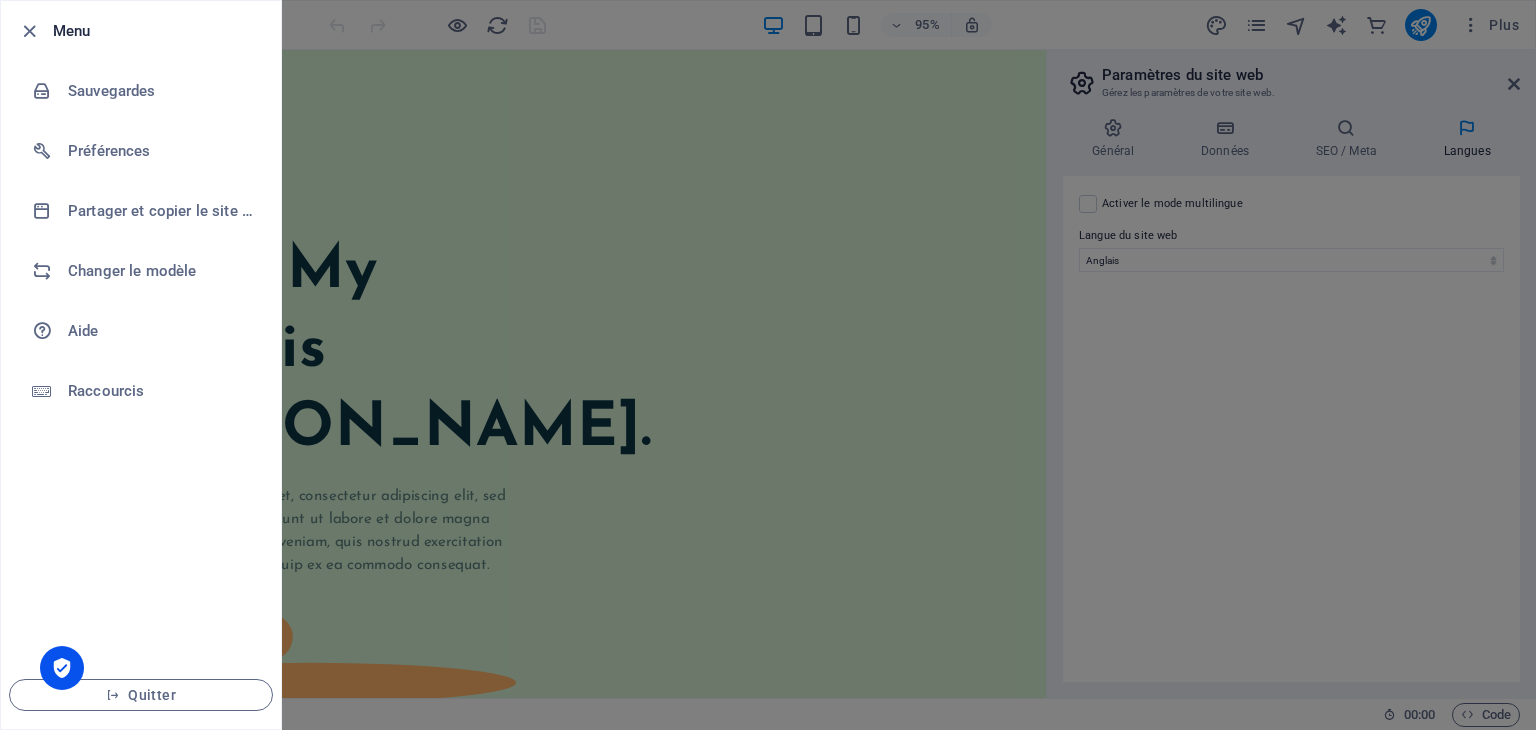 click at bounding box center [768, 365] 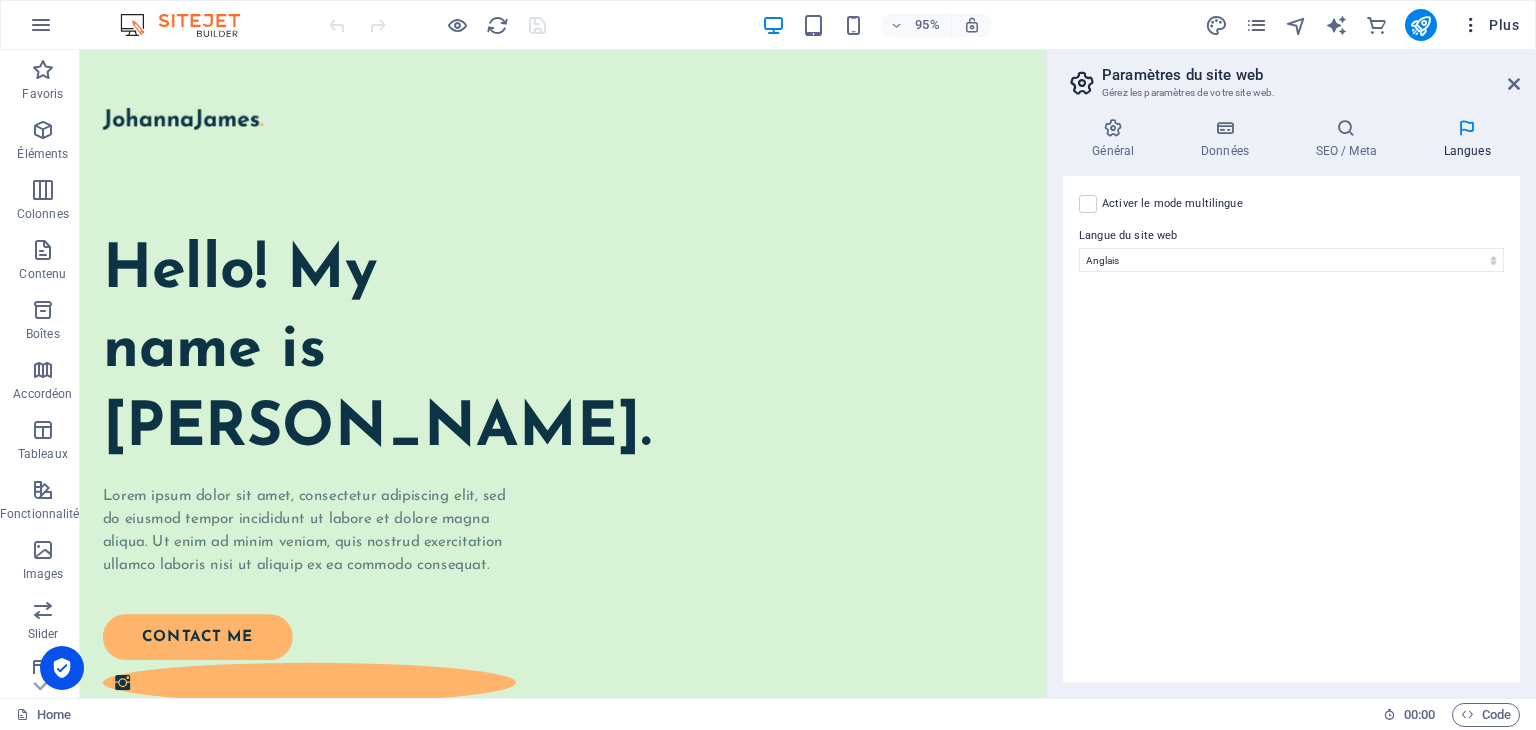 click at bounding box center [1471, 25] 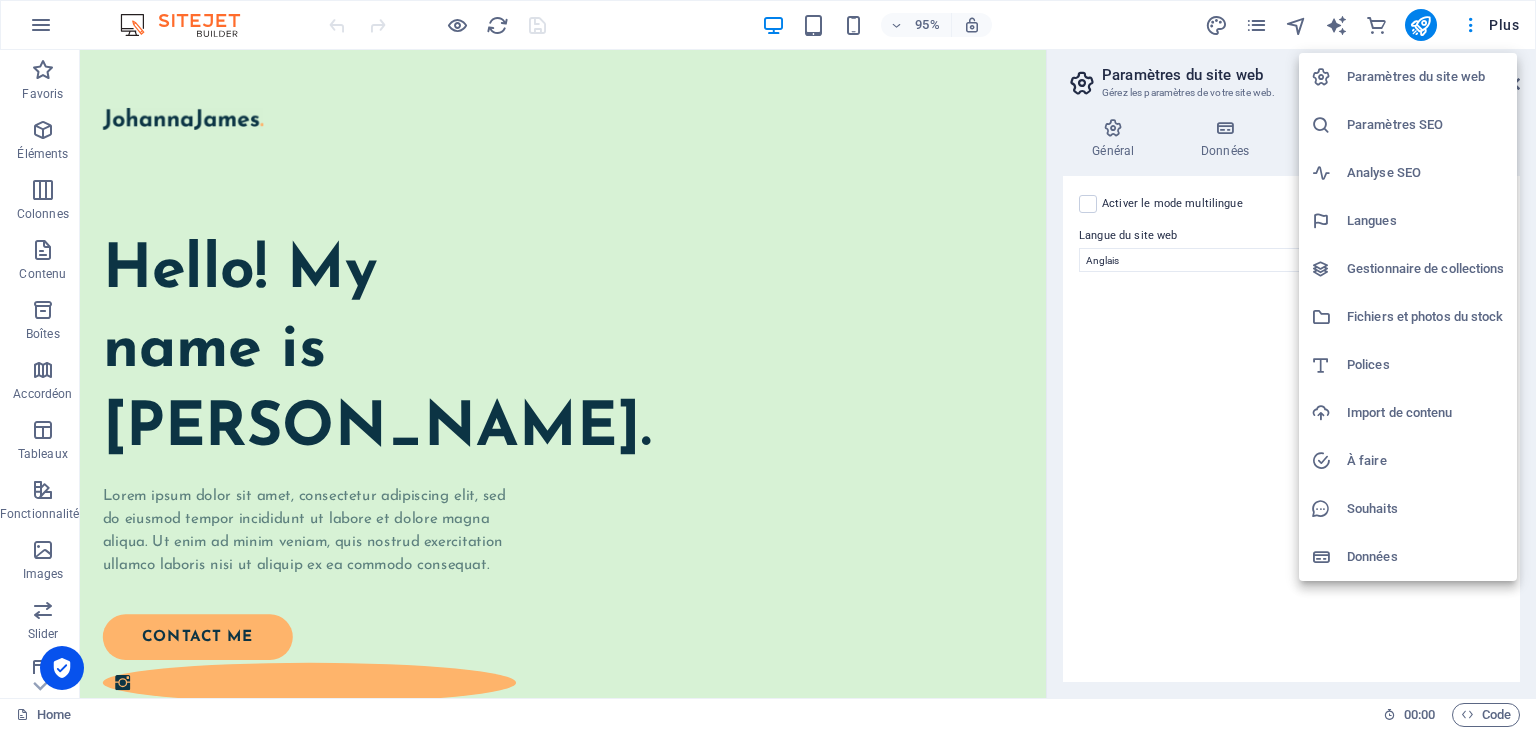 click at bounding box center (768, 365) 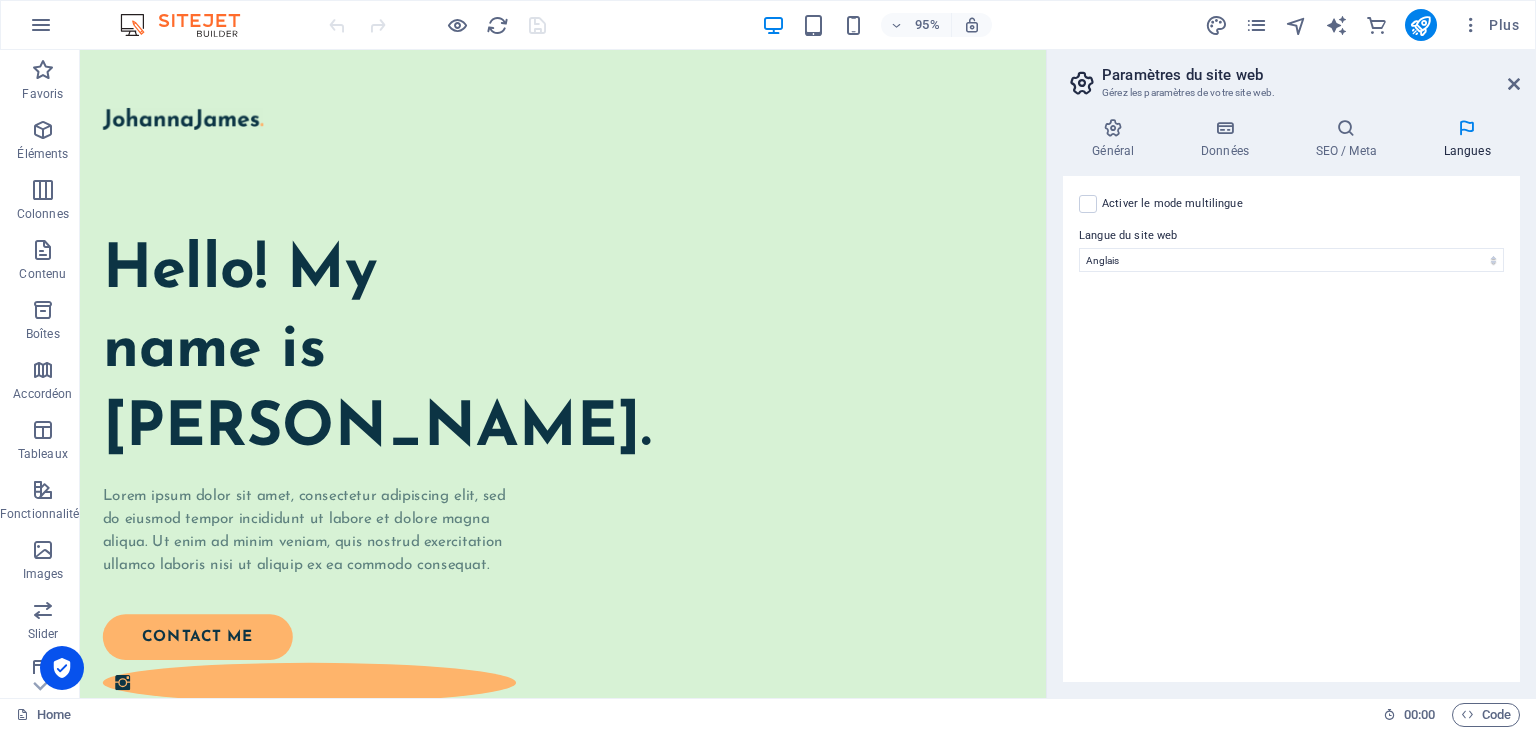 click on "Plus" at bounding box center (1490, 25) 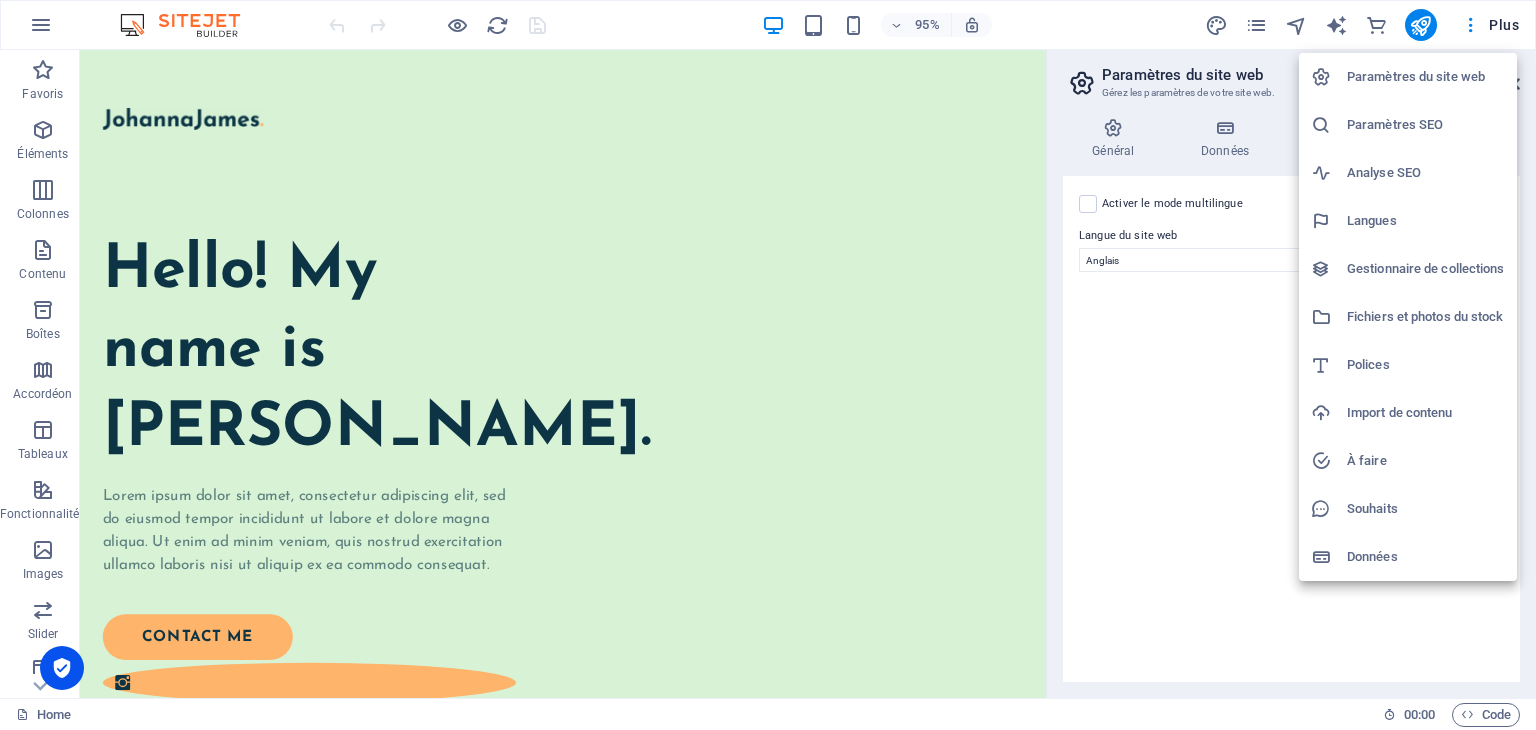 click at bounding box center (768, 365) 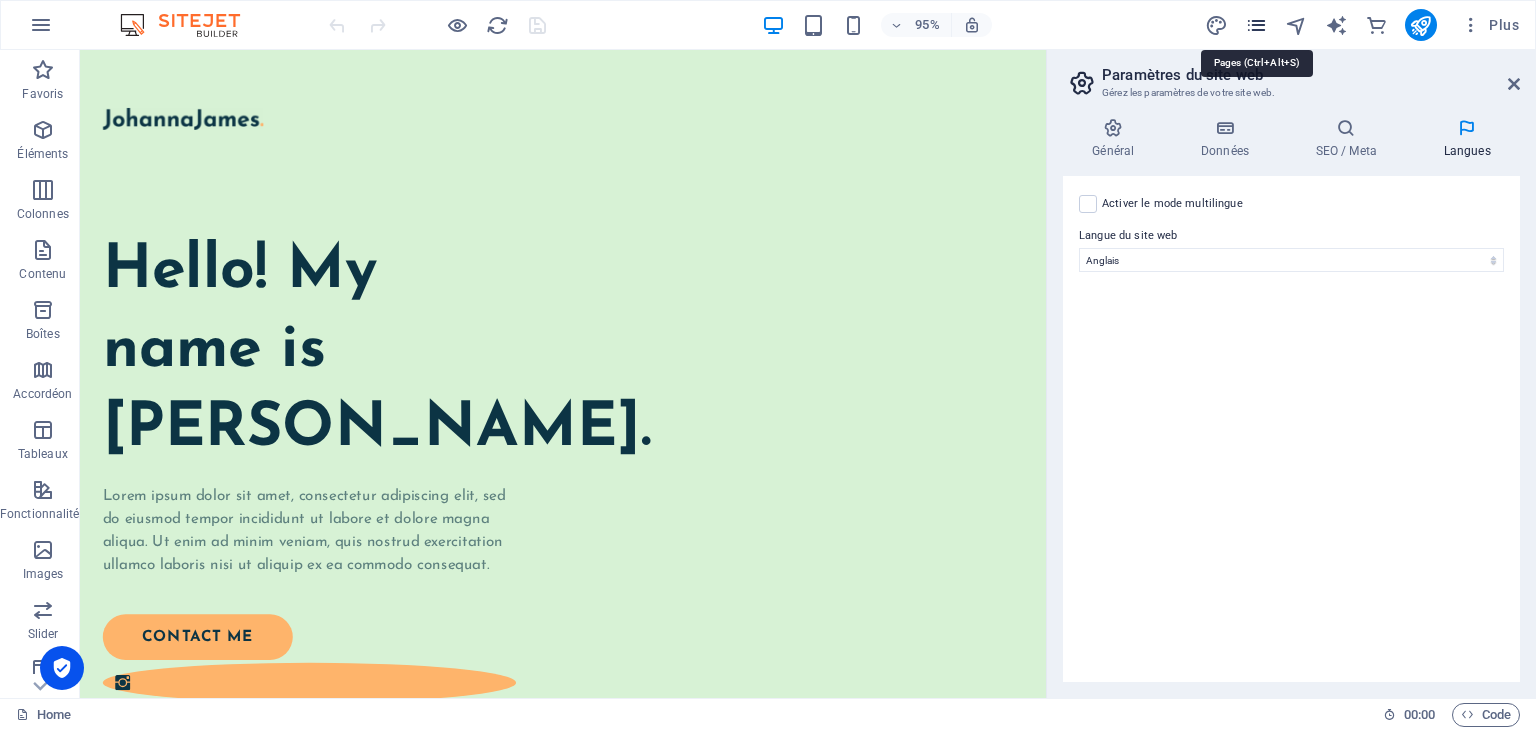 click at bounding box center [1256, 25] 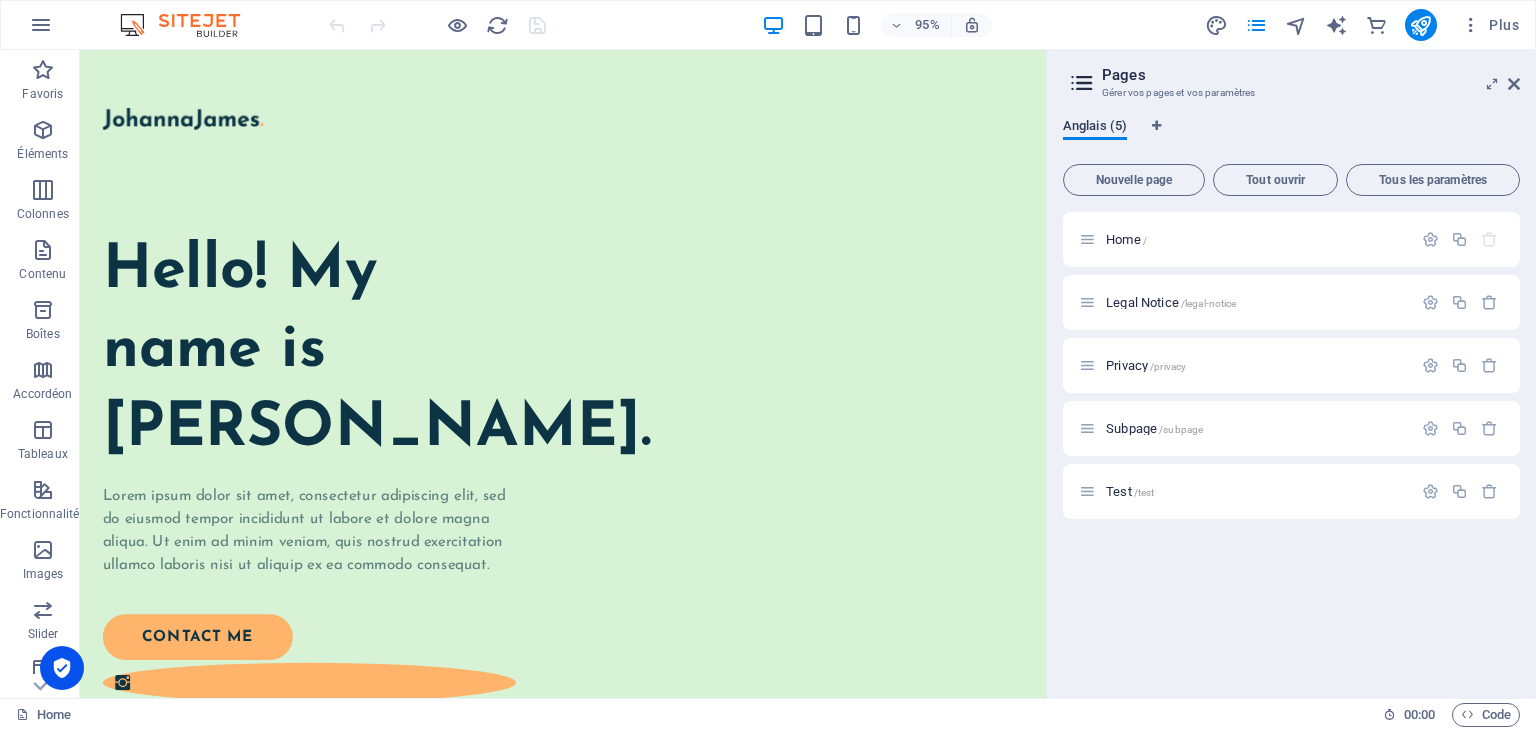 click on "Anglais (5)" at bounding box center (1095, 128) 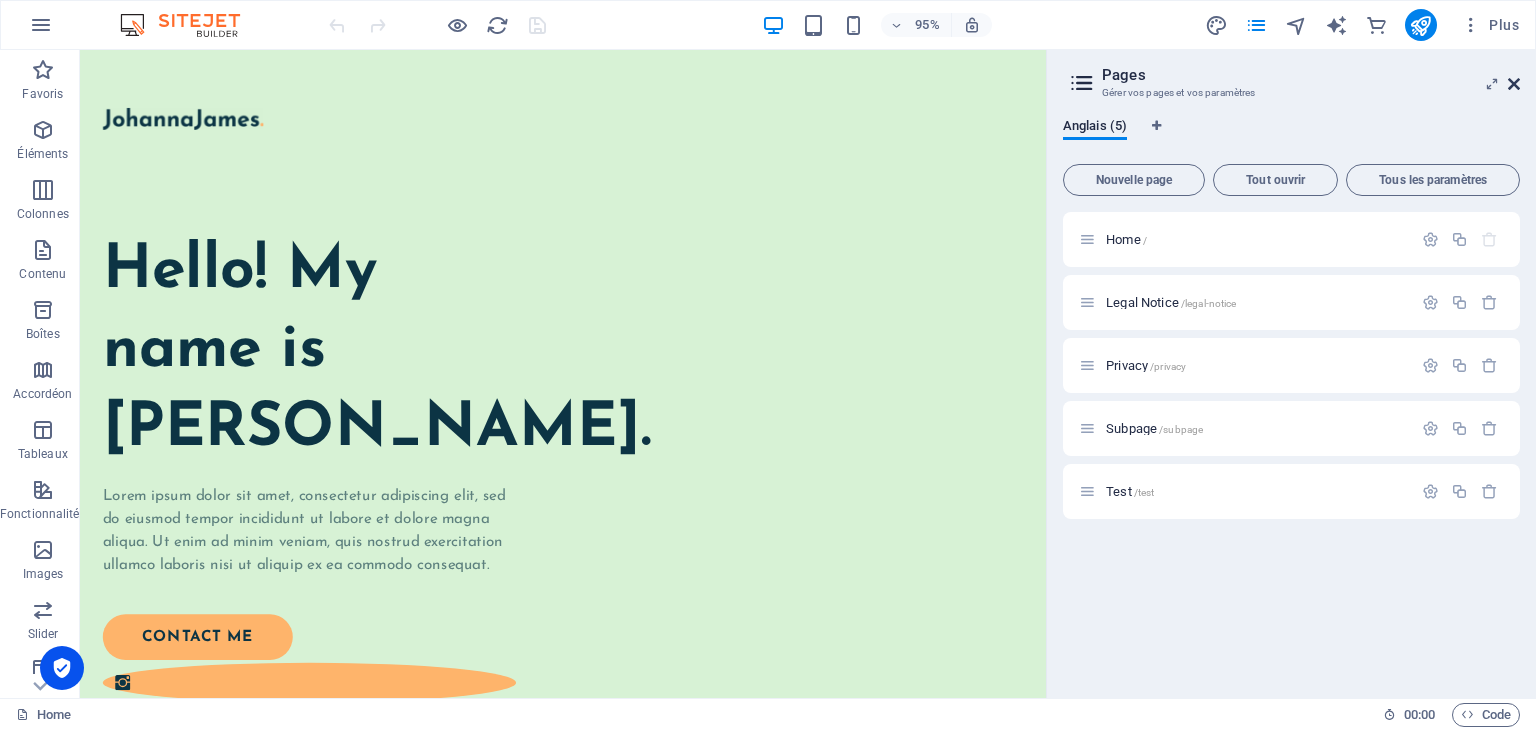 click at bounding box center [1514, 84] 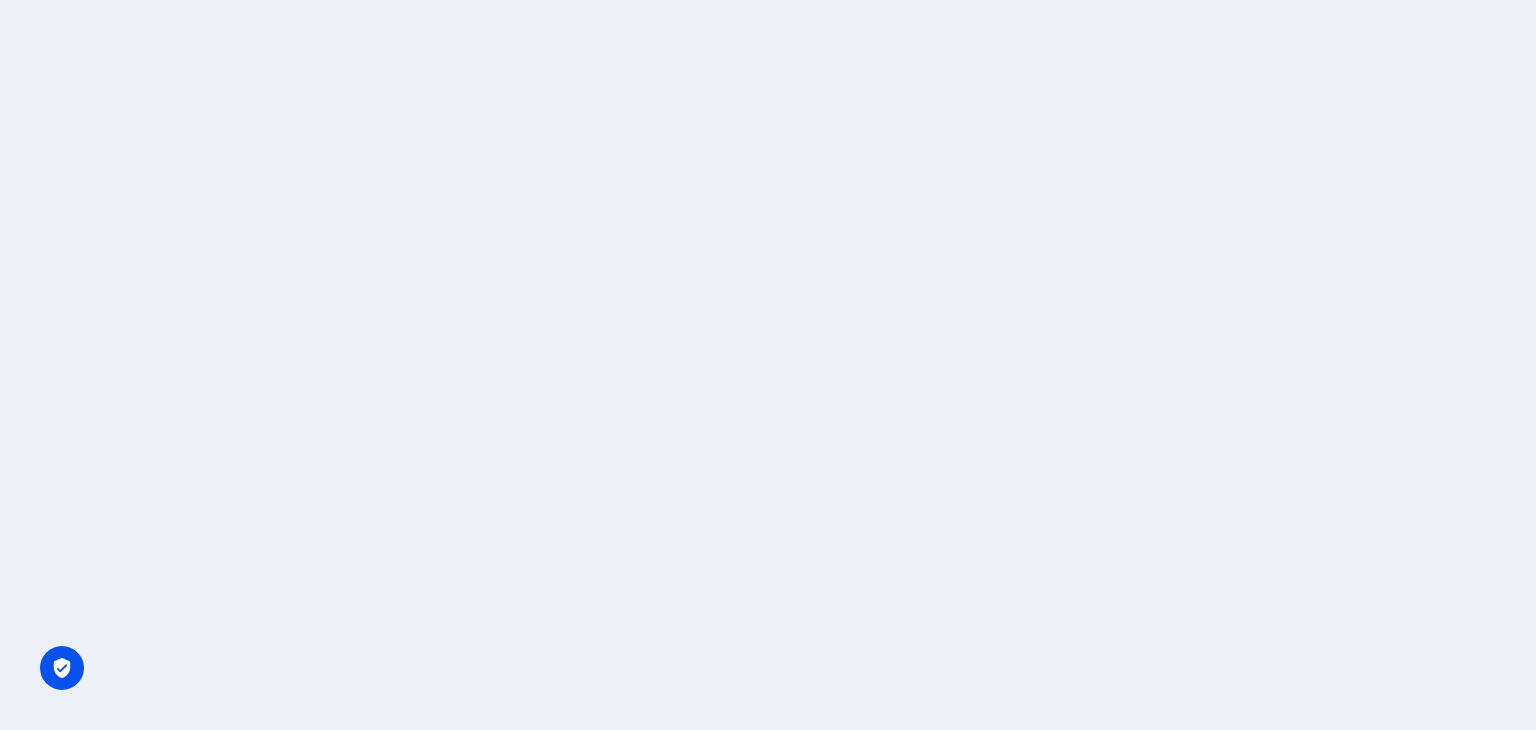 scroll, scrollTop: 0, scrollLeft: 0, axis: both 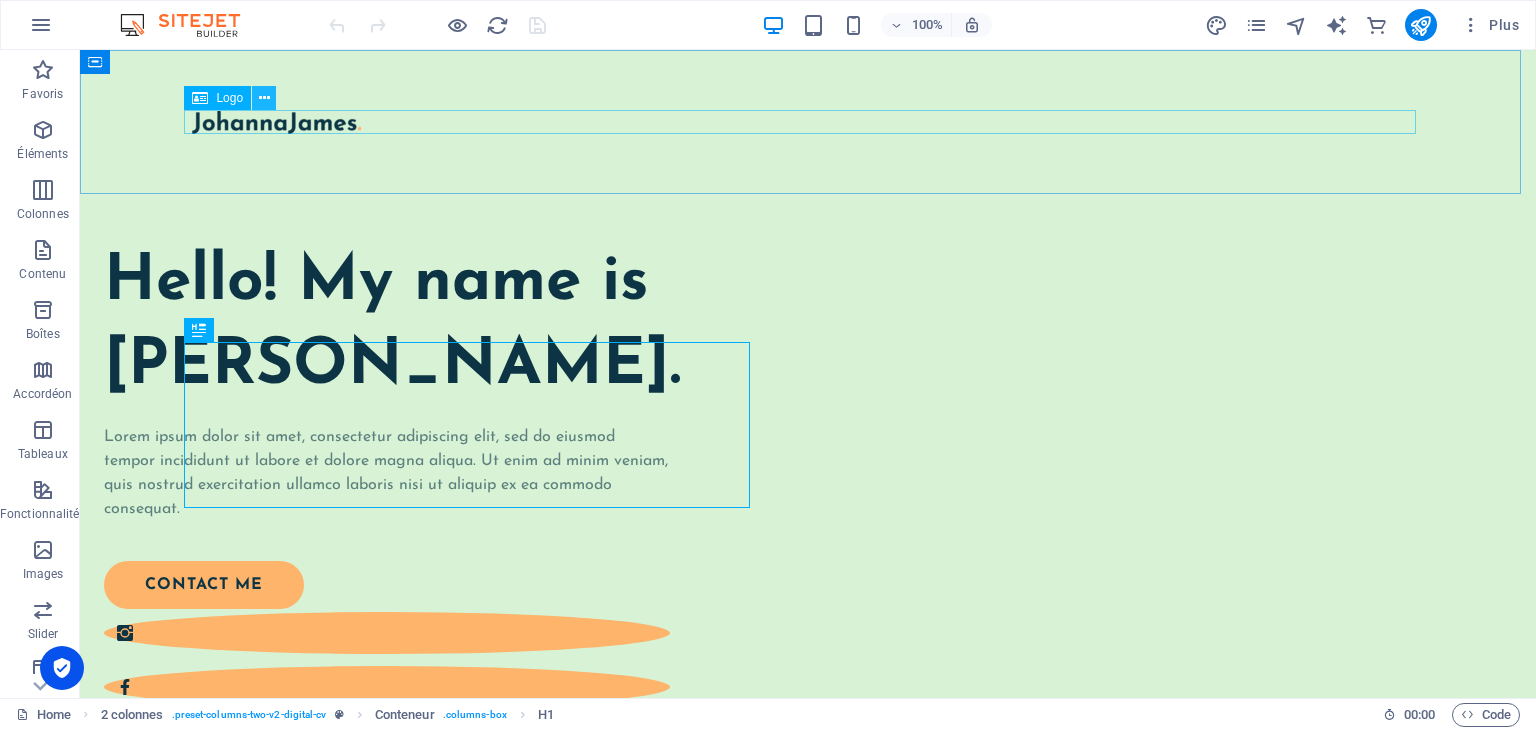 click at bounding box center [264, 98] 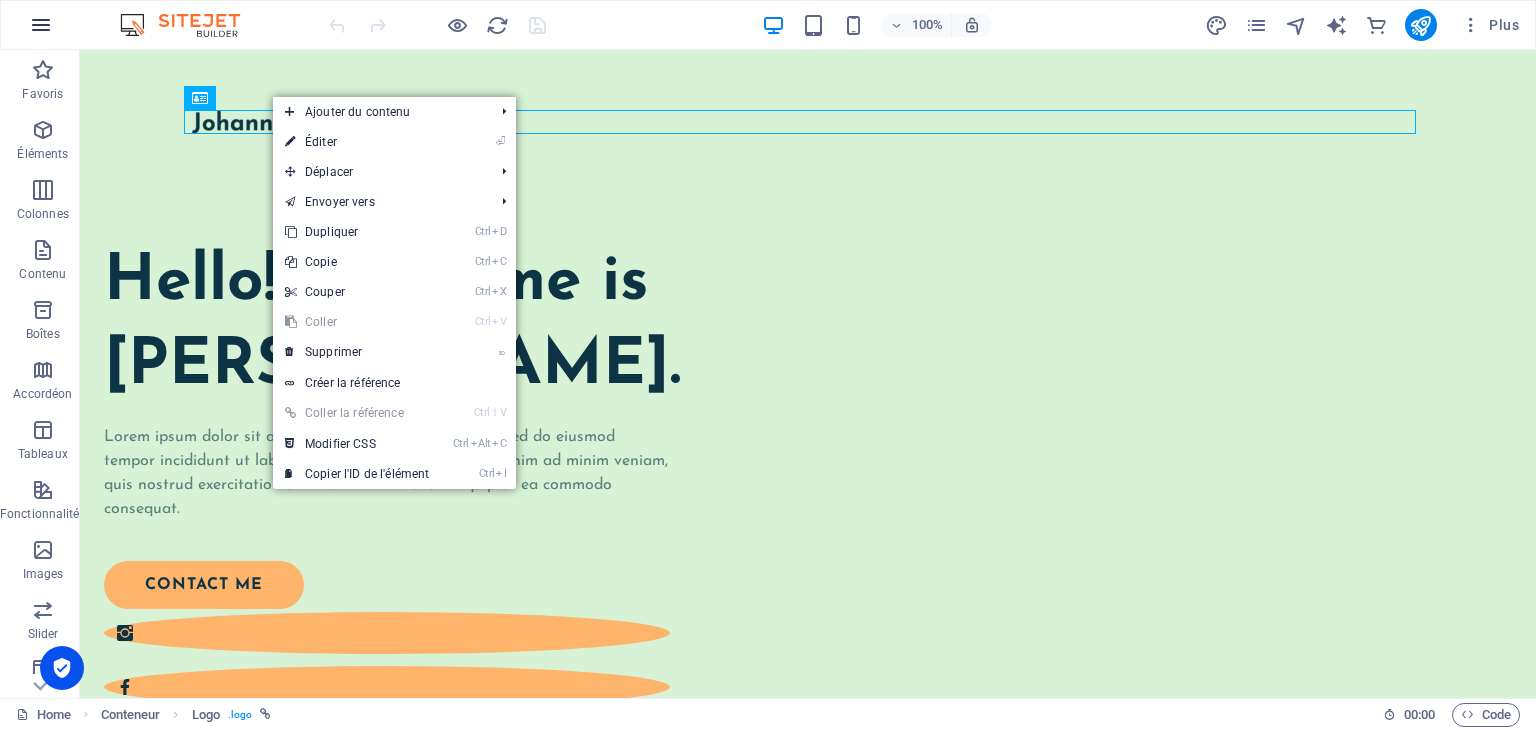 click at bounding box center [41, 25] 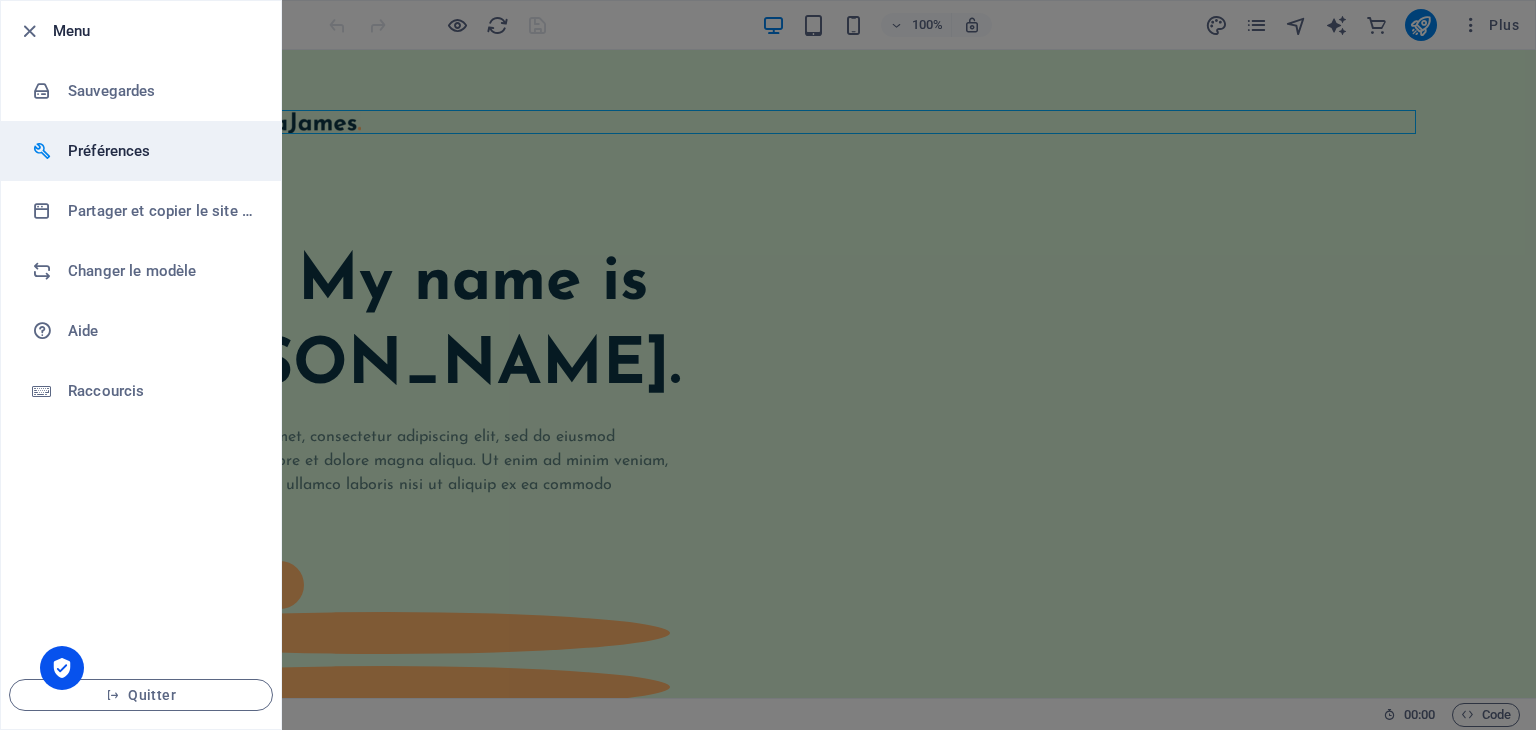 click on "Préférences" at bounding box center [160, 151] 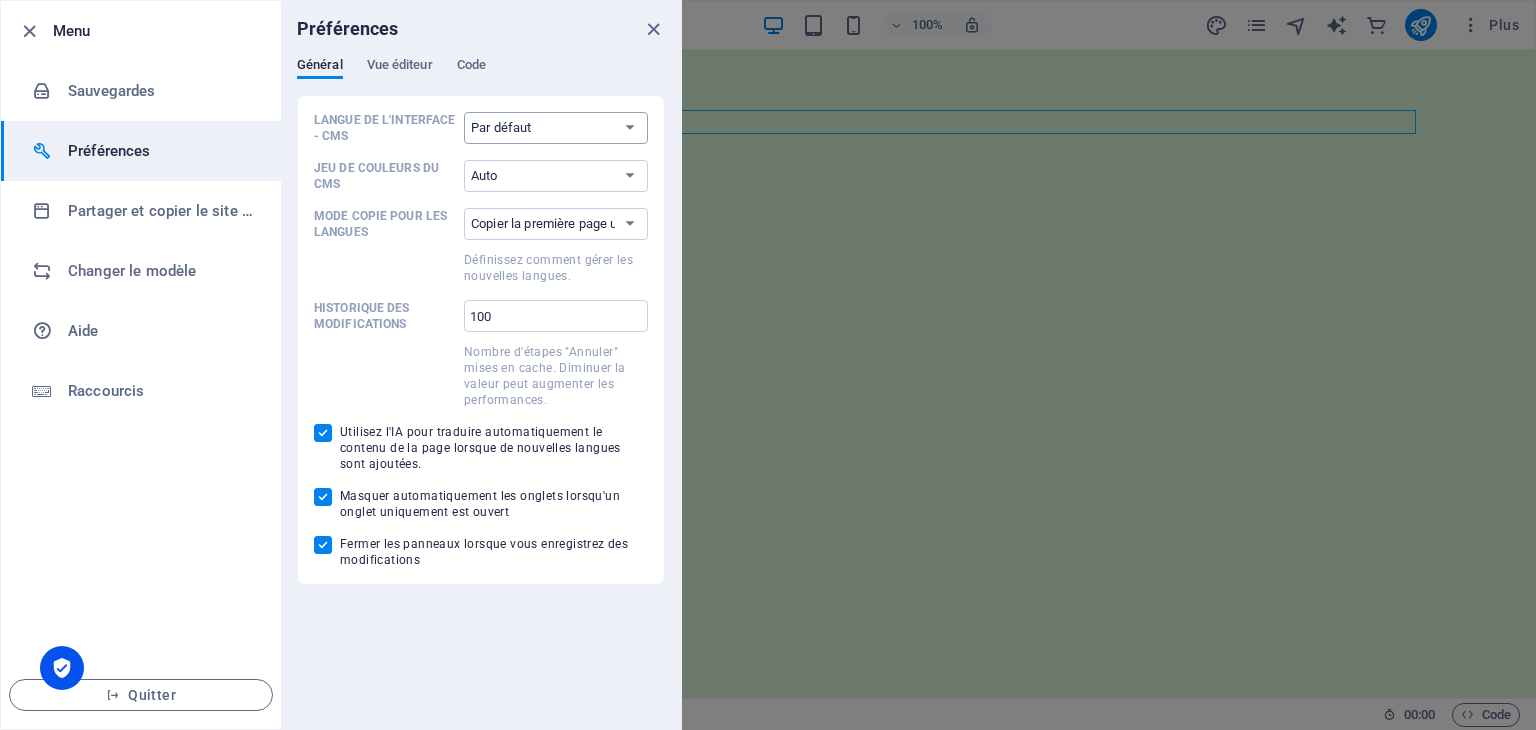 click on "Par défaut Deutsch English Español Français Magyar Italiano Nederlands Polski Português русский язык Svenska Türkçe 日本語" at bounding box center (556, 128) 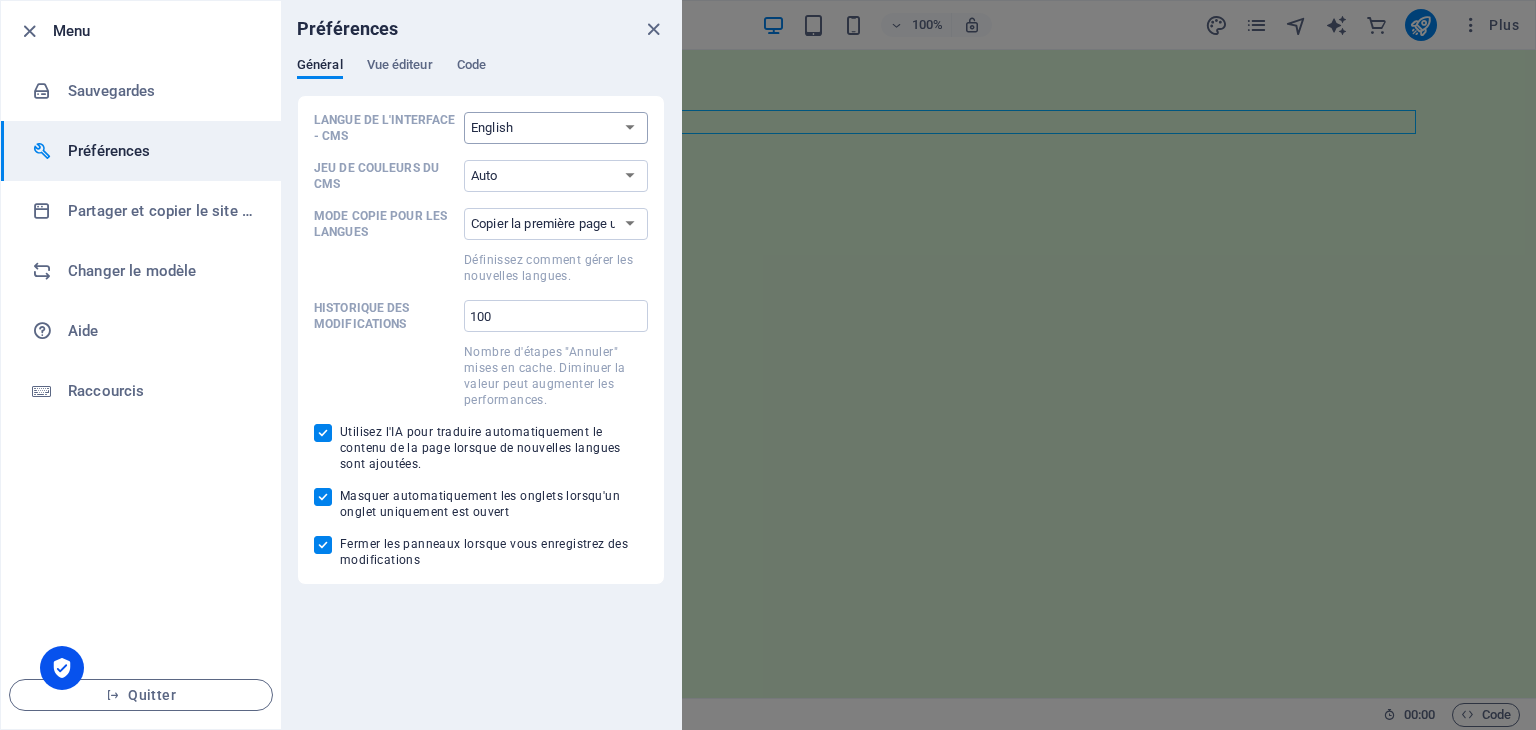 click on "Par défaut Deutsch English Español Français Magyar Italiano Nederlands Polski Português русский язык Svenska Türkçe 日本語" at bounding box center [556, 128] 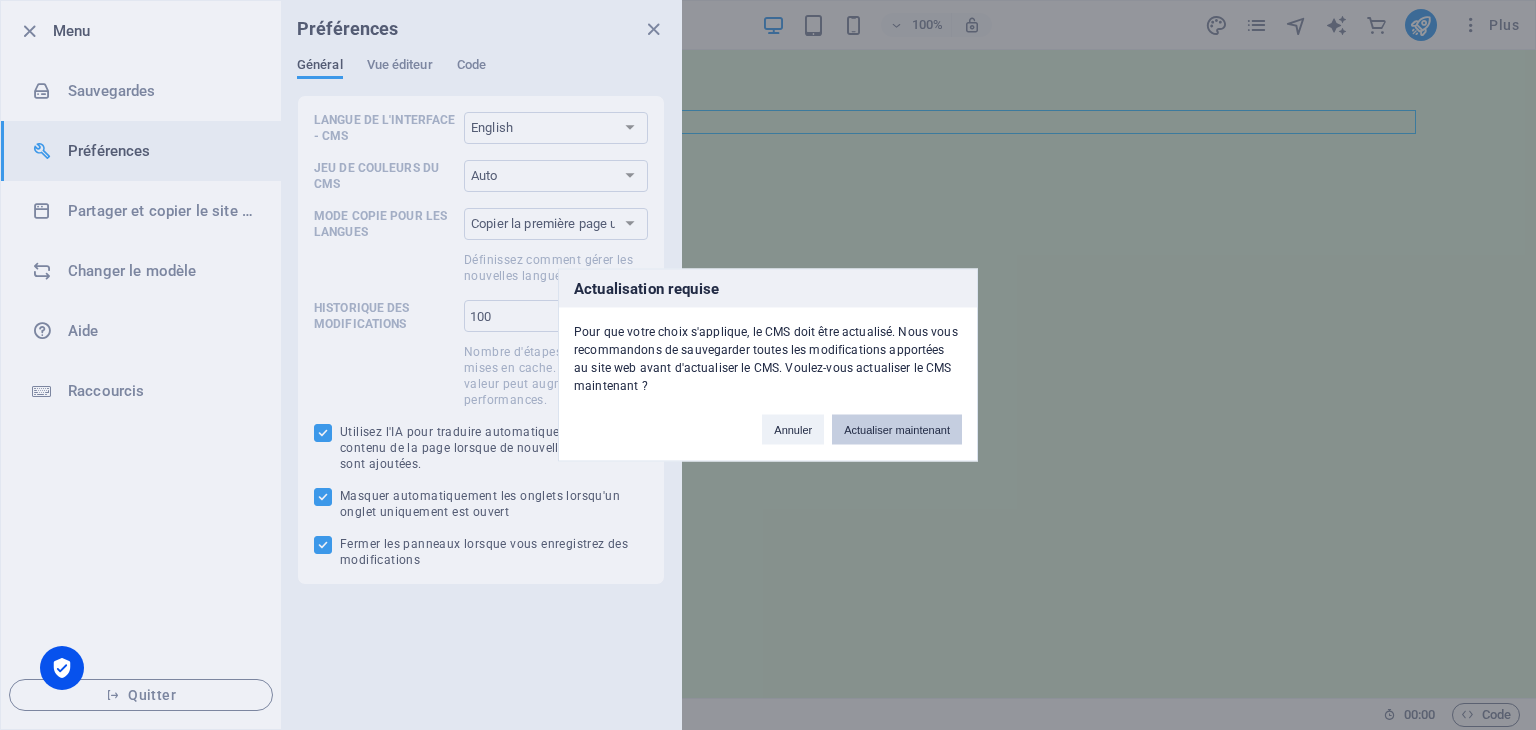 click on "Actualiser maintenant" at bounding box center (897, 430) 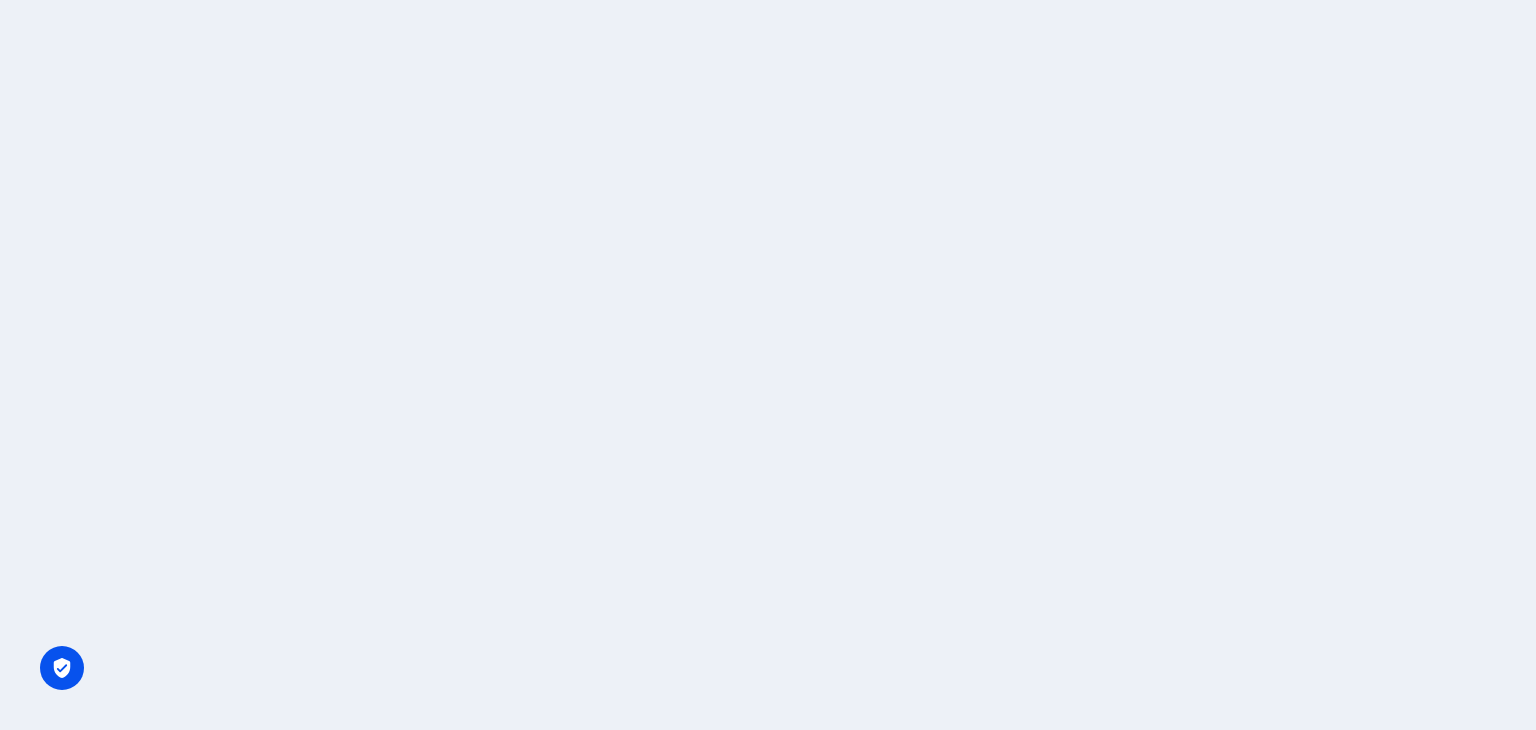 scroll, scrollTop: 0, scrollLeft: 0, axis: both 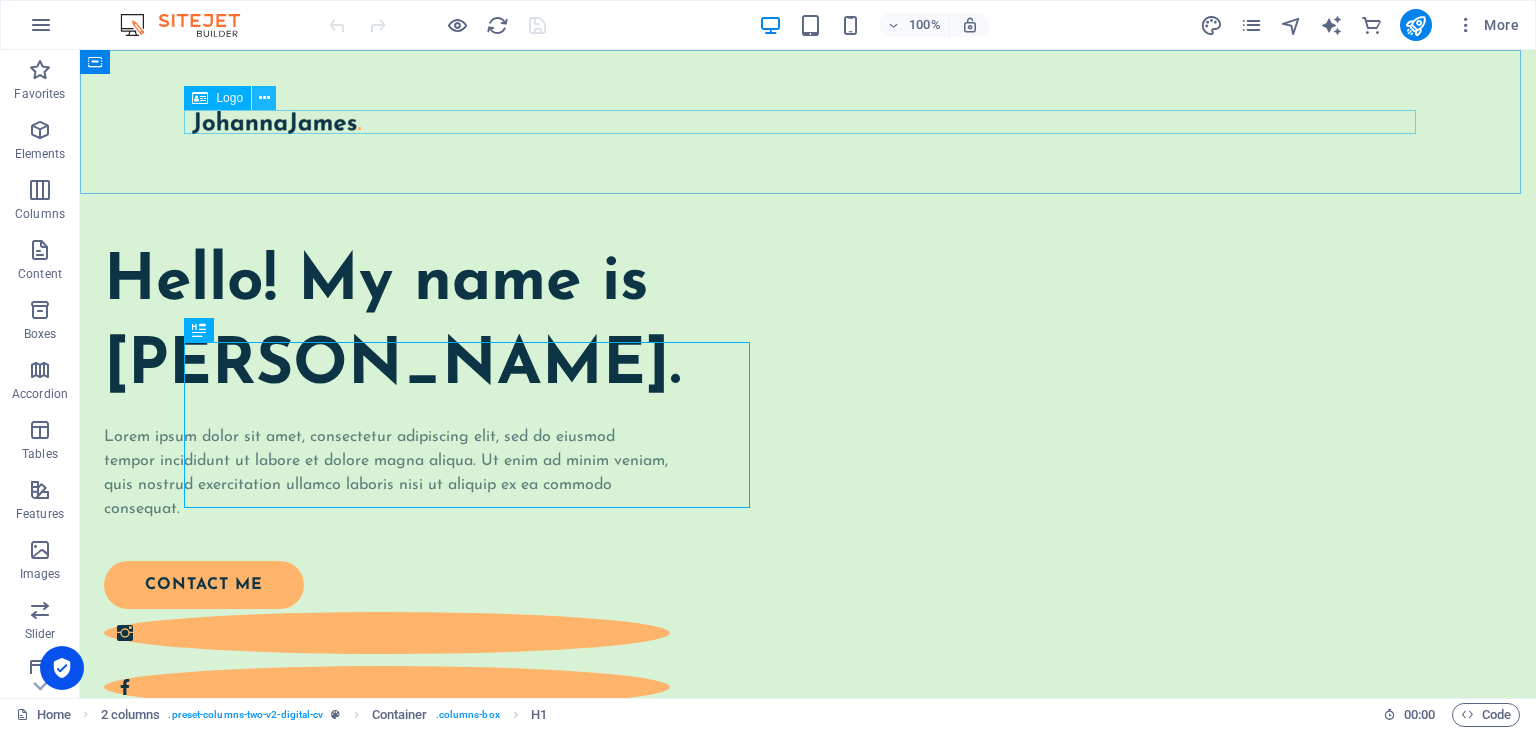 click at bounding box center [264, 98] 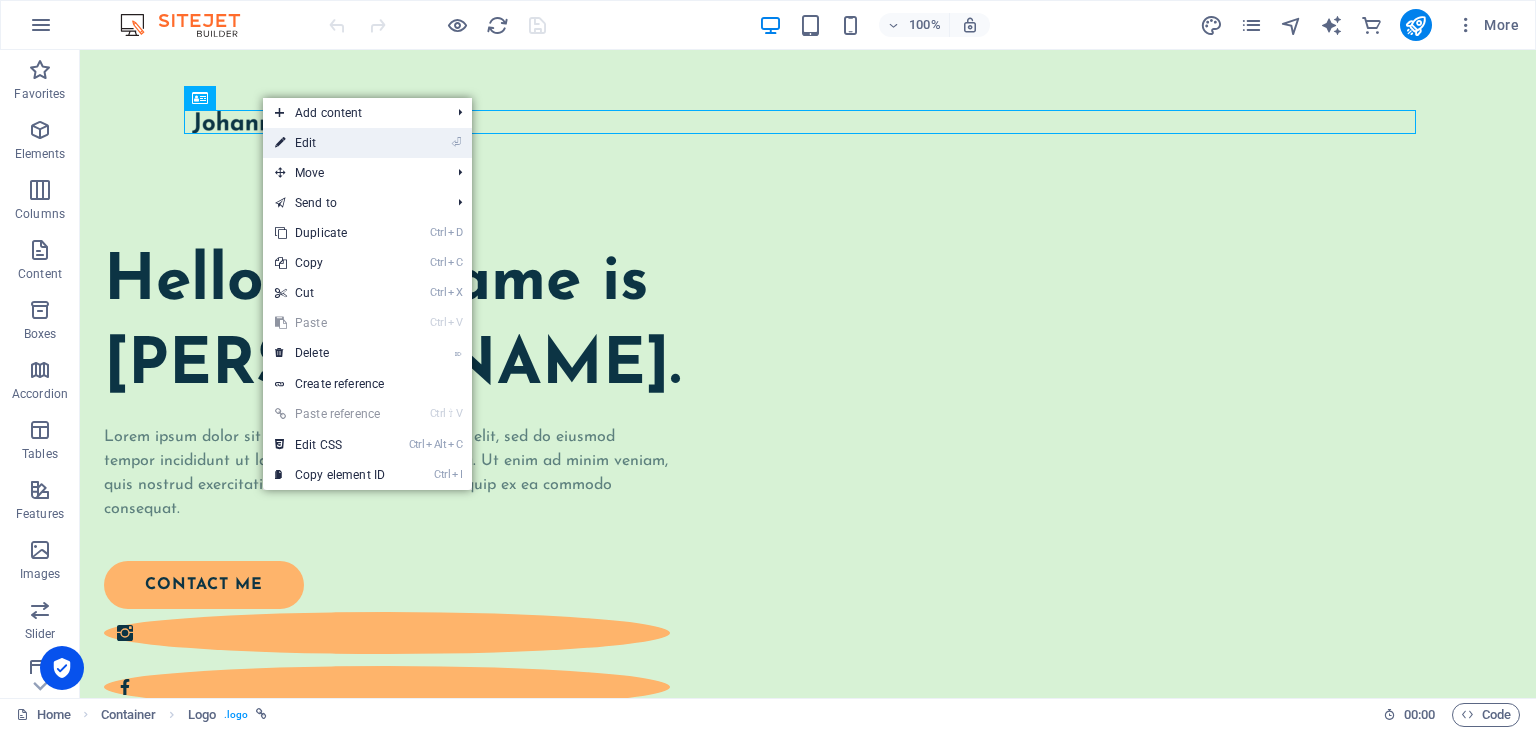 click on "⏎  Edit" at bounding box center [330, 143] 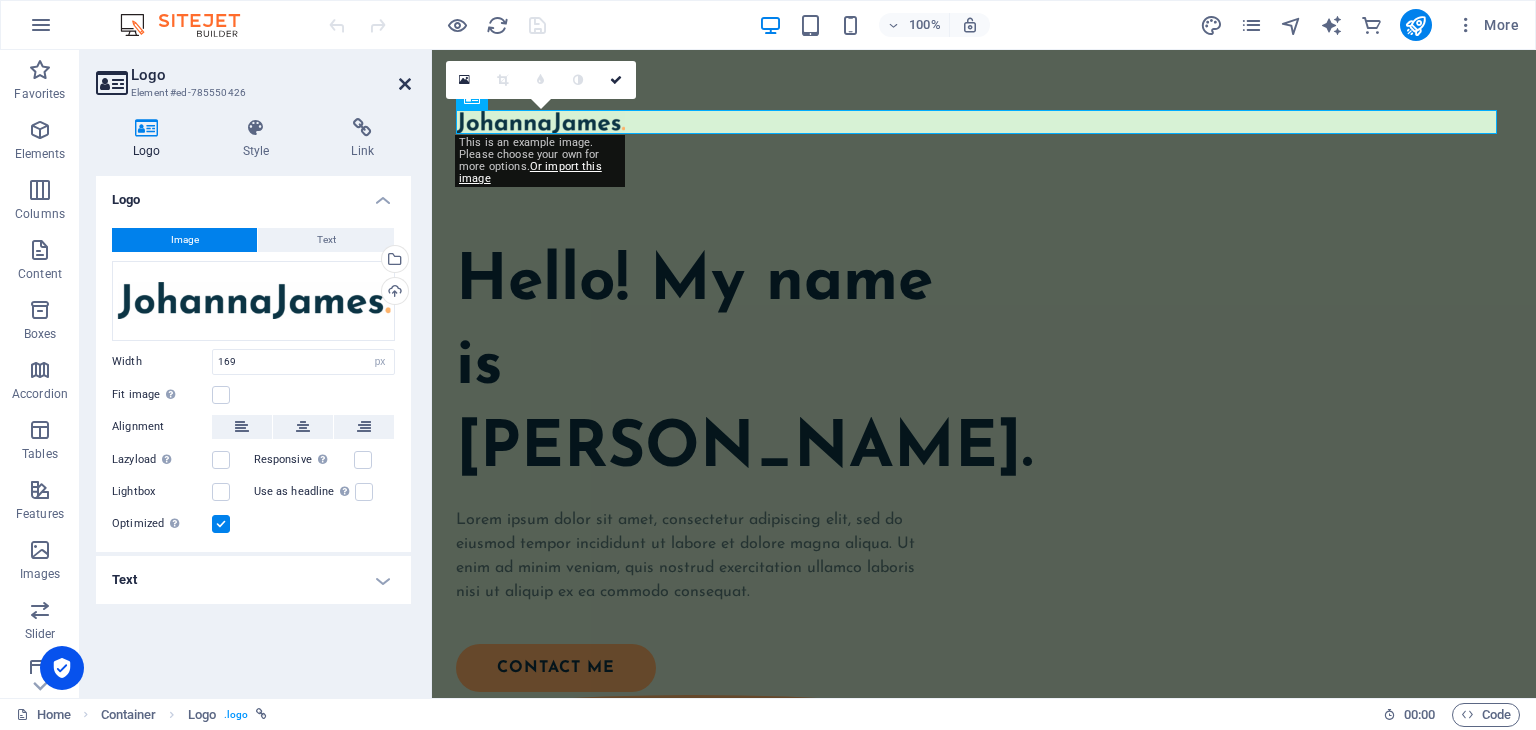 click at bounding box center (405, 84) 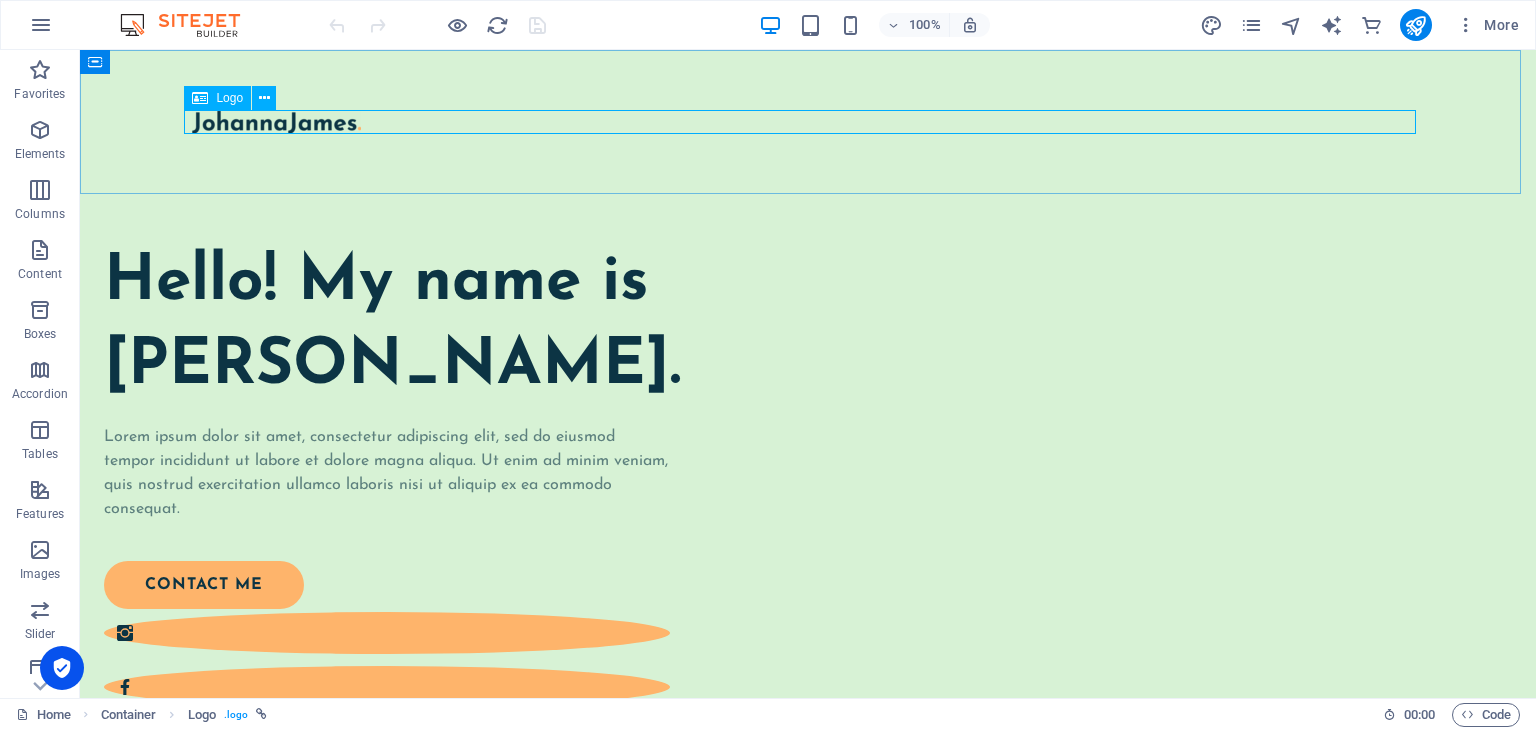 click on "Logo" at bounding box center [229, 98] 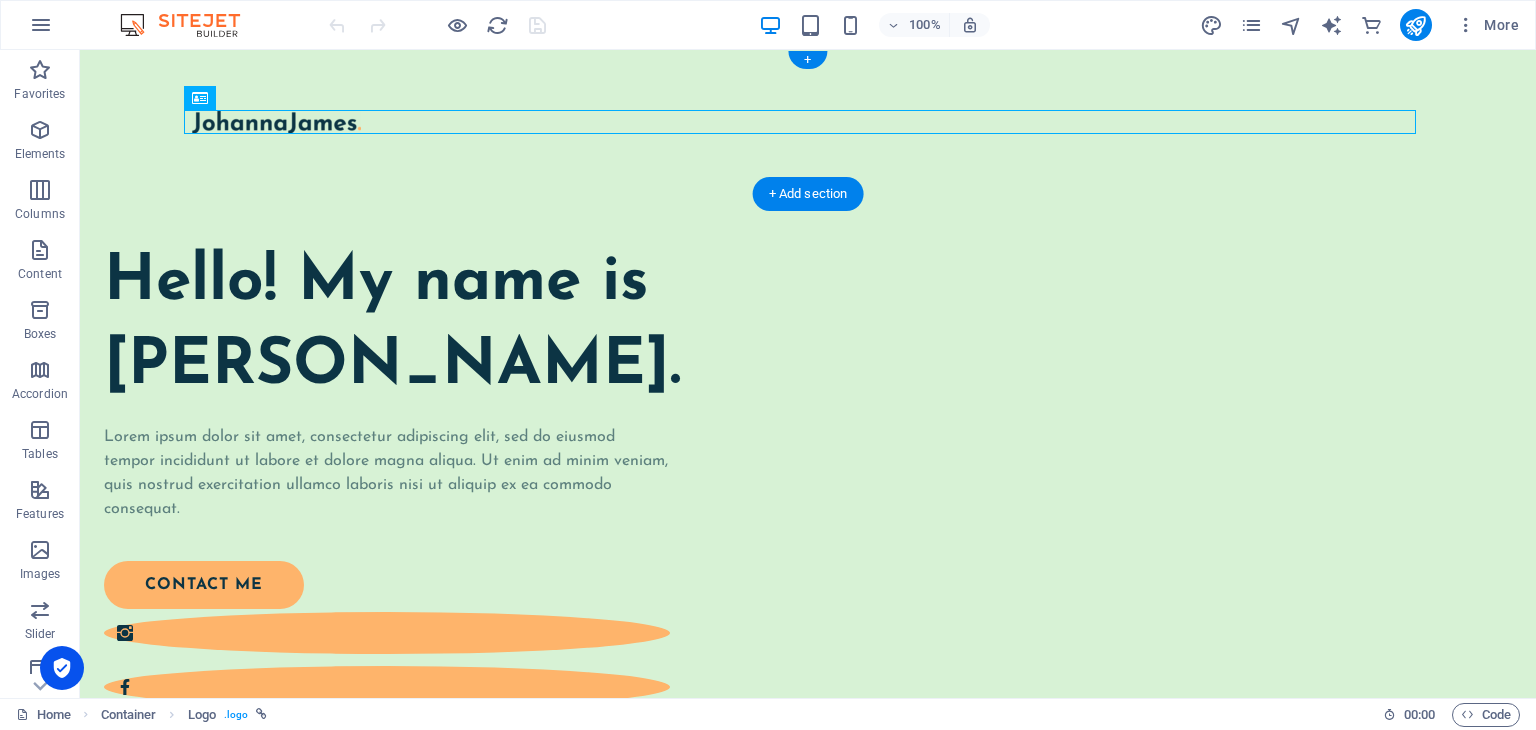 drag, startPoint x: 303, startPoint y: 151, endPoint x: 194, endPoint y: 145, distance: 109.165016 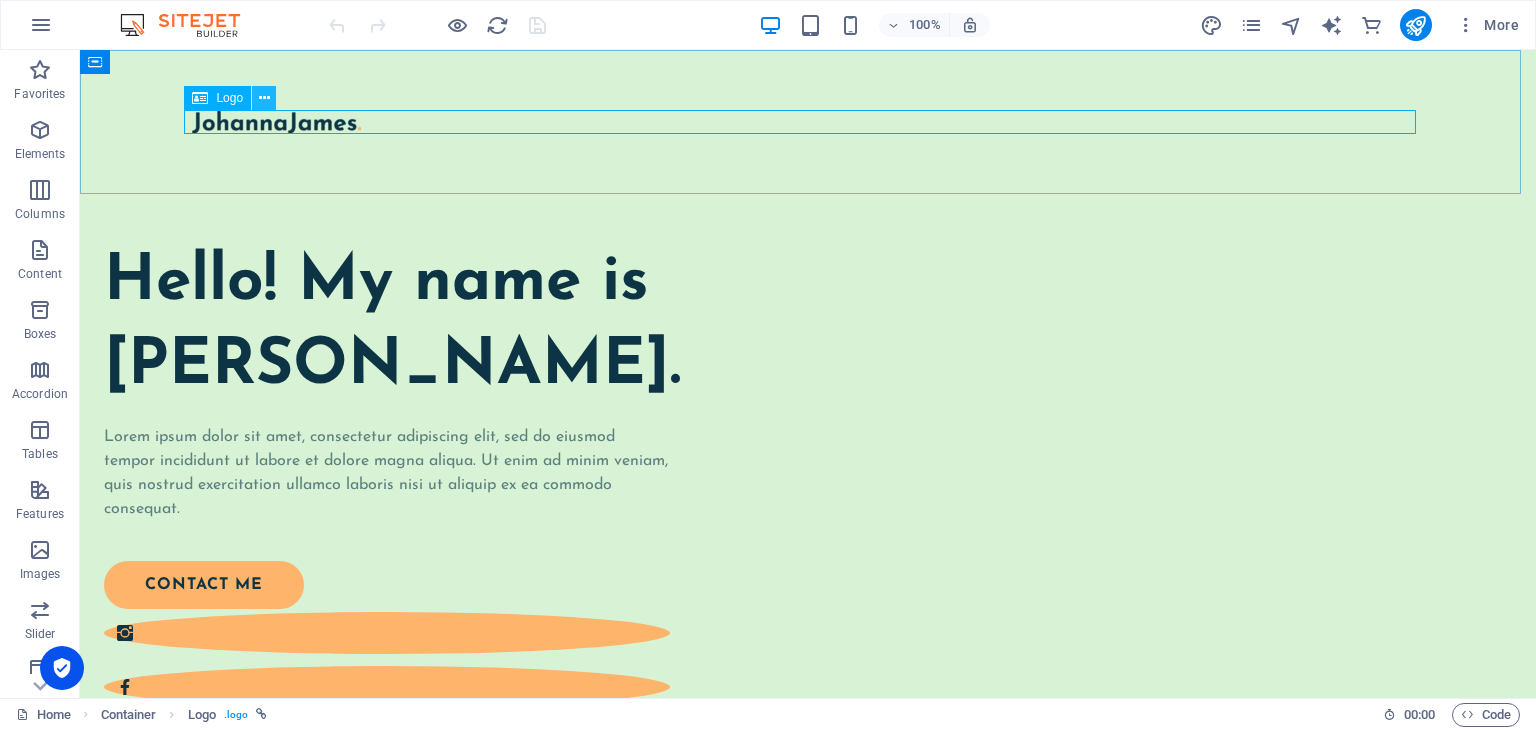 click at bounding box center [264, 98] 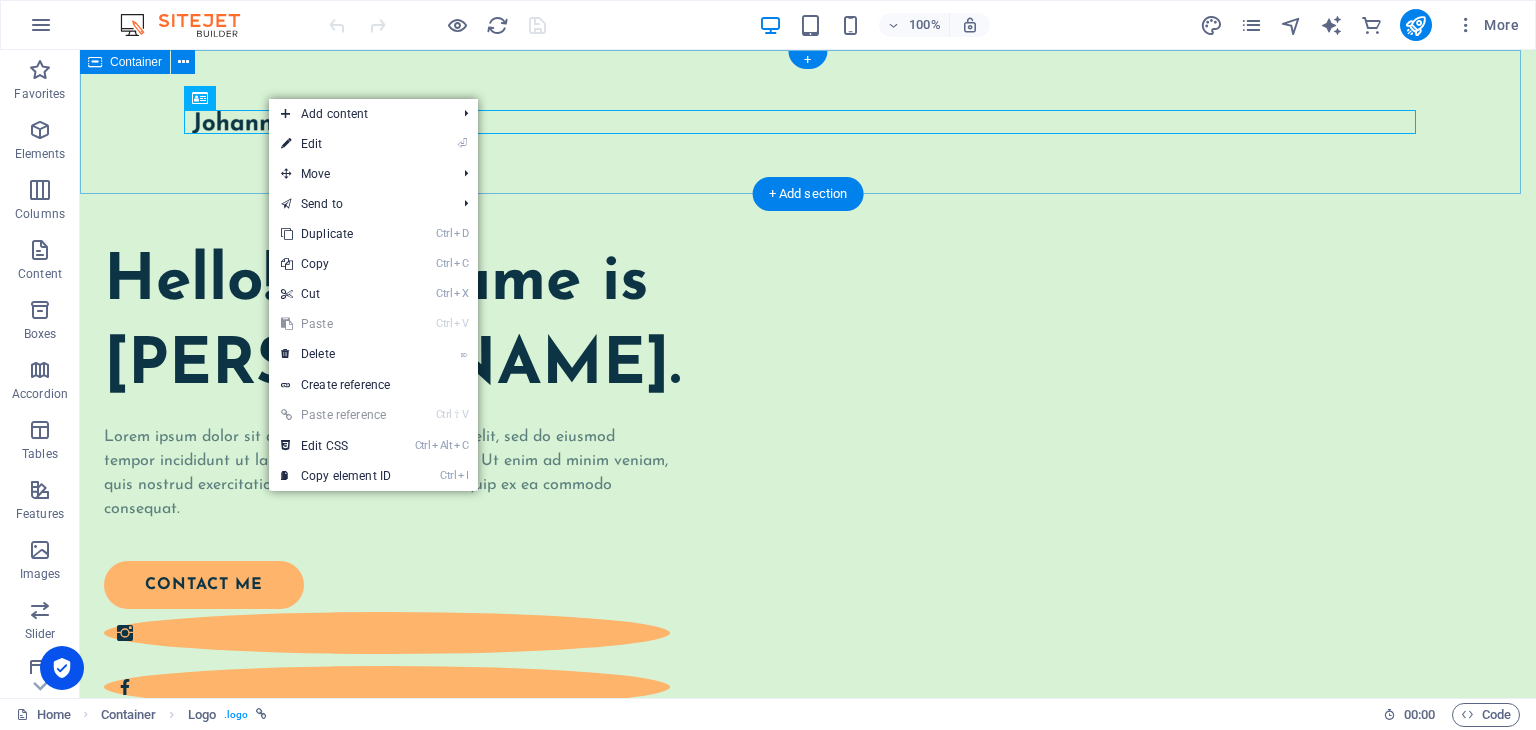 click at bounding box center [808, 122] 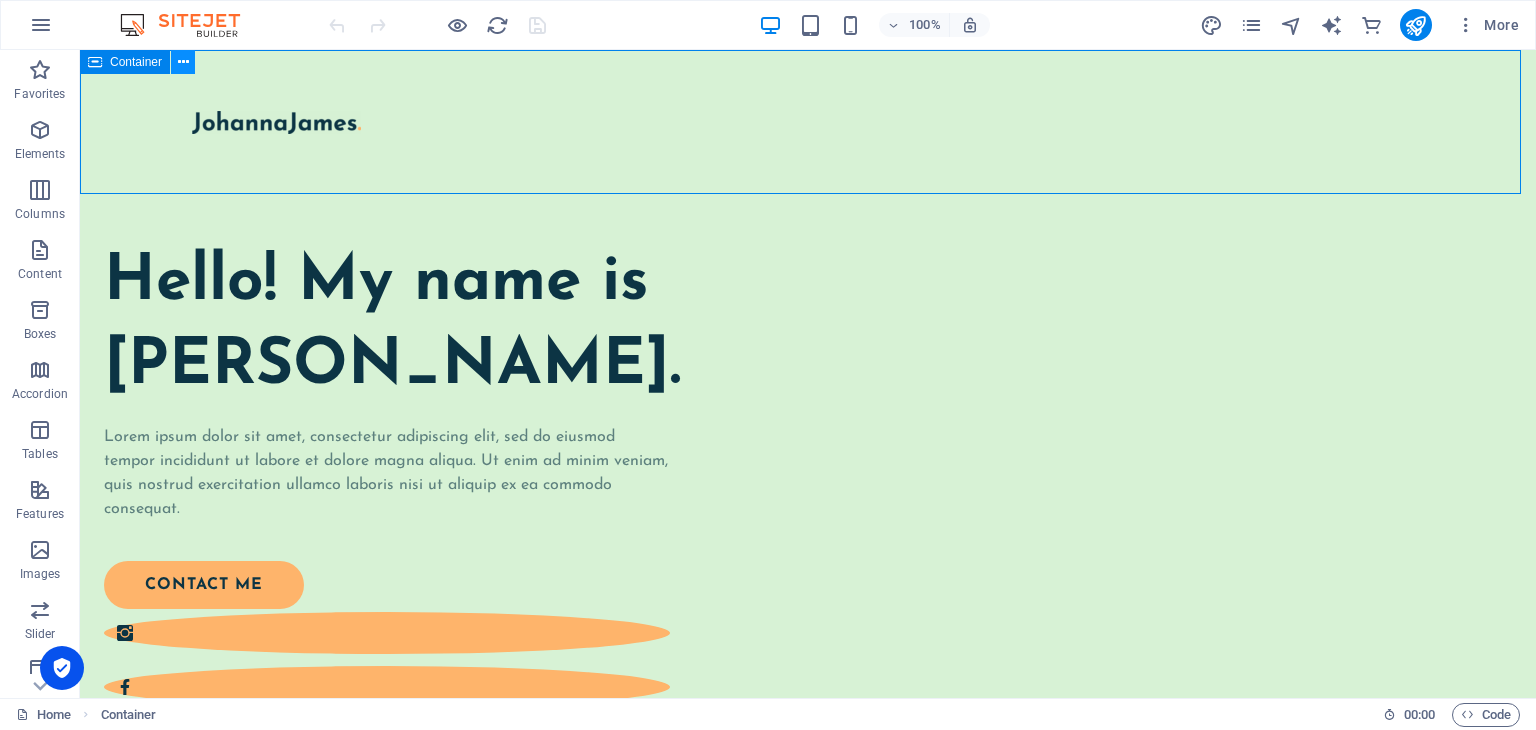 click at bounding box center (183, 62) 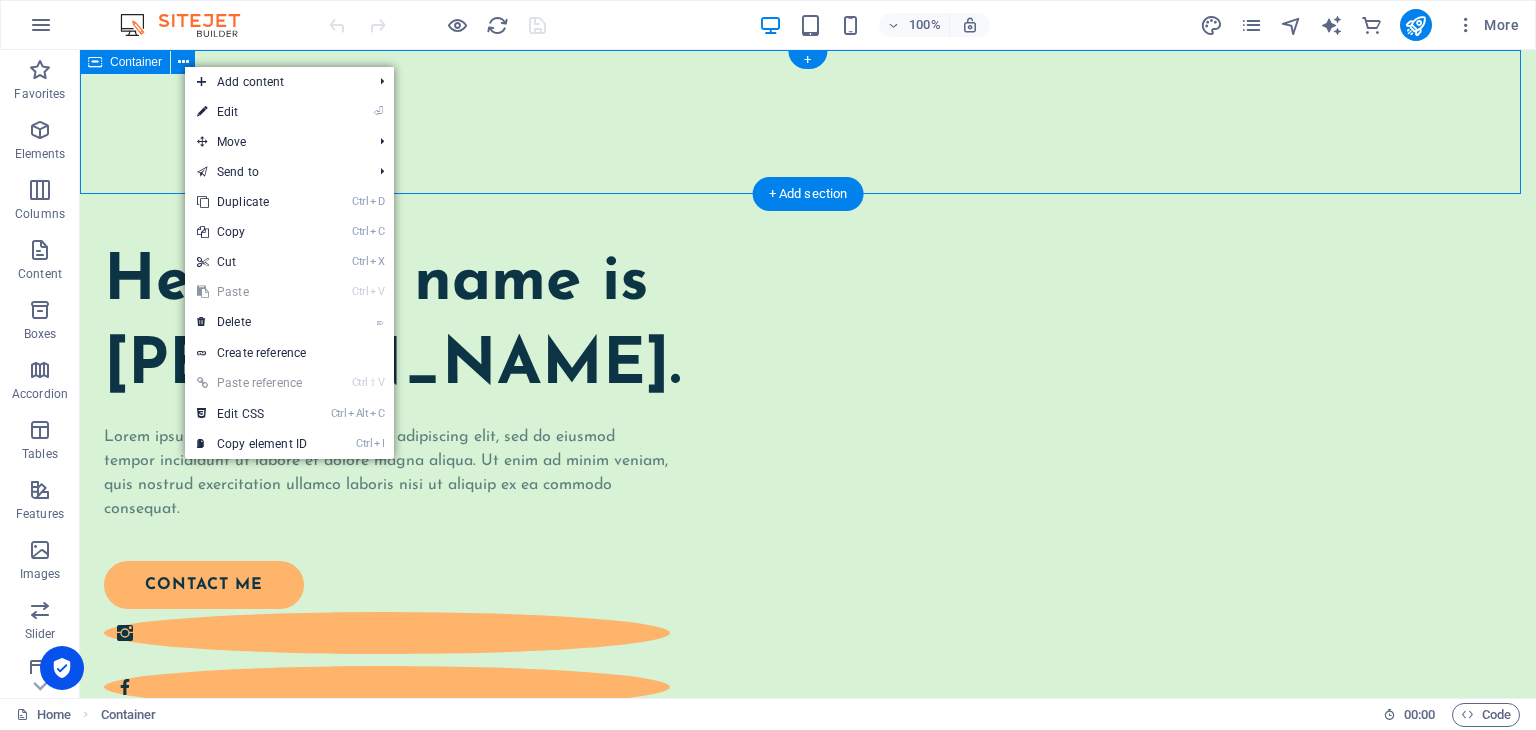 click at bounding box center (808, 122) 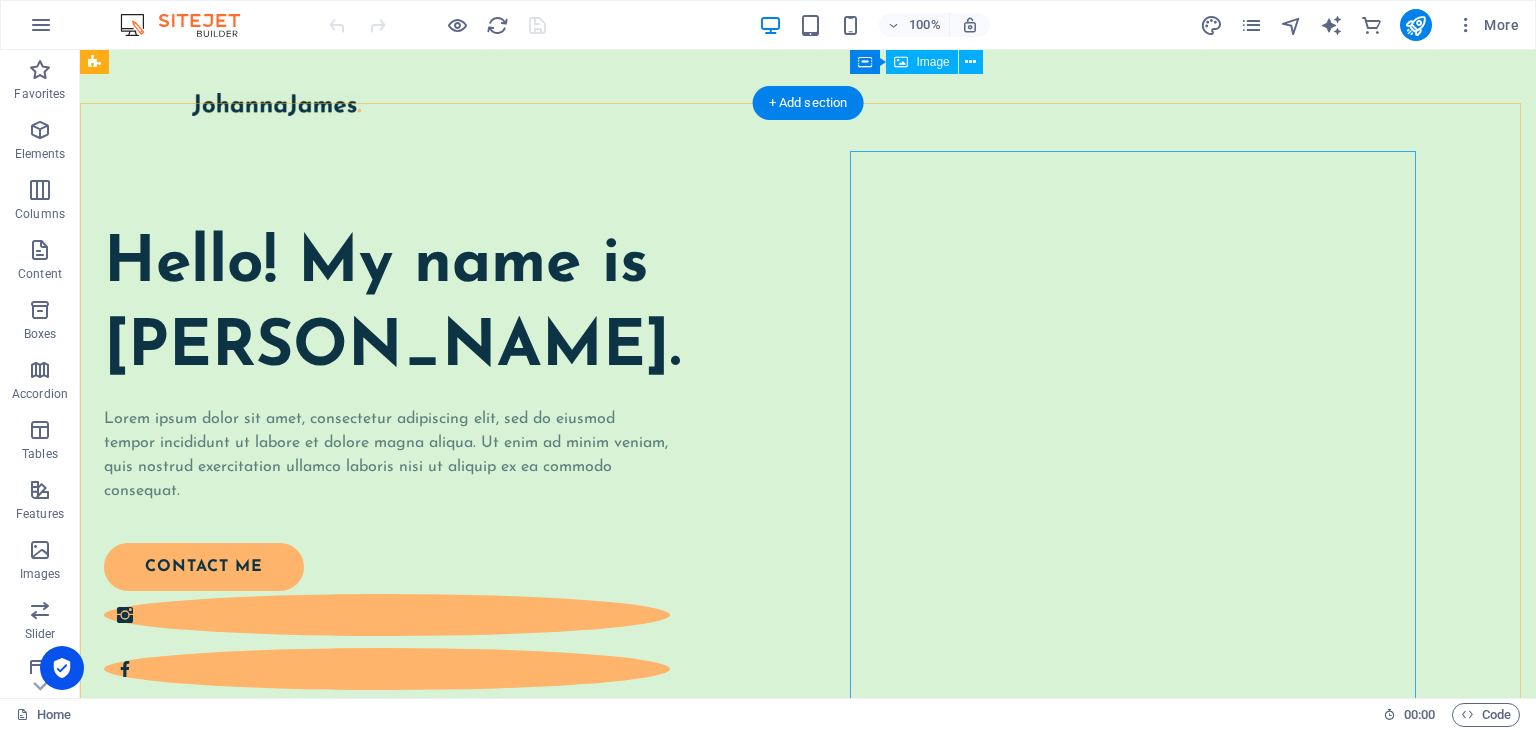scroll, scrollTop: 0, scrollLeft: 0, axis: both 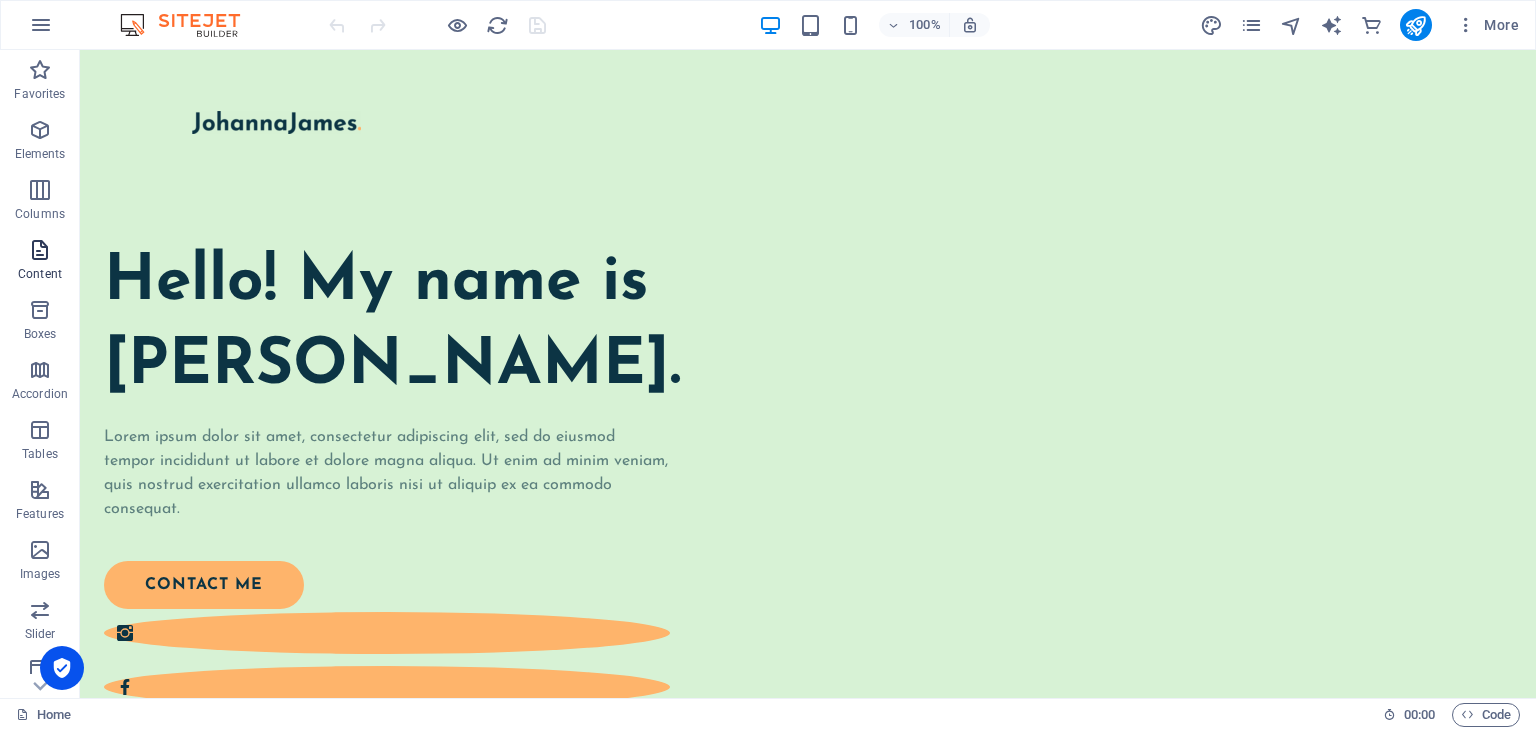 click at bounding box center [40, 250] 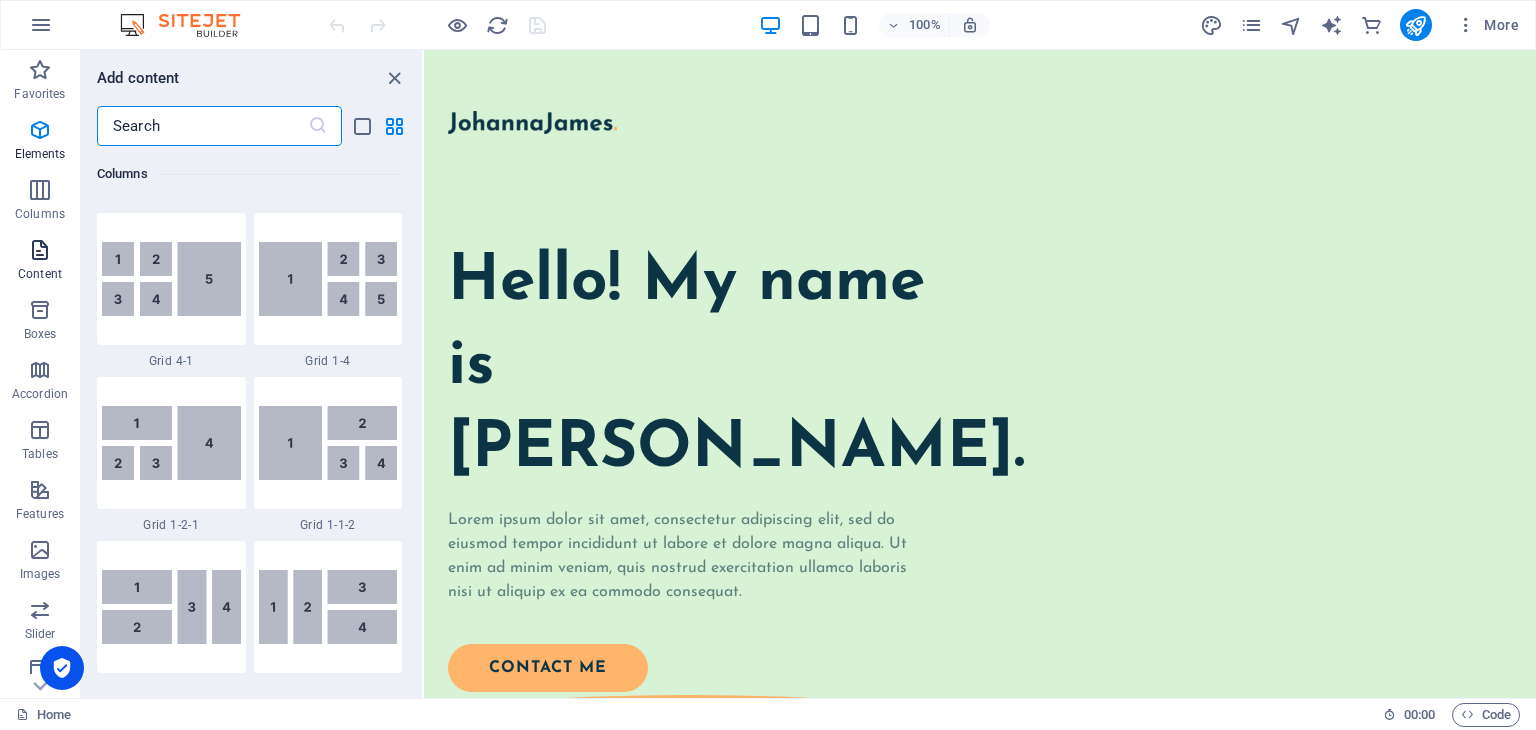 scroll, scrollTop: 3499, scrollLeft: 0, axis: vertical 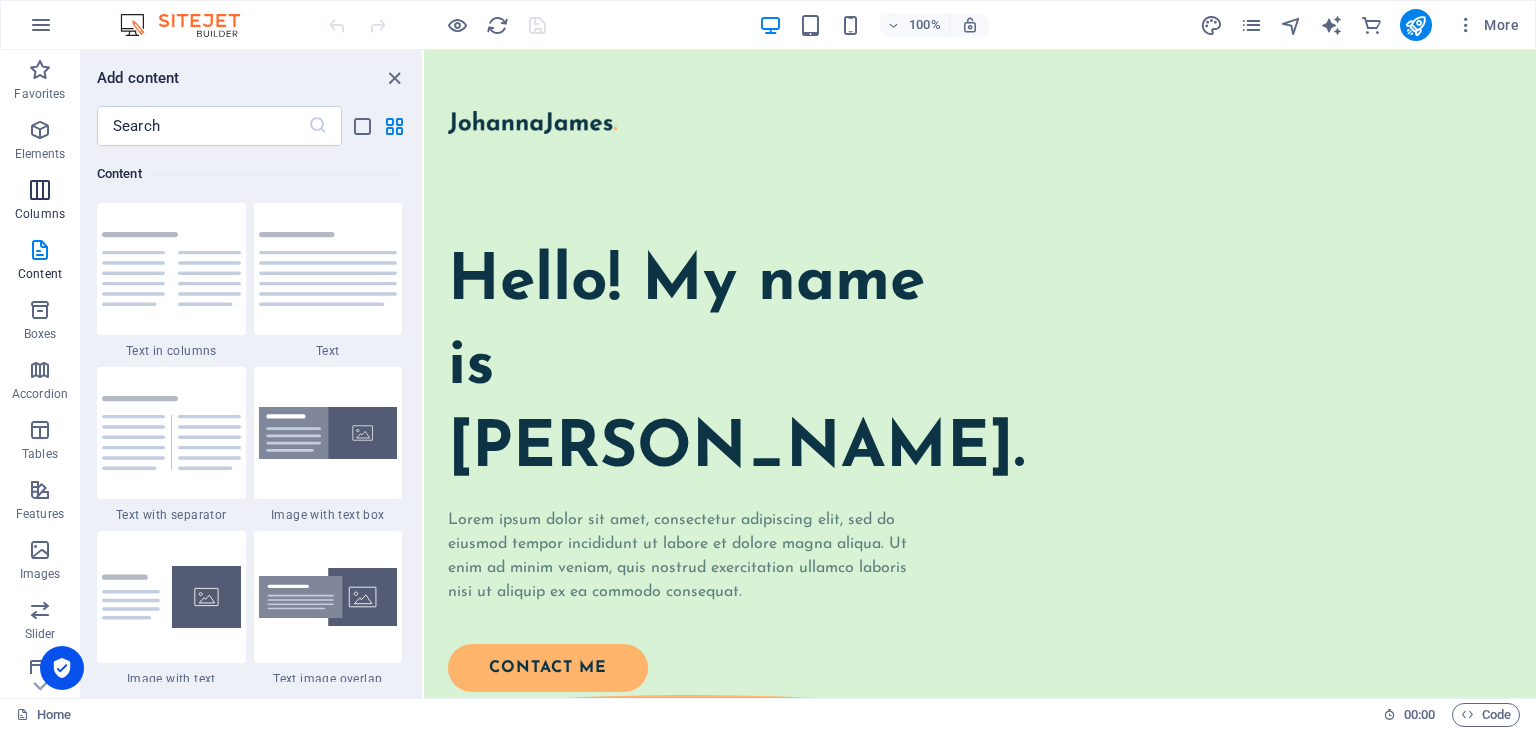 click at bounding box center [40, 190] 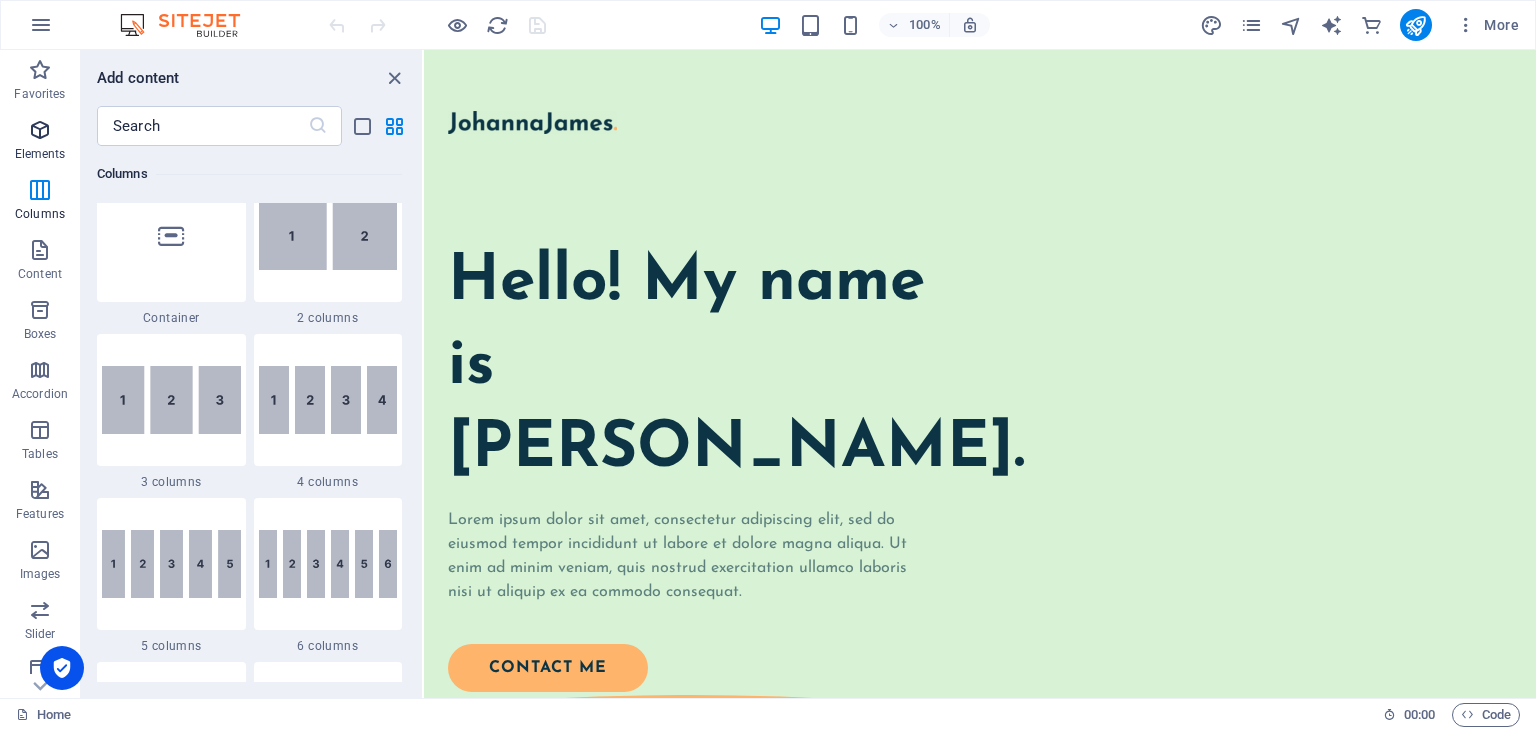 scroll, scrollTop: 990, scrollLeft: 0, axis: vertical 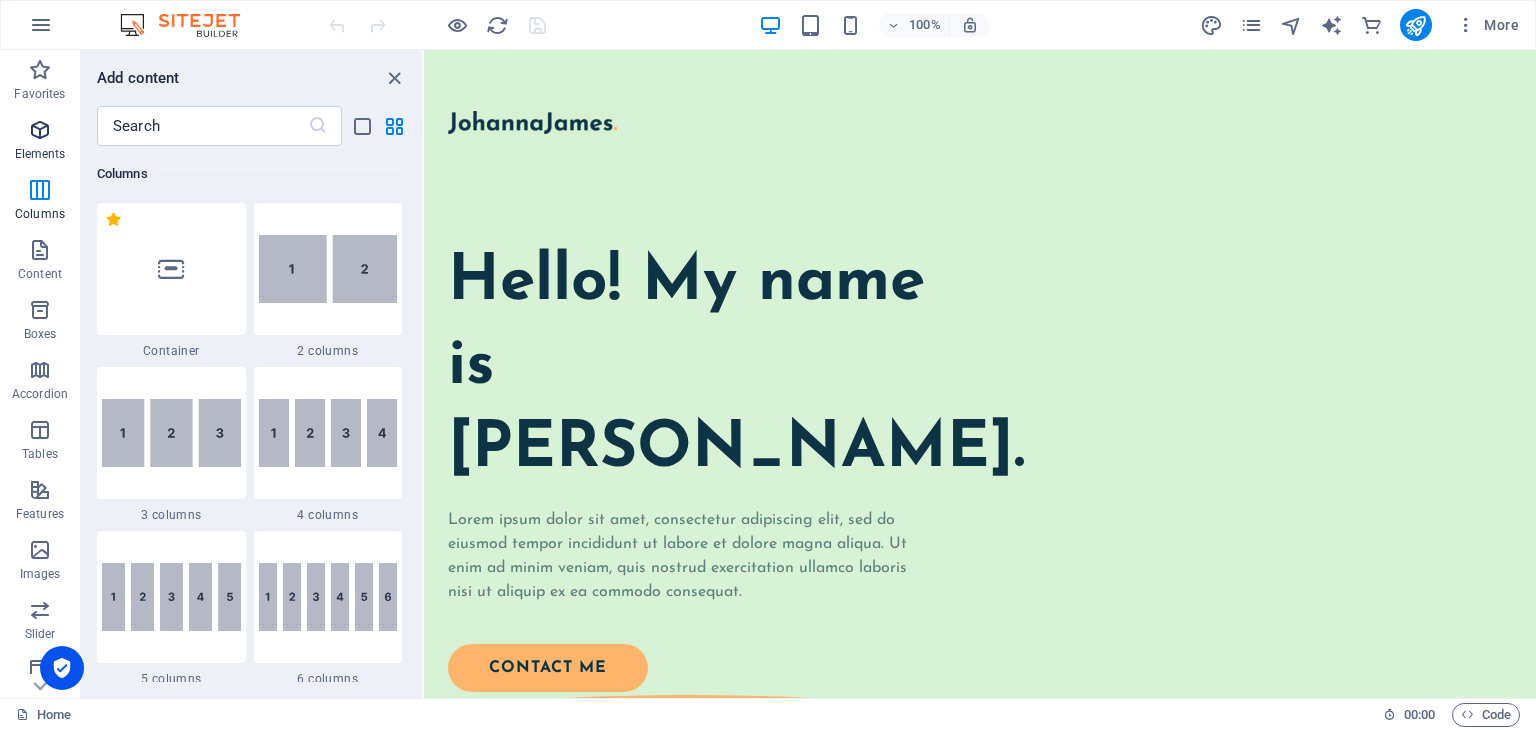 click at bounding box center [40, 130] 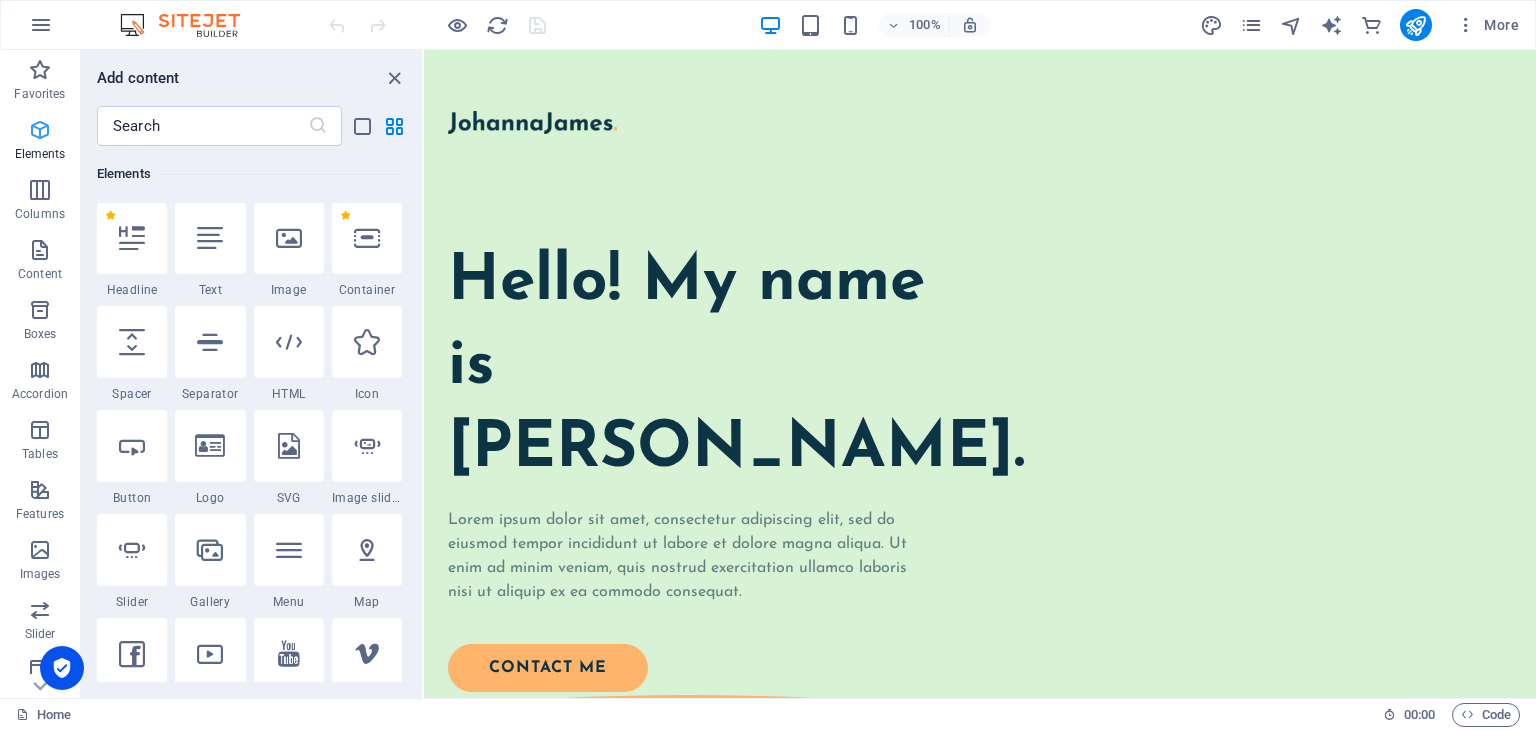 scroll, scrollTop: 213, scrollLeft: 0, axis: vertical 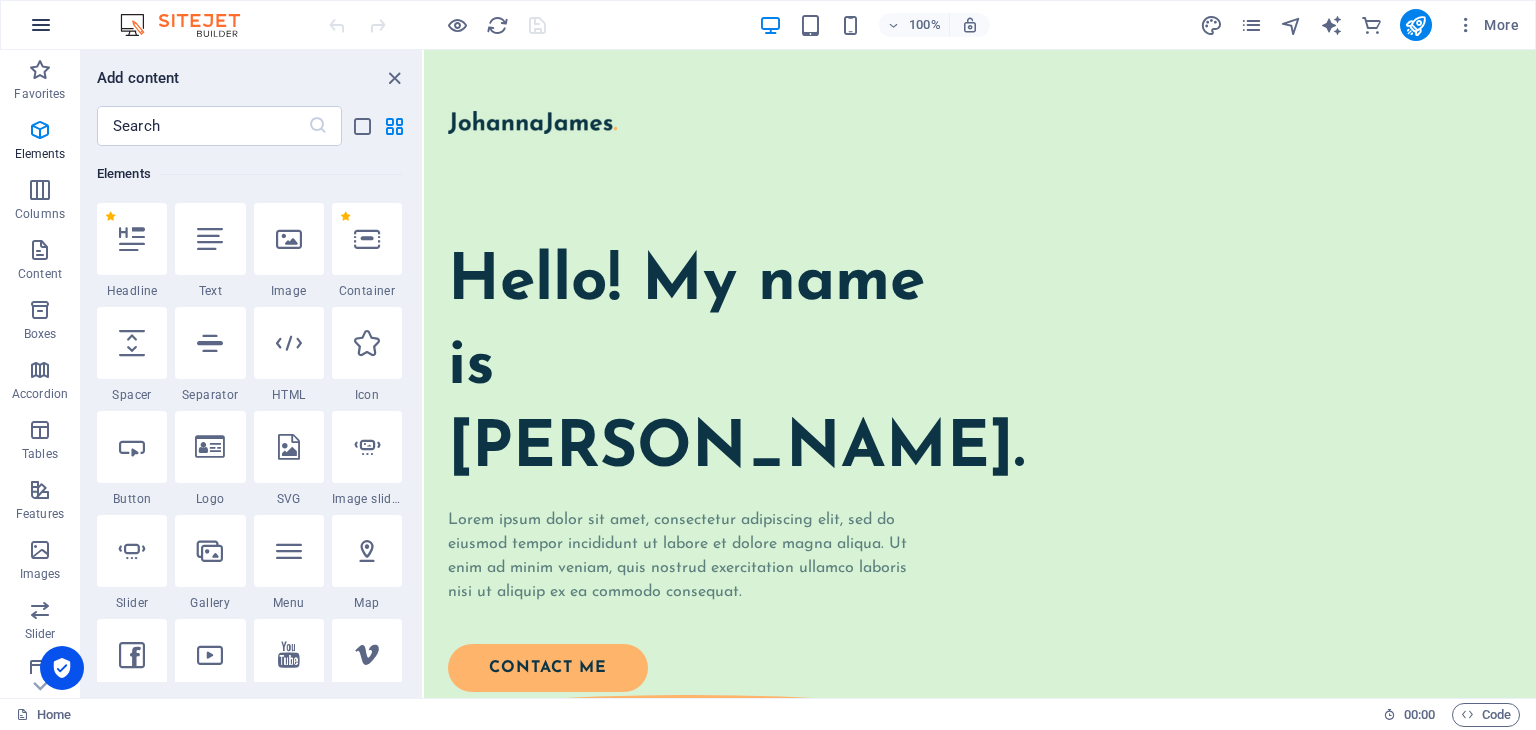 click at bounding box center [41, 25] 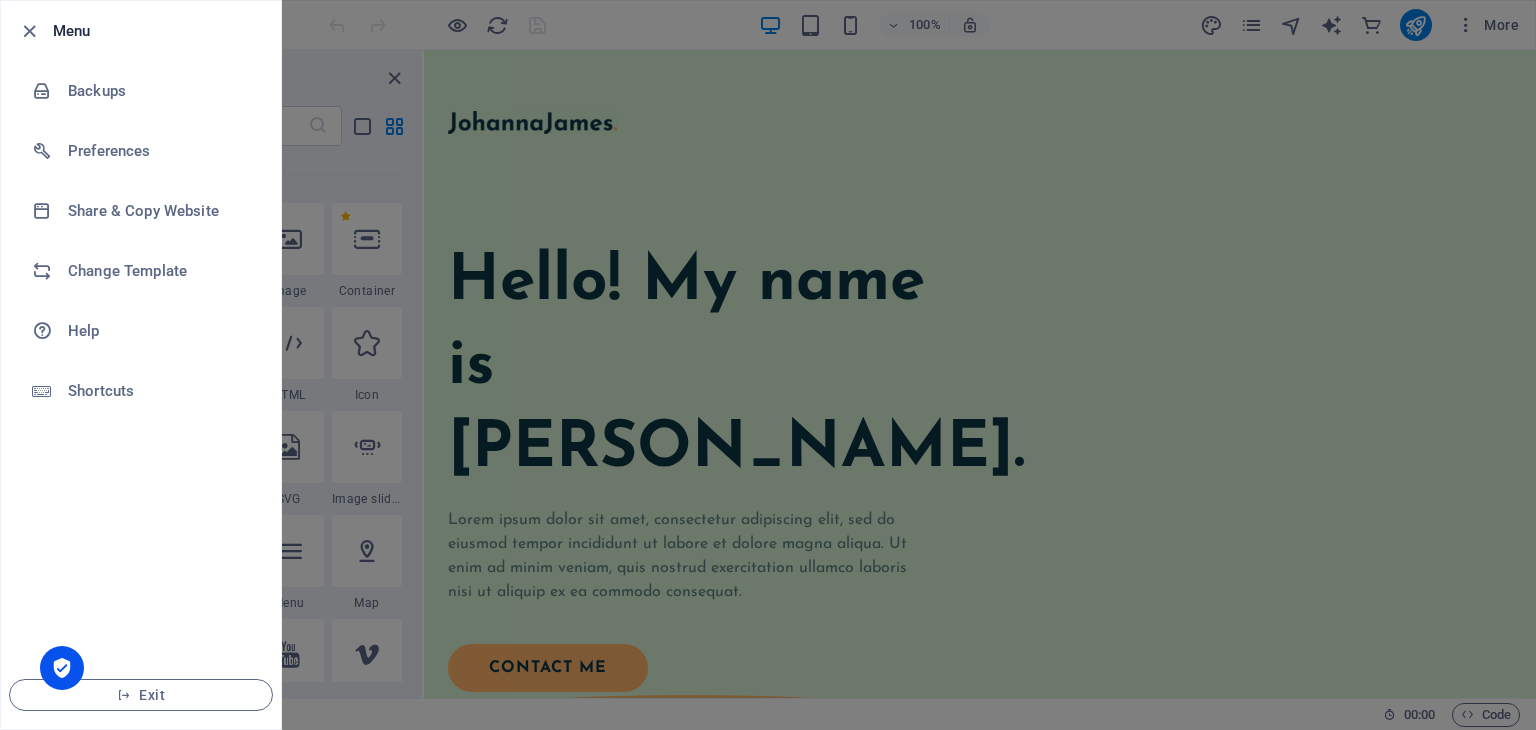 click at bounding box center (768, 365) 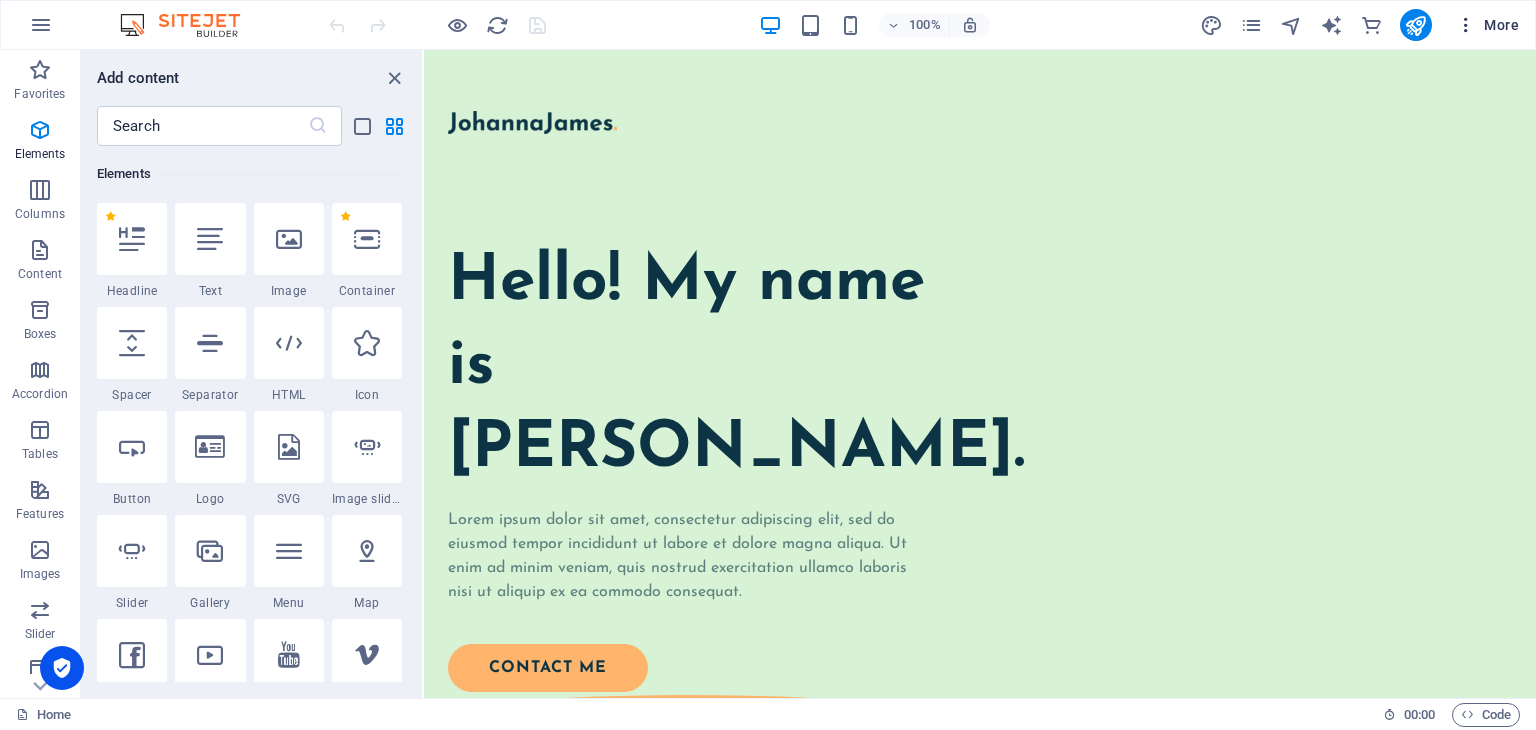 click at bounding box center [1466, 25] 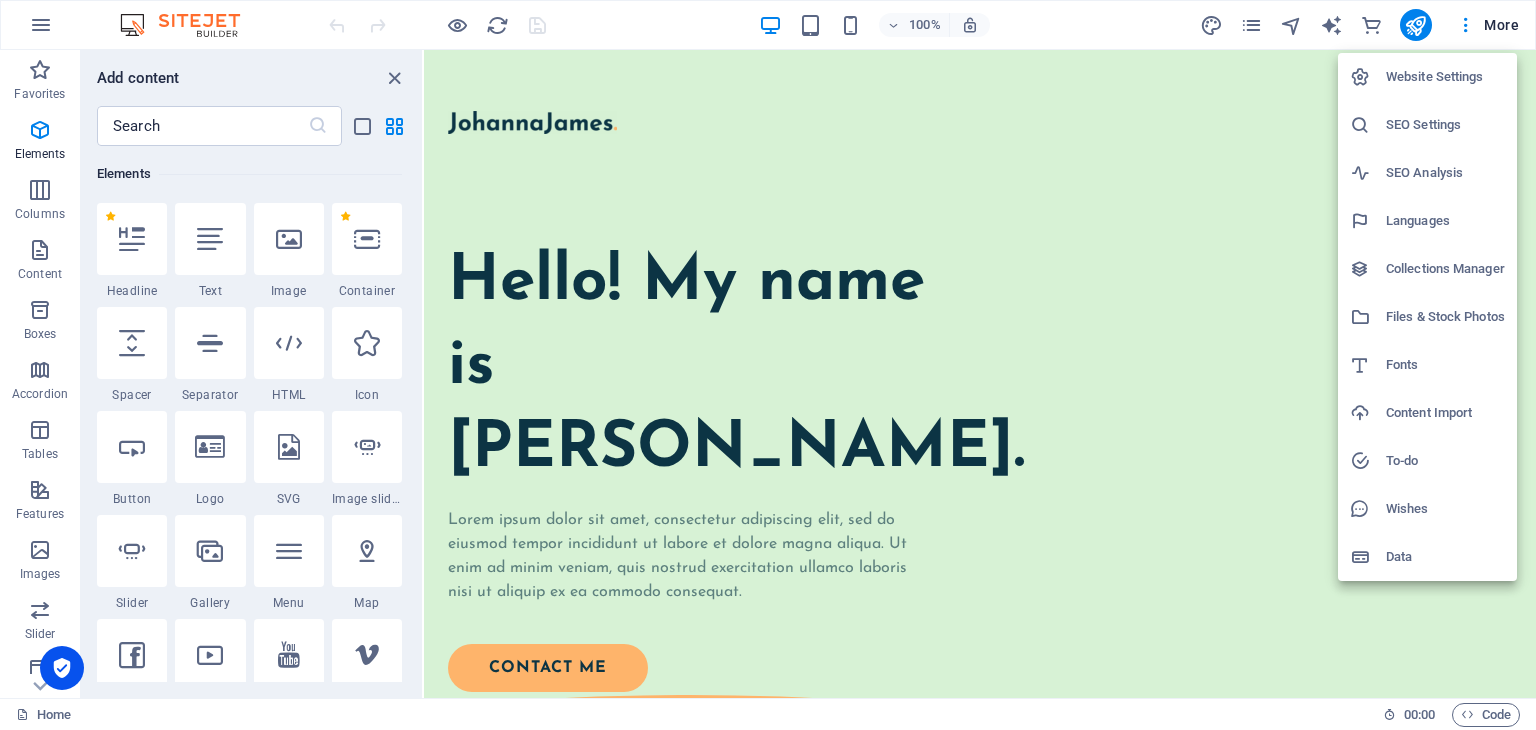 click on "Languages" at bounding box center [1445, 221] 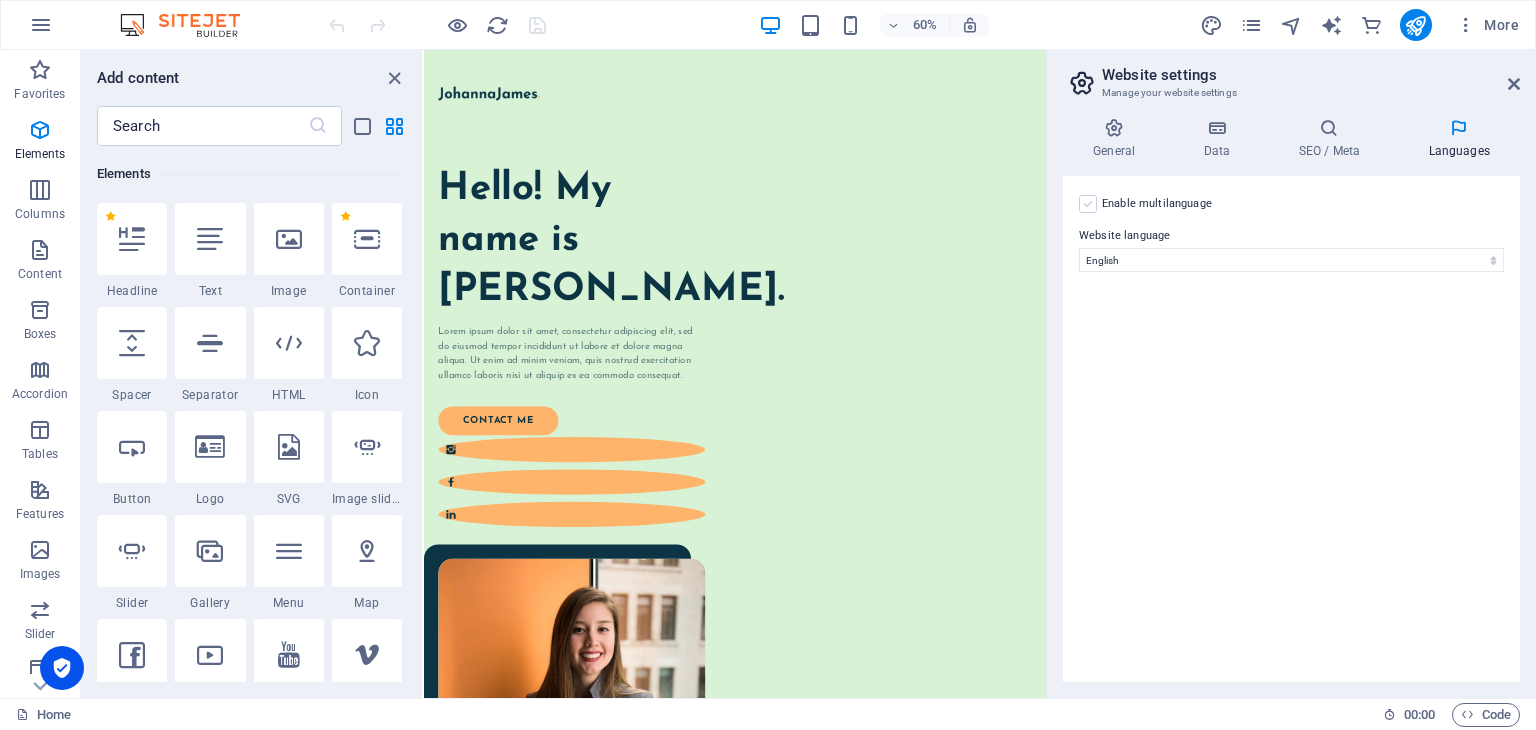 click at bounding box center [1088, 204] 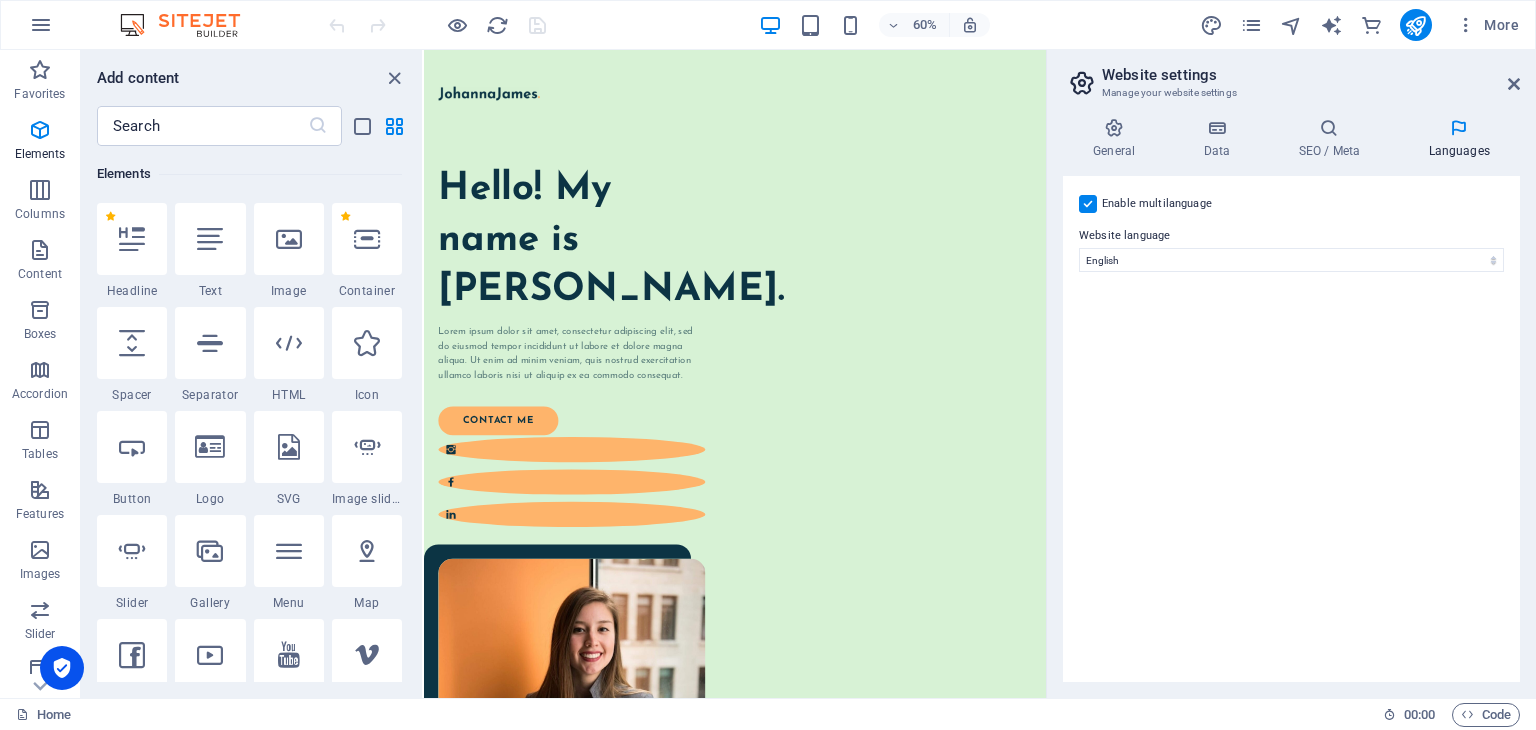 select 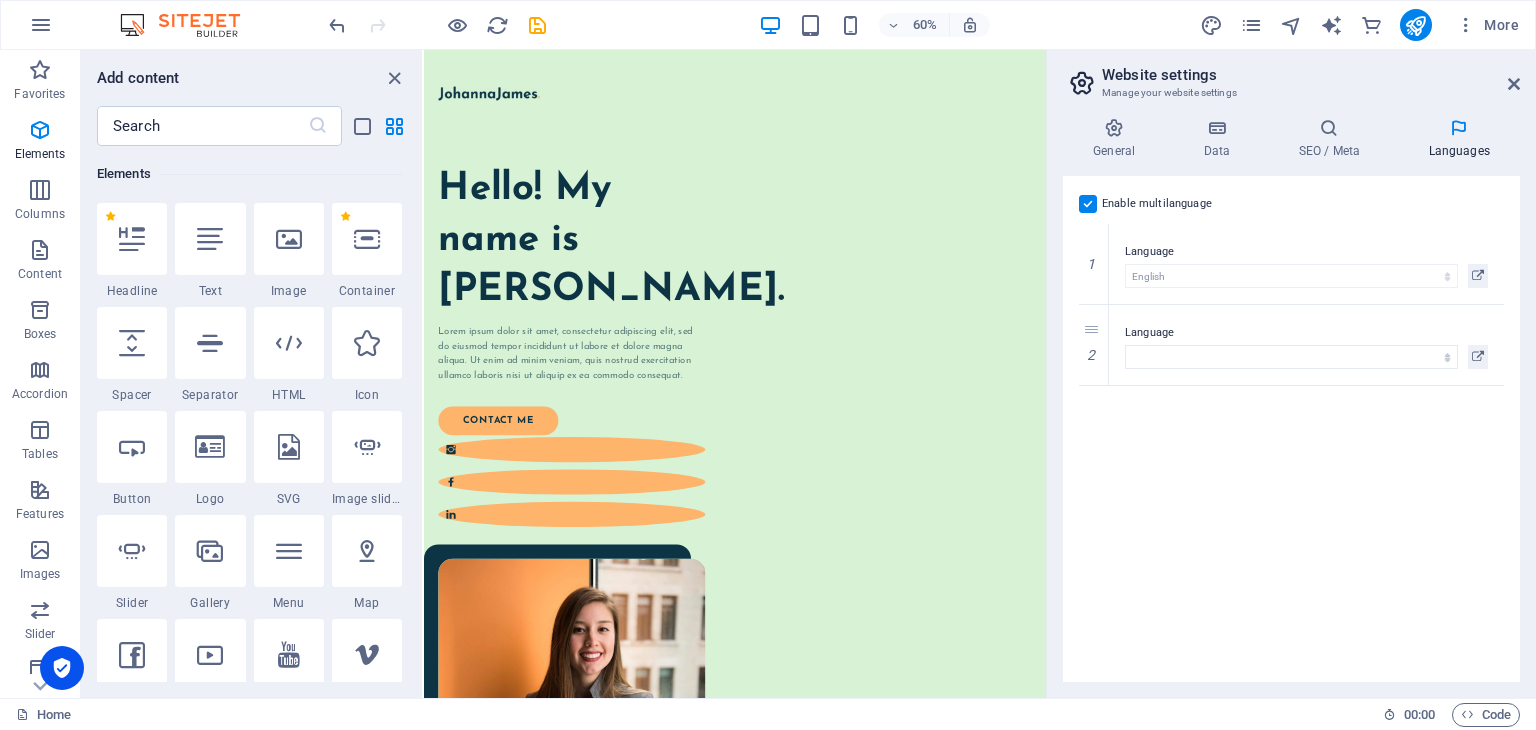 click on "Website settings" at bounding box center (1311, 75) 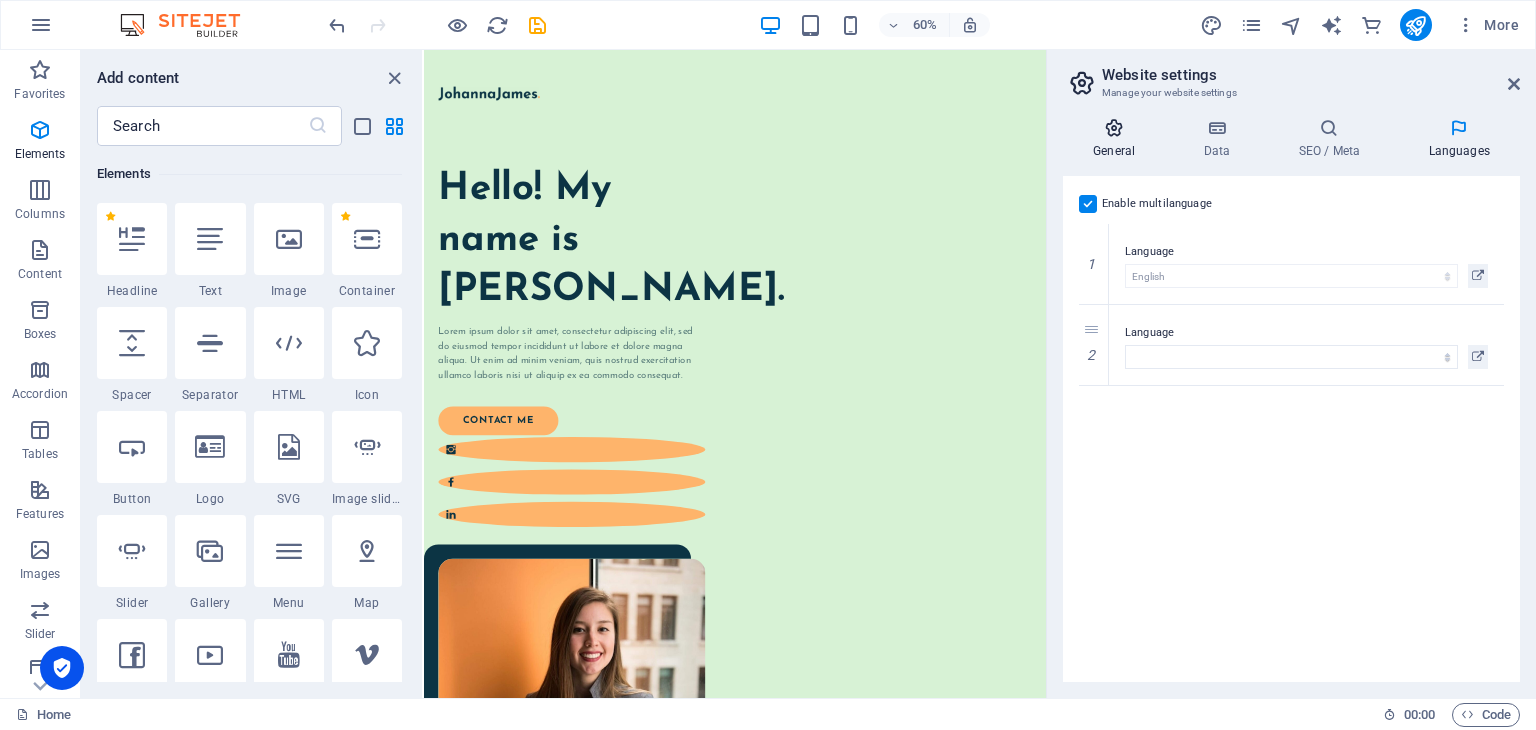 click at bounding box center (1114, 128) 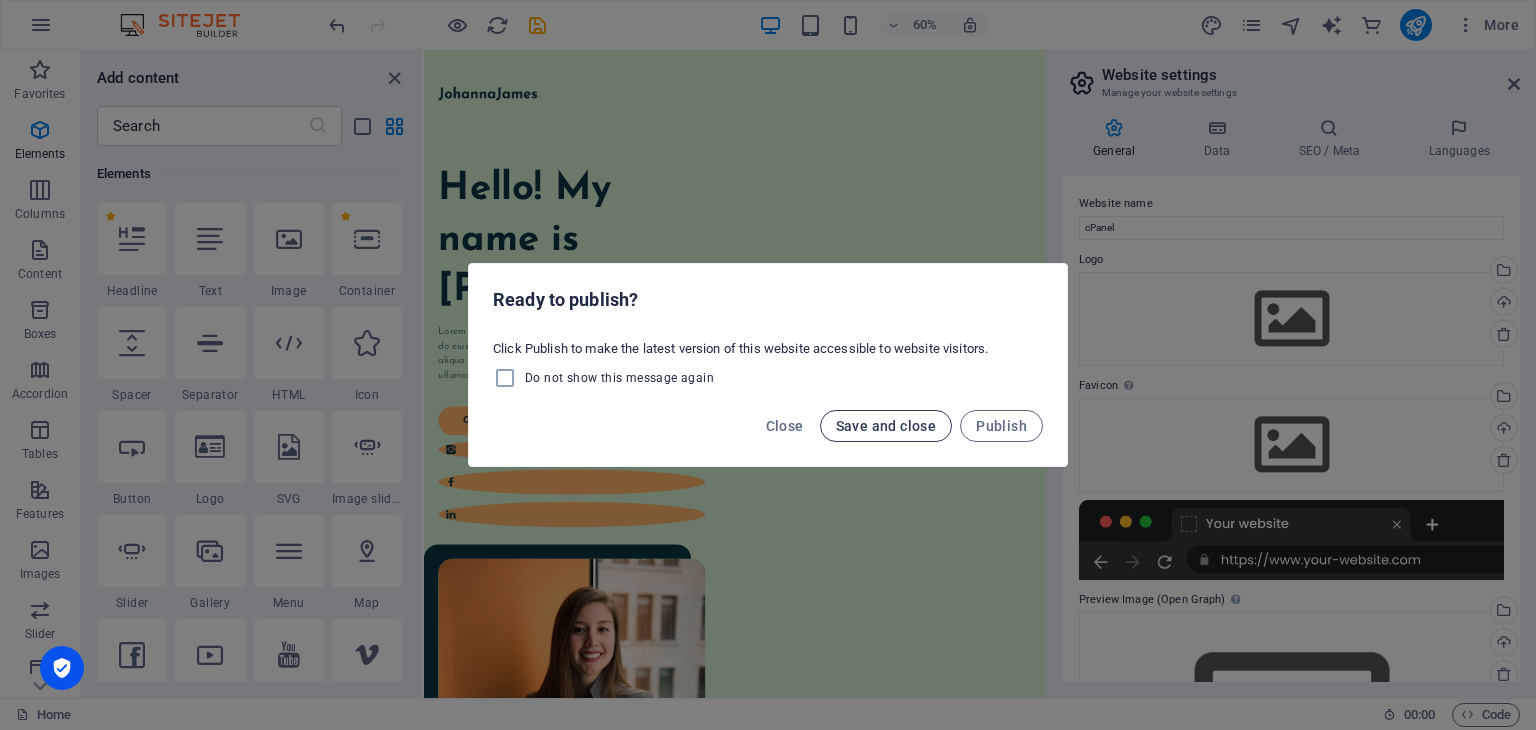 click on "Save and close" at bounding box center (886, 426) 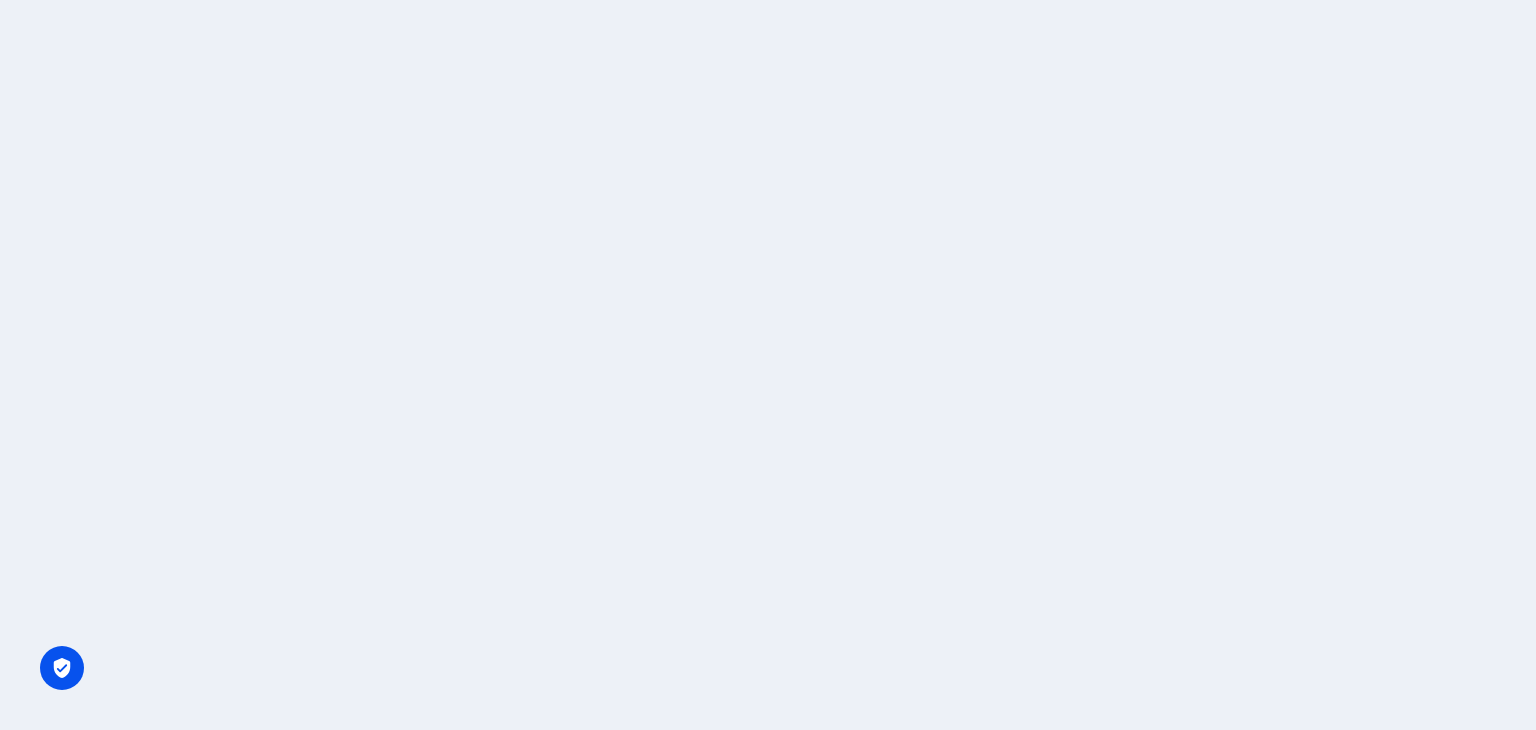 scroll, scrollTop: 0, scrollLeft: 0, axis: both 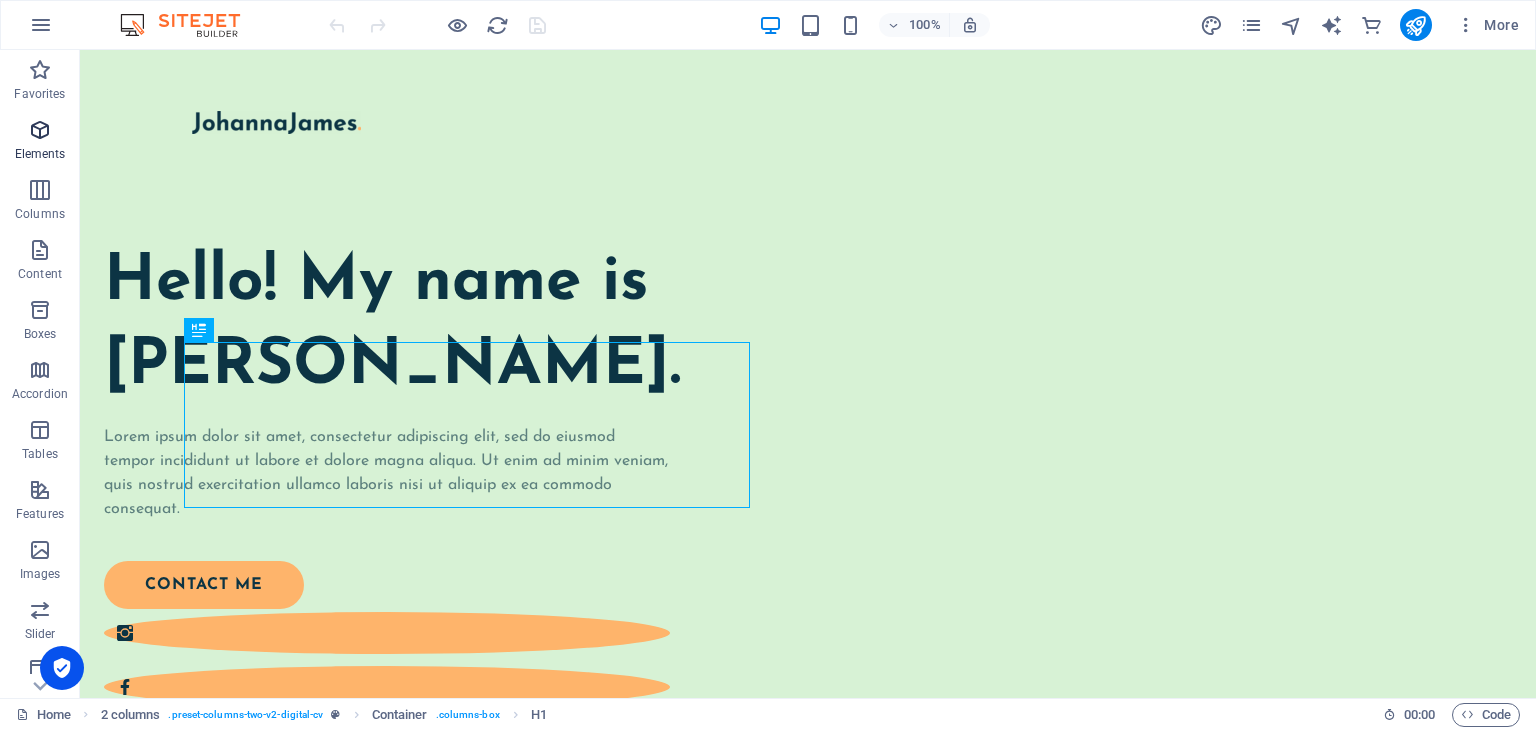 click on "Elements" at bounding box center (40, 154) 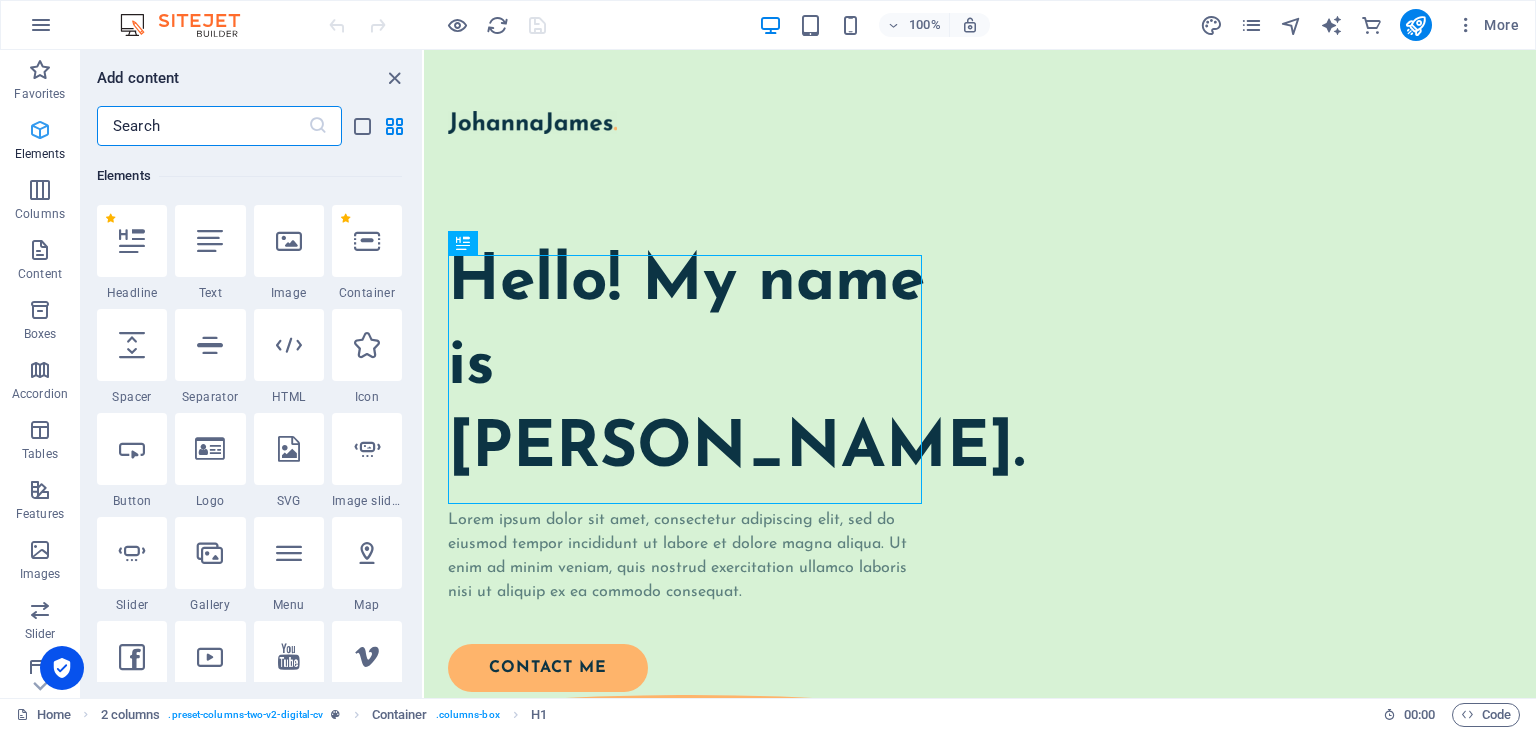 scroll, scrollTop: 212, scrollLeft: 0, axis: vertical 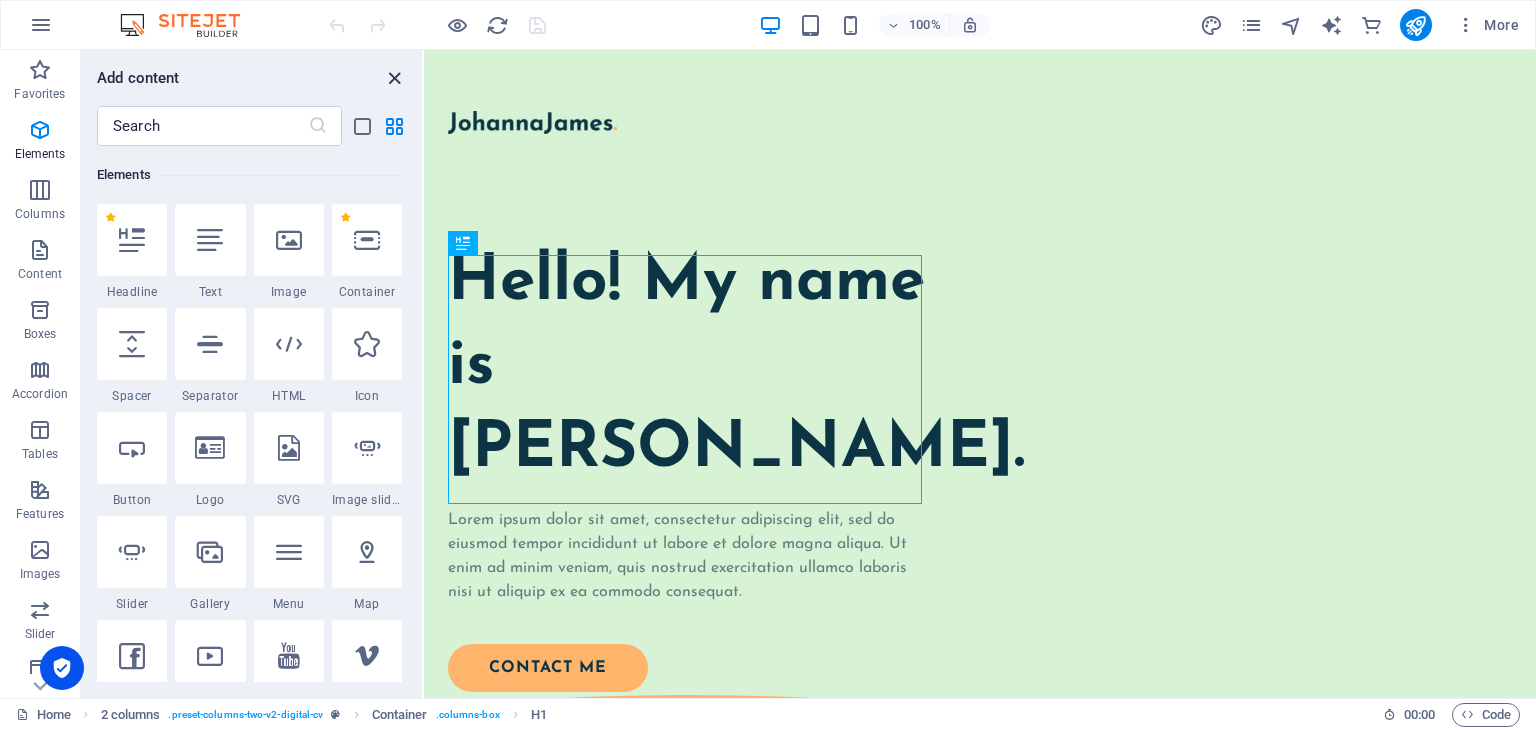 click at bounding box center [394, 78] 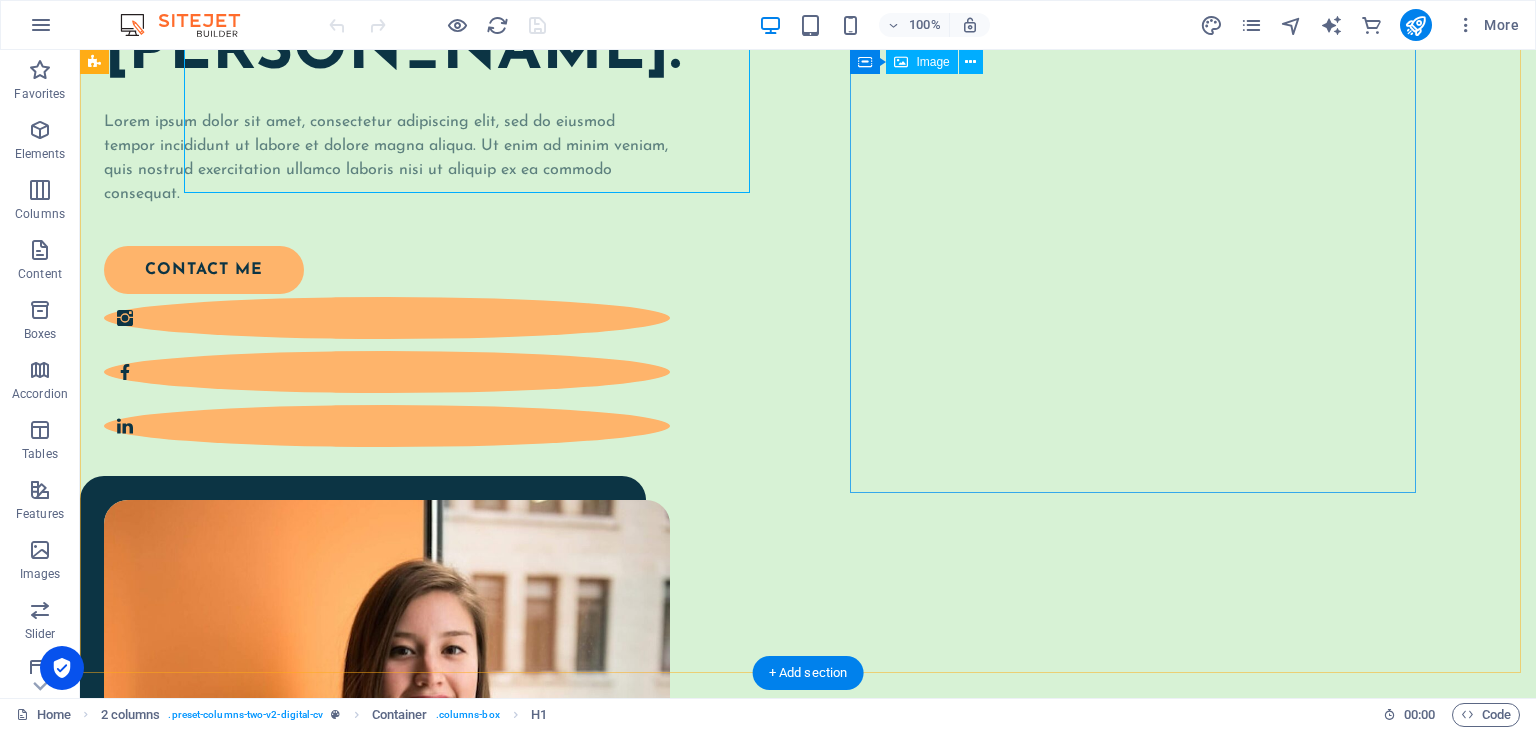 scroll, scrollTop: 0, scrollLeft: 0, axis: both 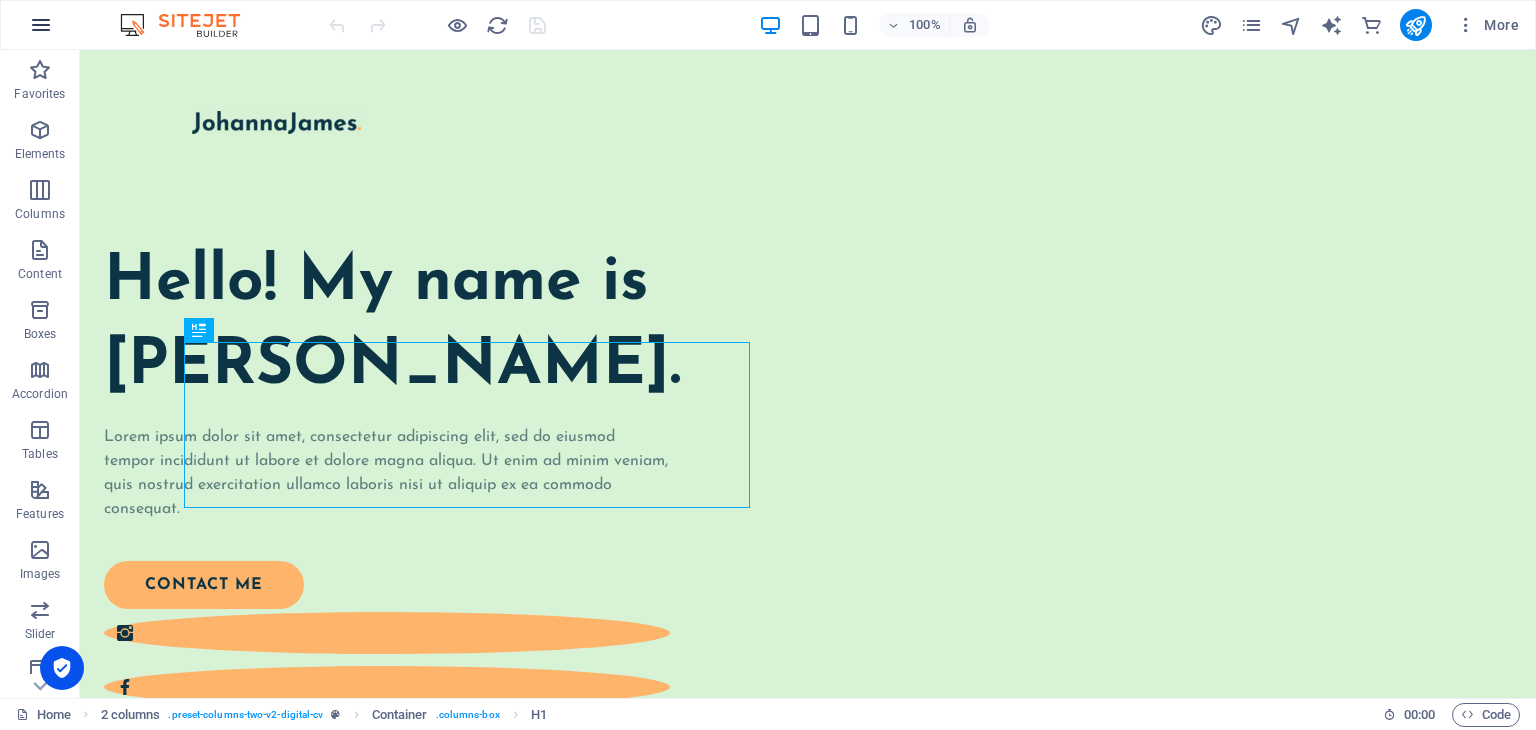 click at bounding box center (41, 25) 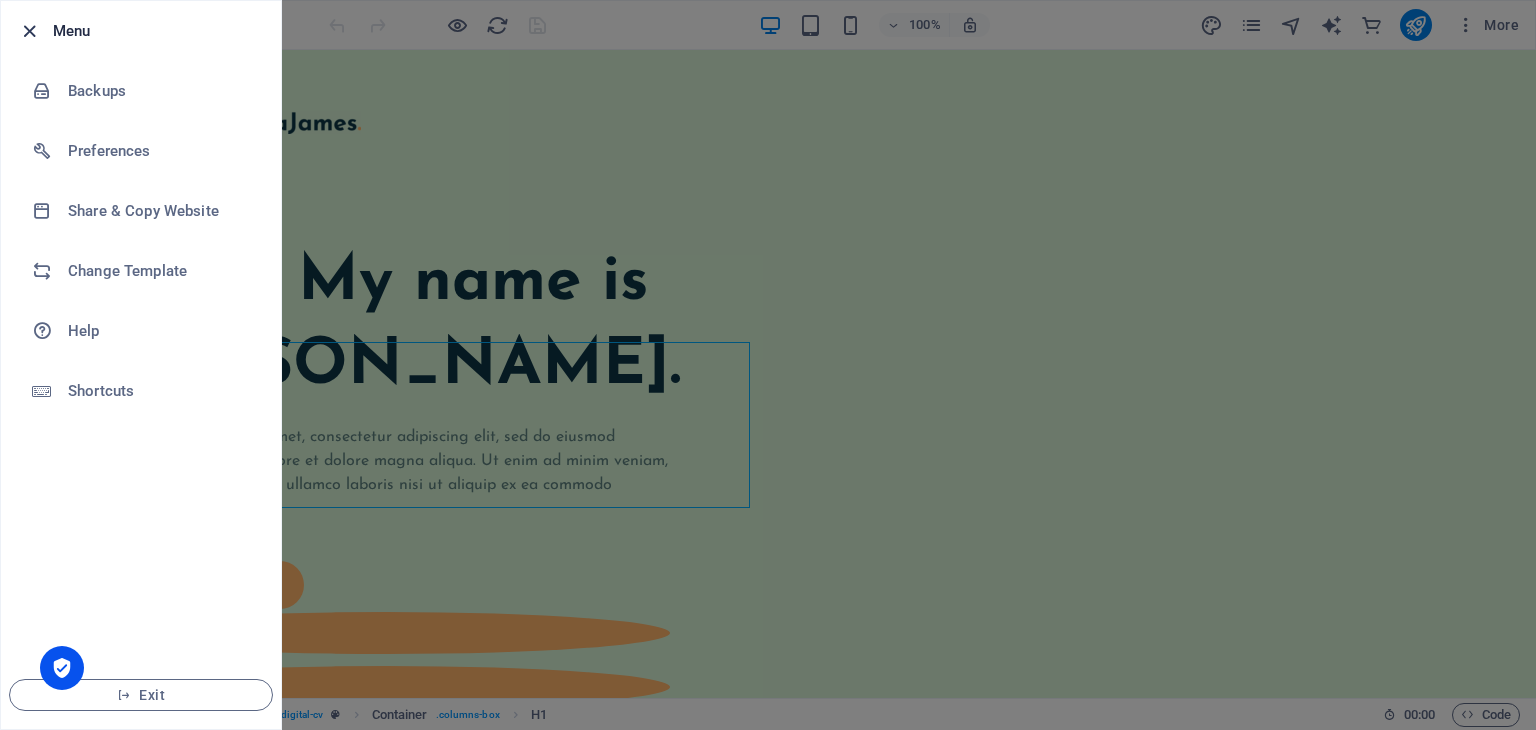 click at bounding box center [29, 31] 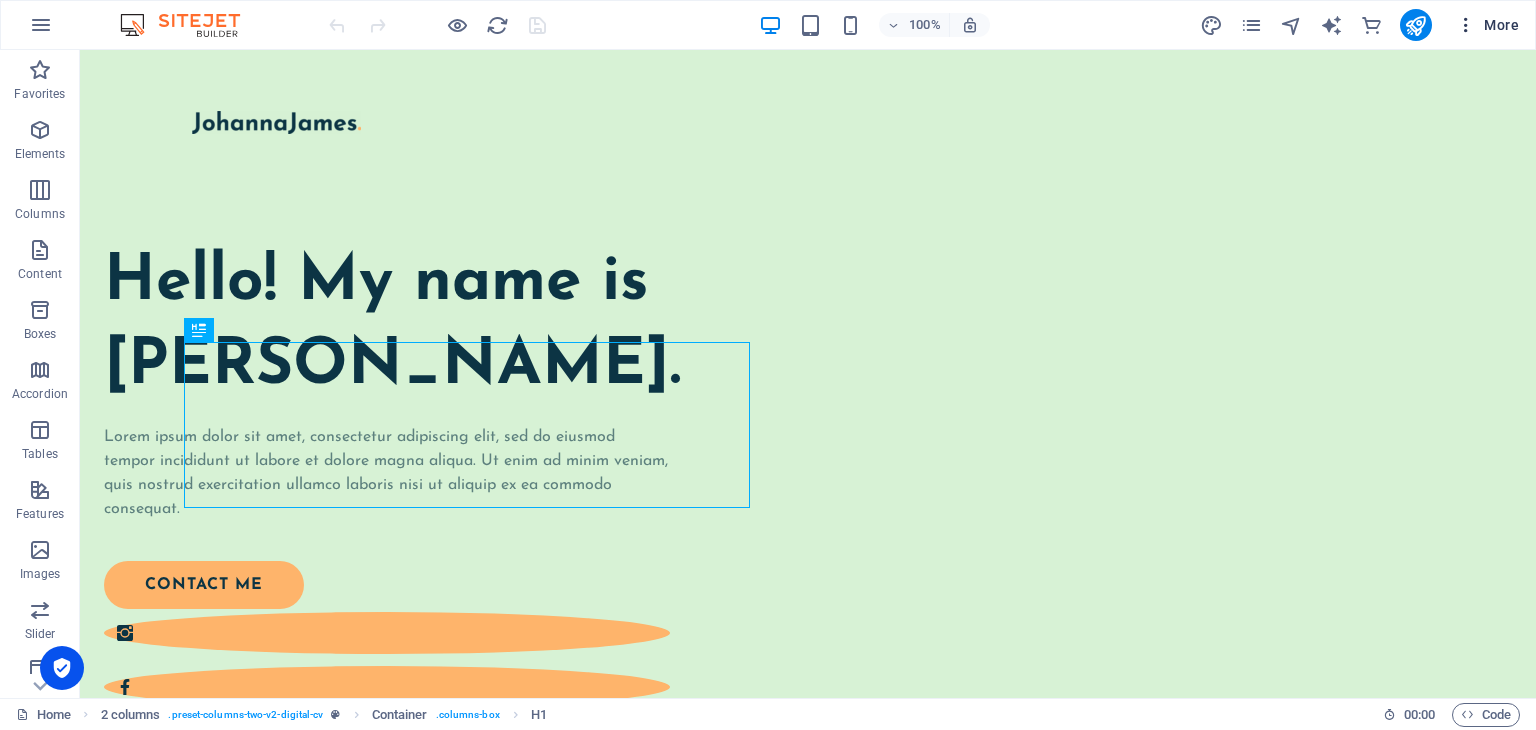 click at bounding box center (1466, 25) 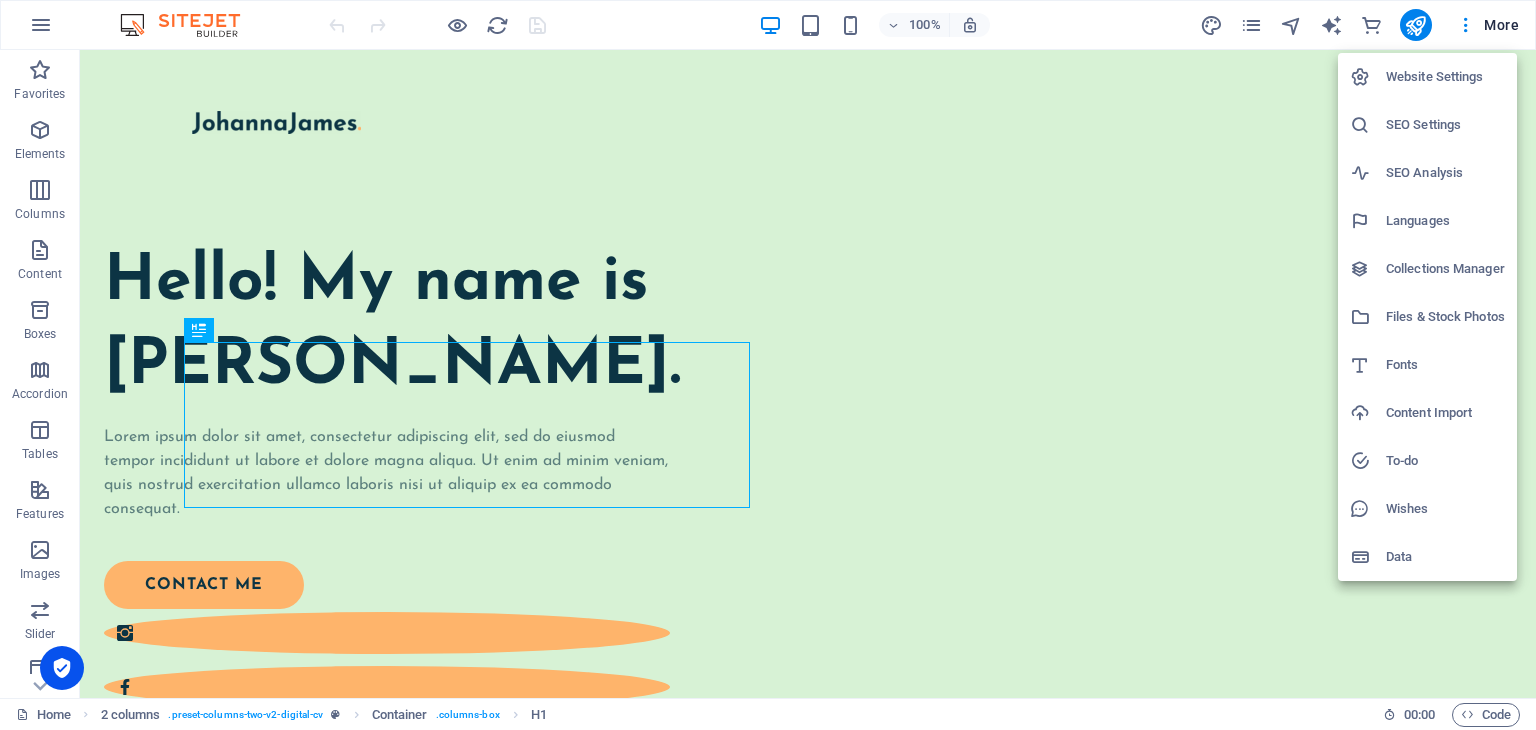 click at bounding box center [768, 365] 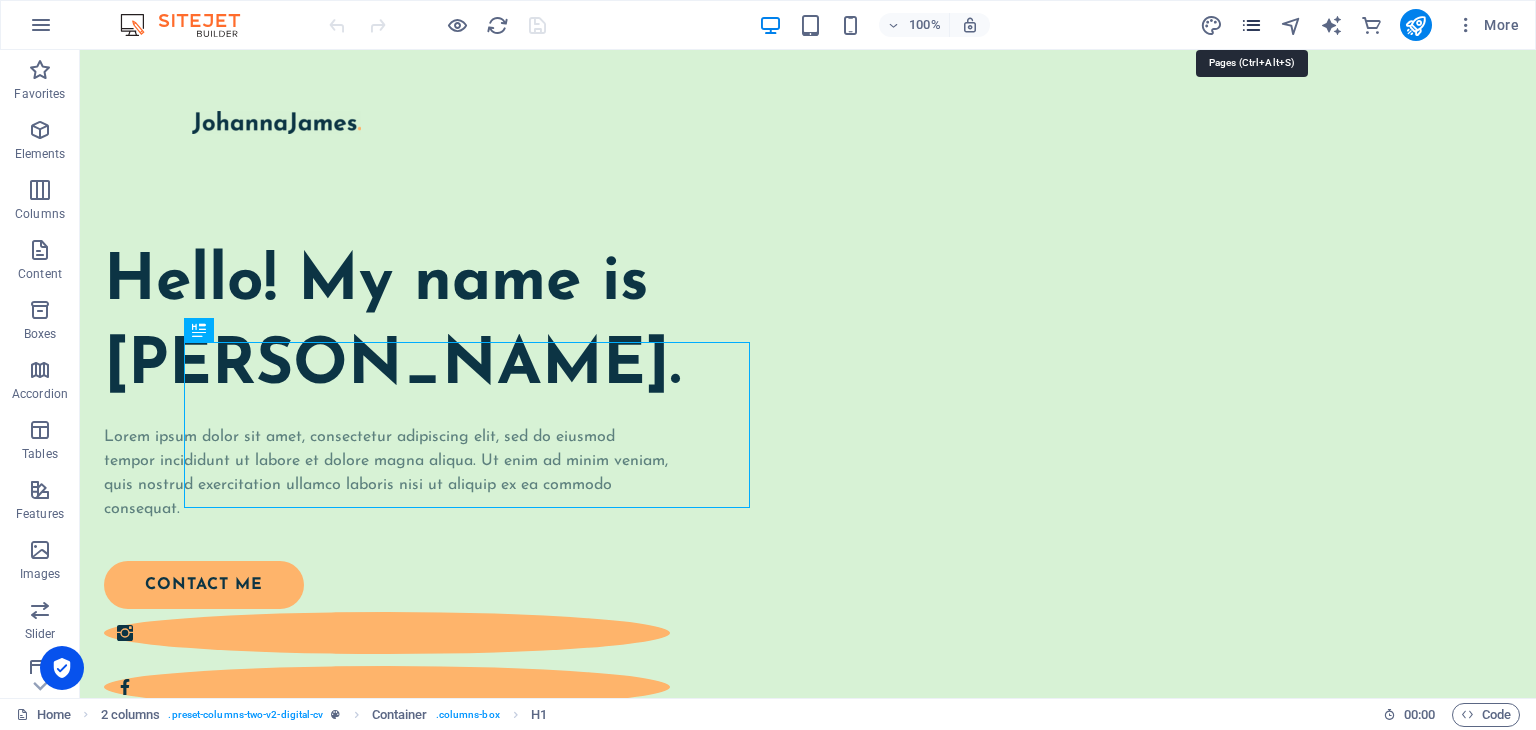 click at bounding box center (1251, 25) 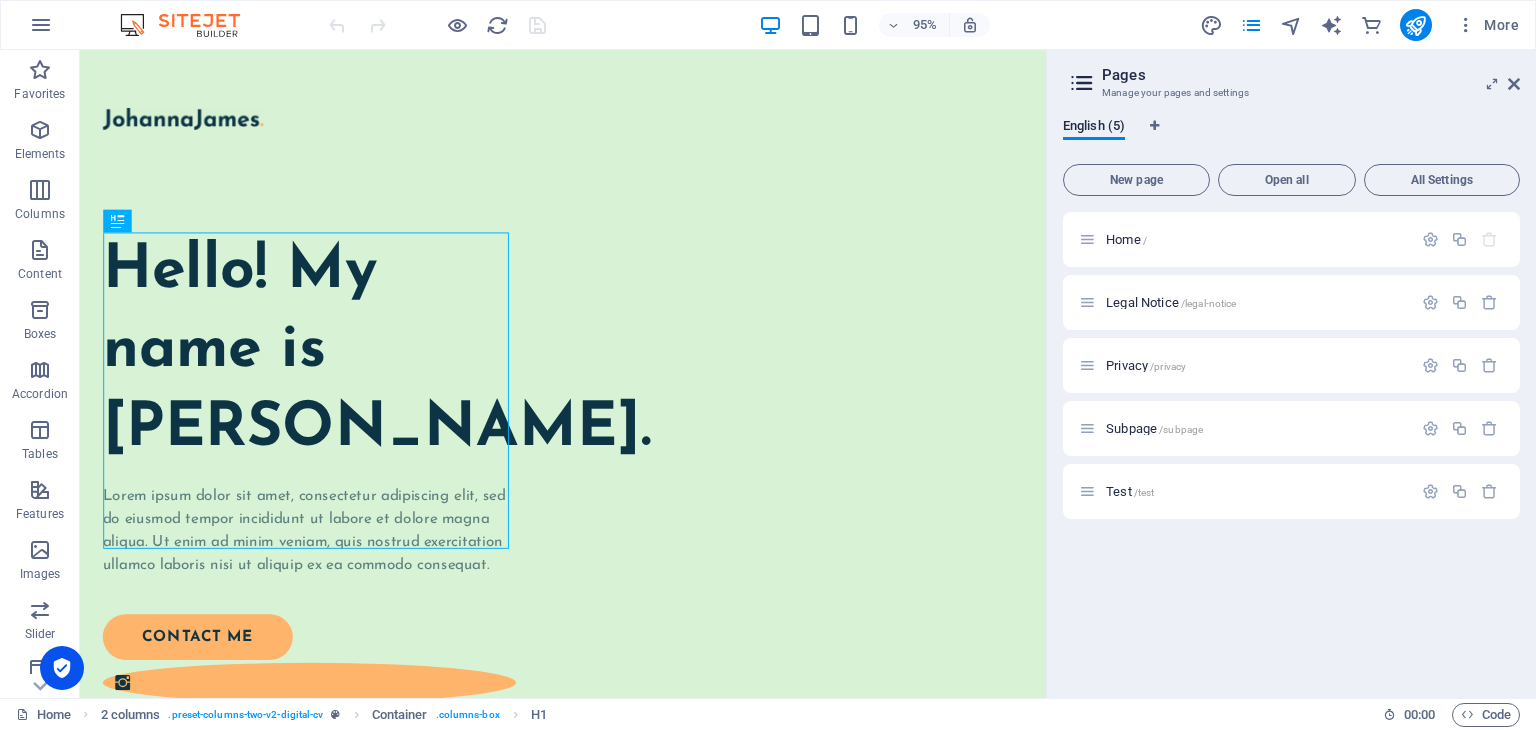 click at bounding box center [1082, 83] 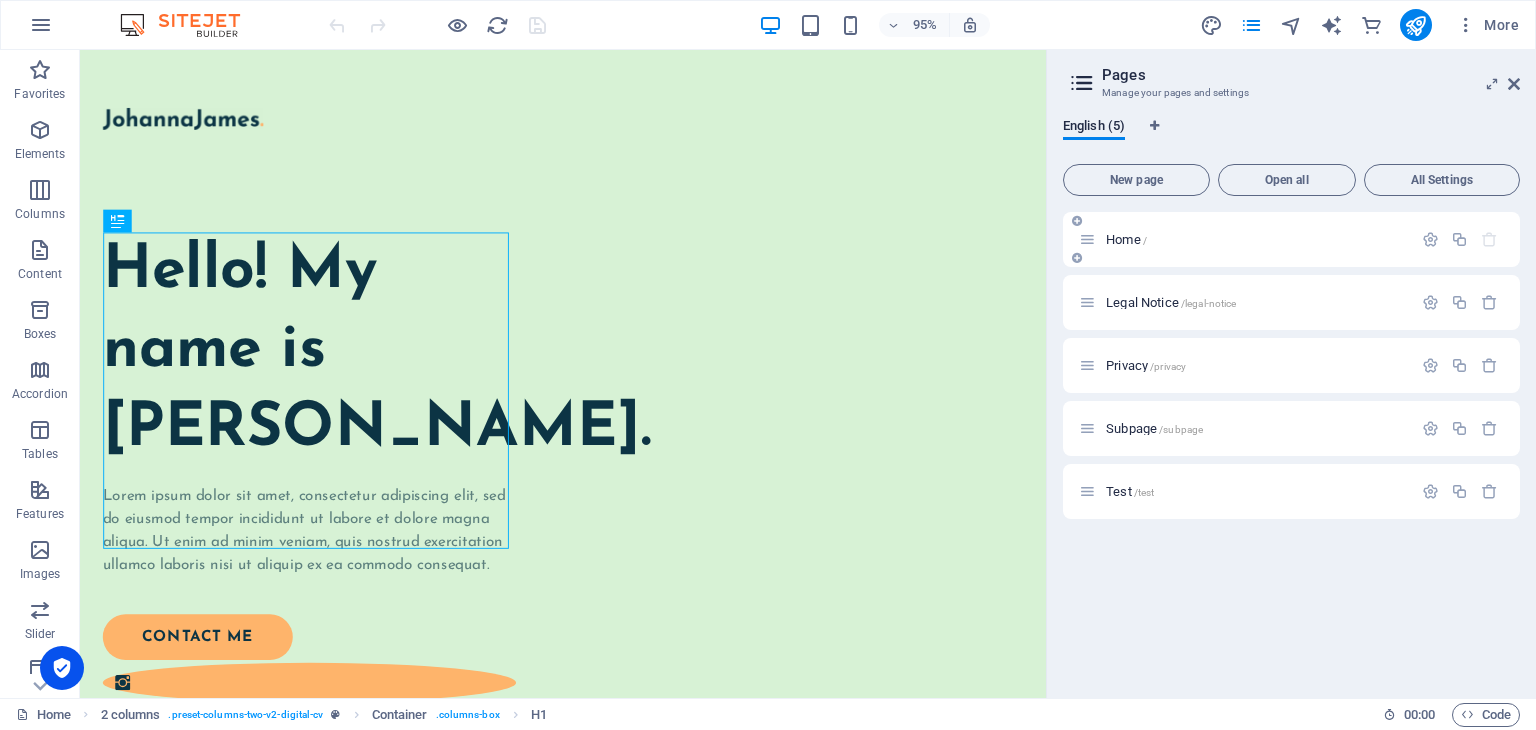 click on "Home /" at bounding box center (1245, 239) 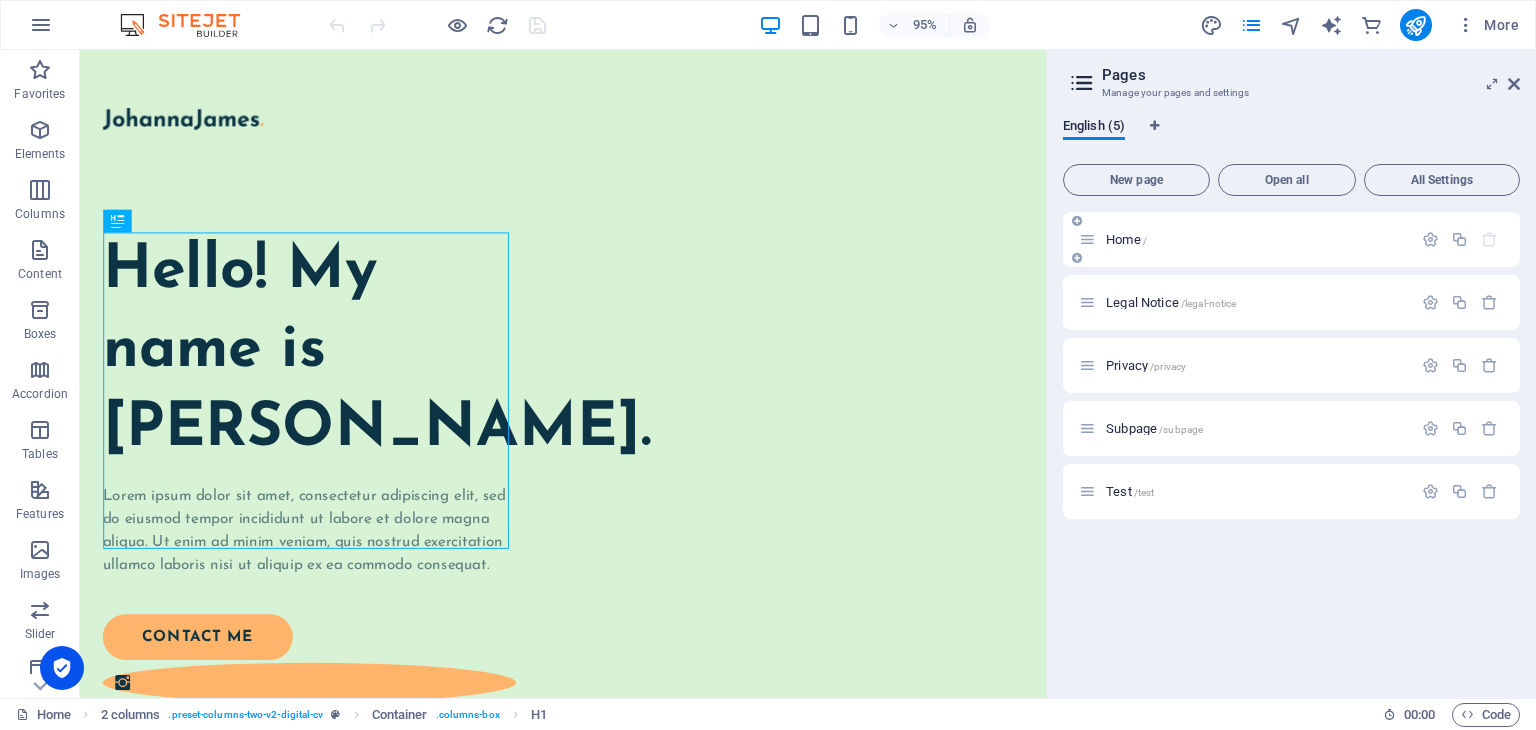 click on "Home /" at bounding box center (1126, 239) 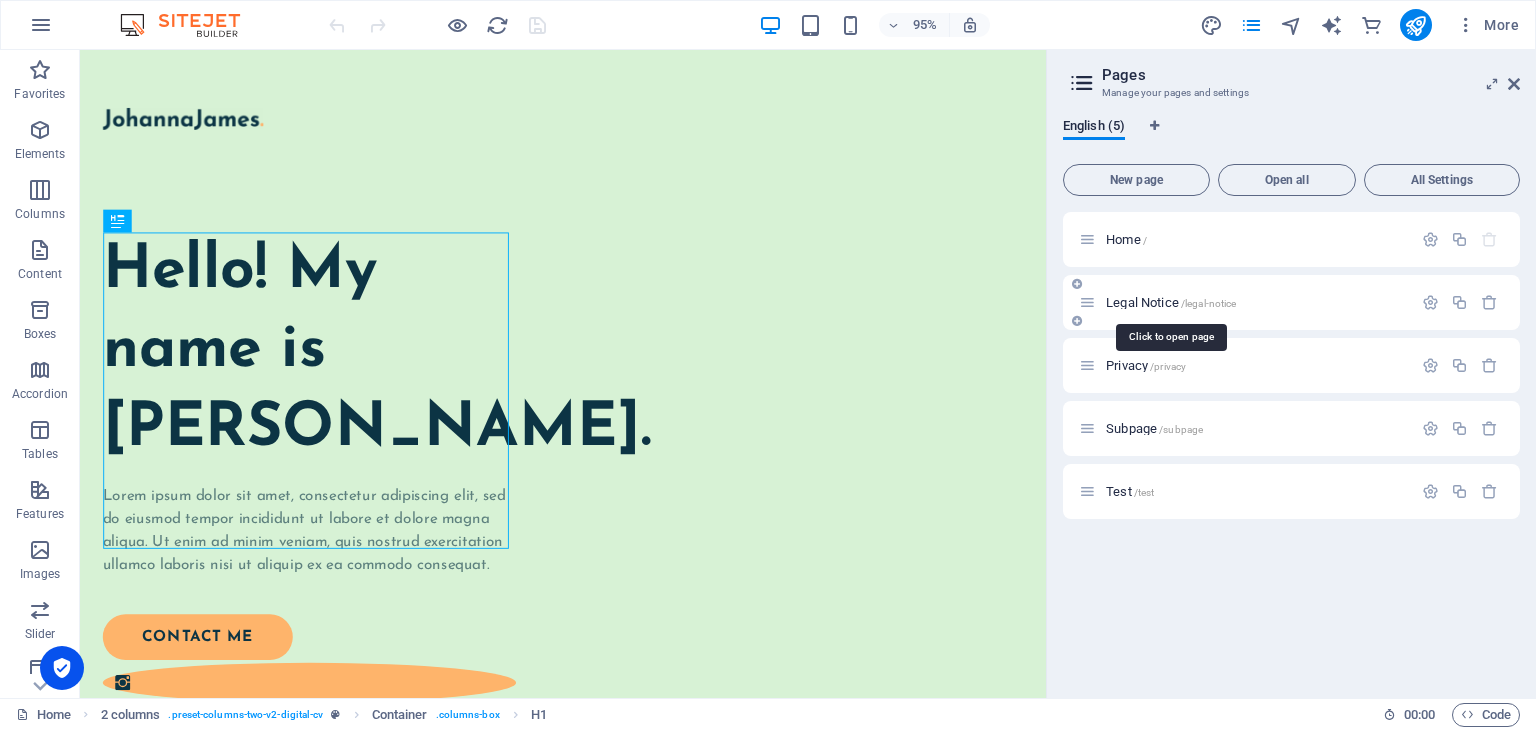 click on "Legal Notice /legal-notice" at bounding box center [1171, 302] 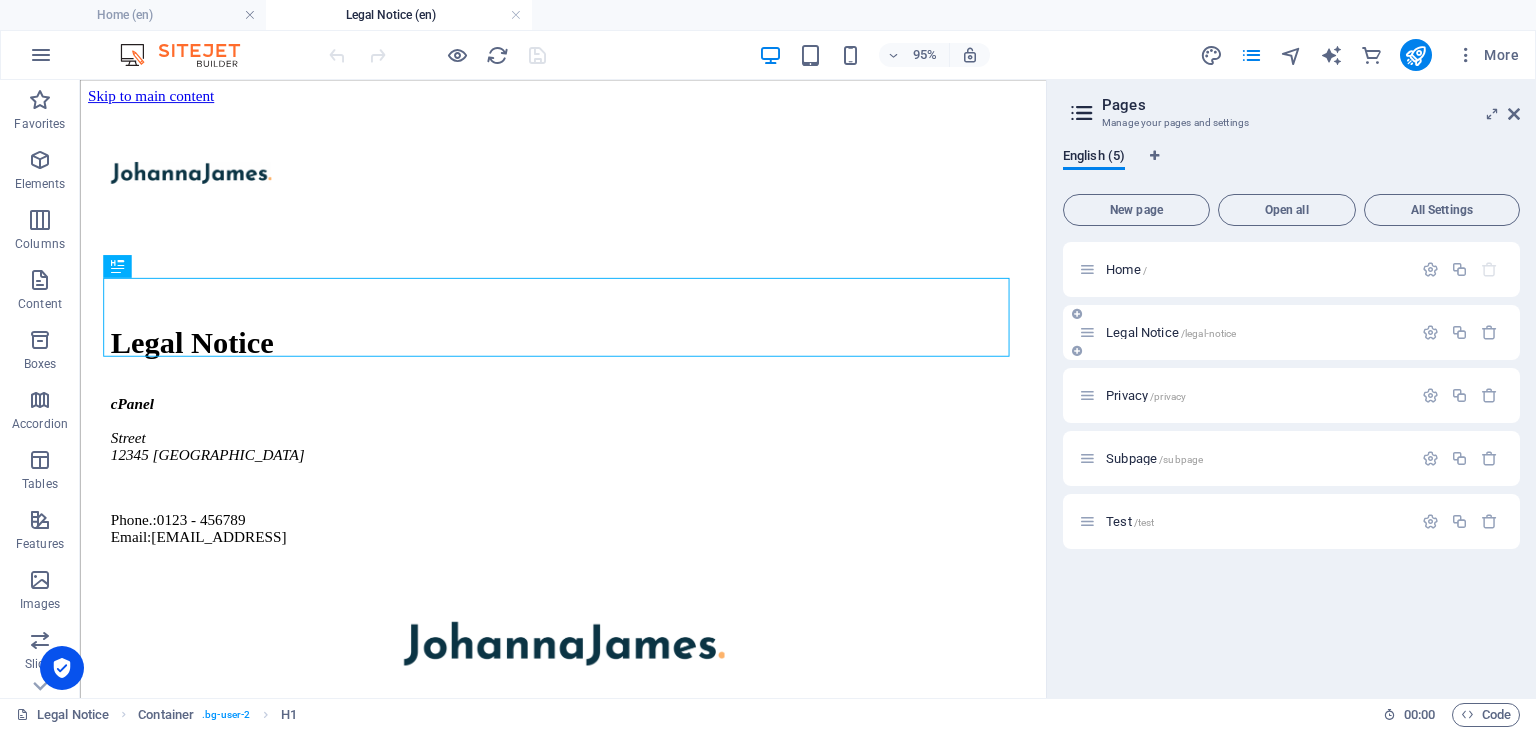 scroll, scrollTop: 0, scrollLeft: 0, axis: both 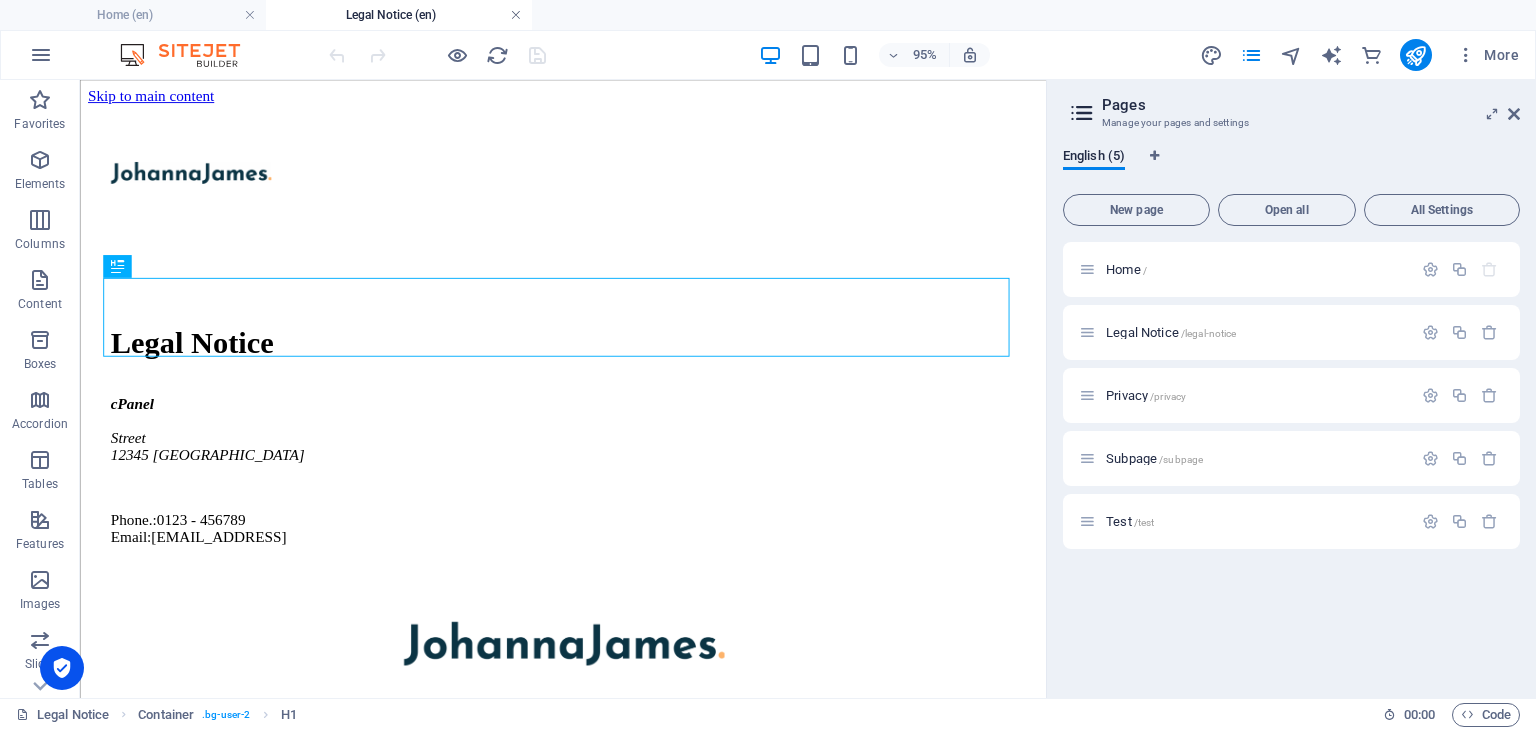 click at bounding box center [516, 15] 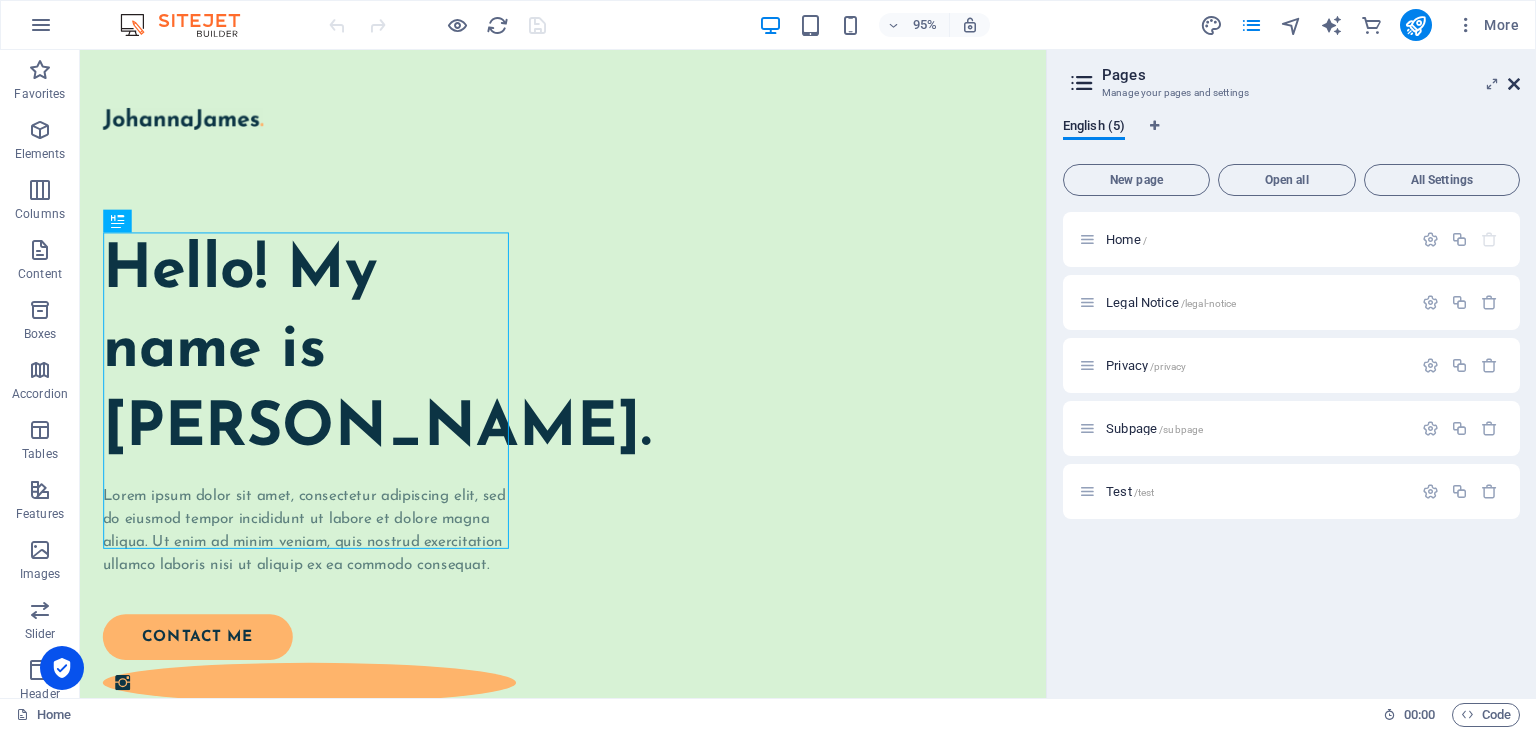 click at bounding box center [1514, 84] 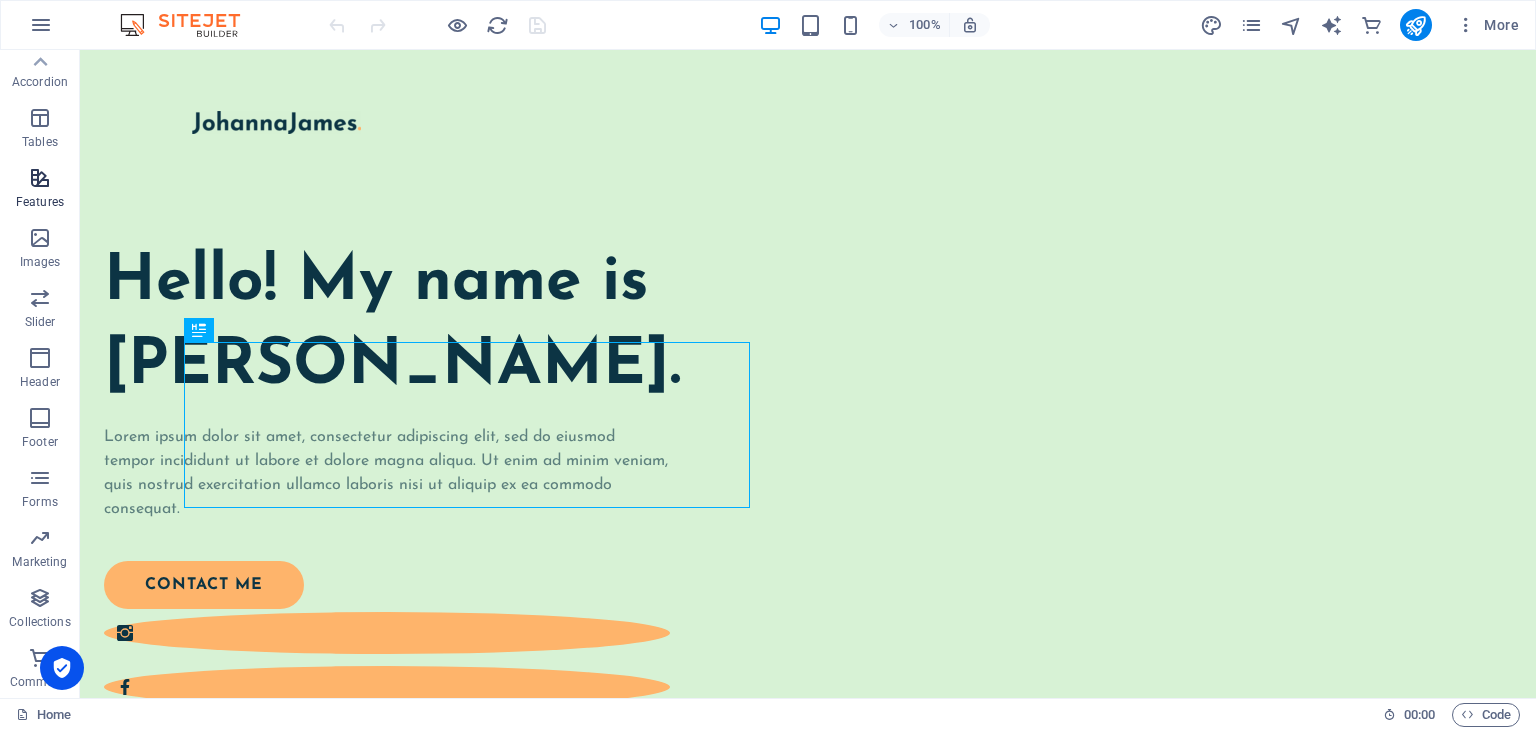 scroll, scrollTop: 0, scrollLeft: 0, axis: both 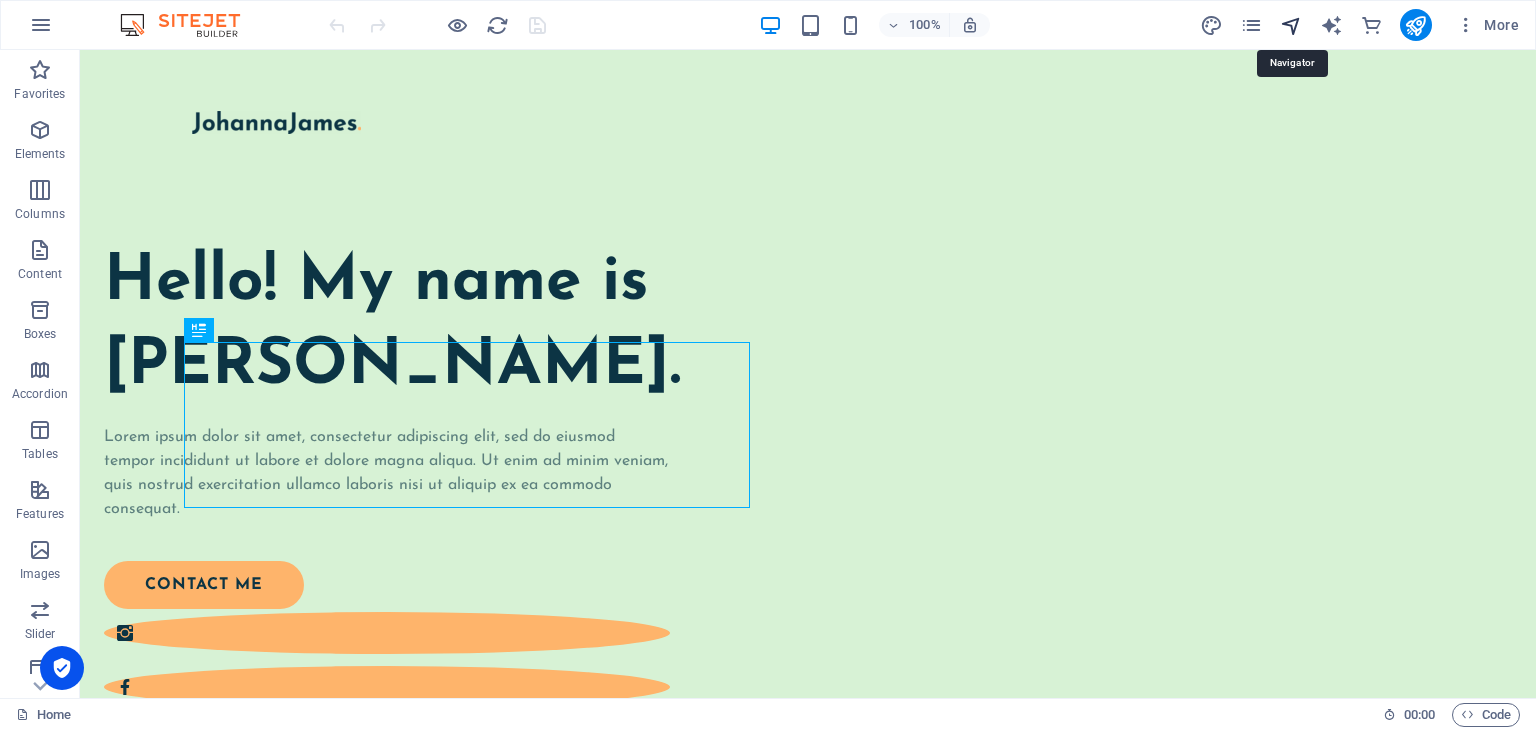 click at bounding box center (1291, 25) 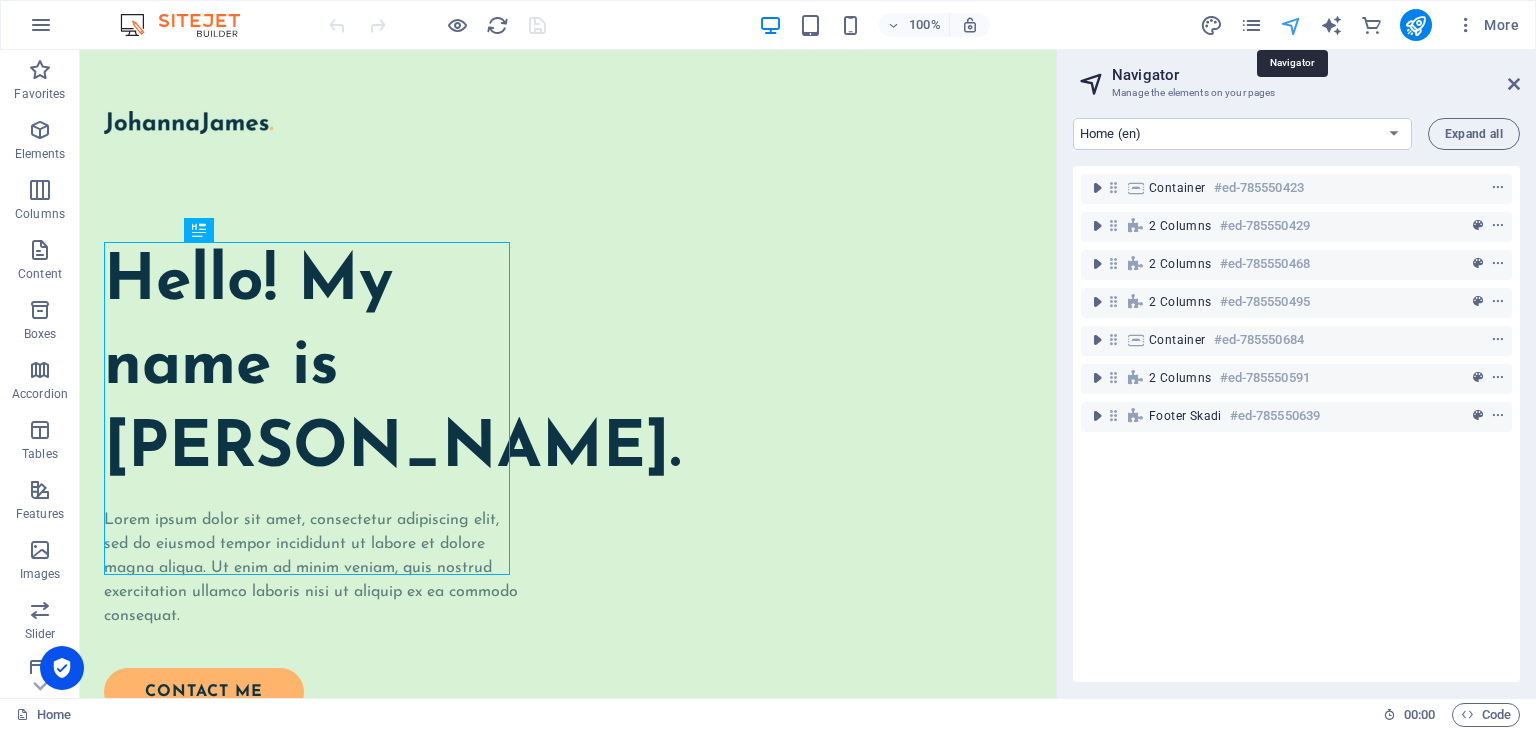click at bounding box center [1291, 25] 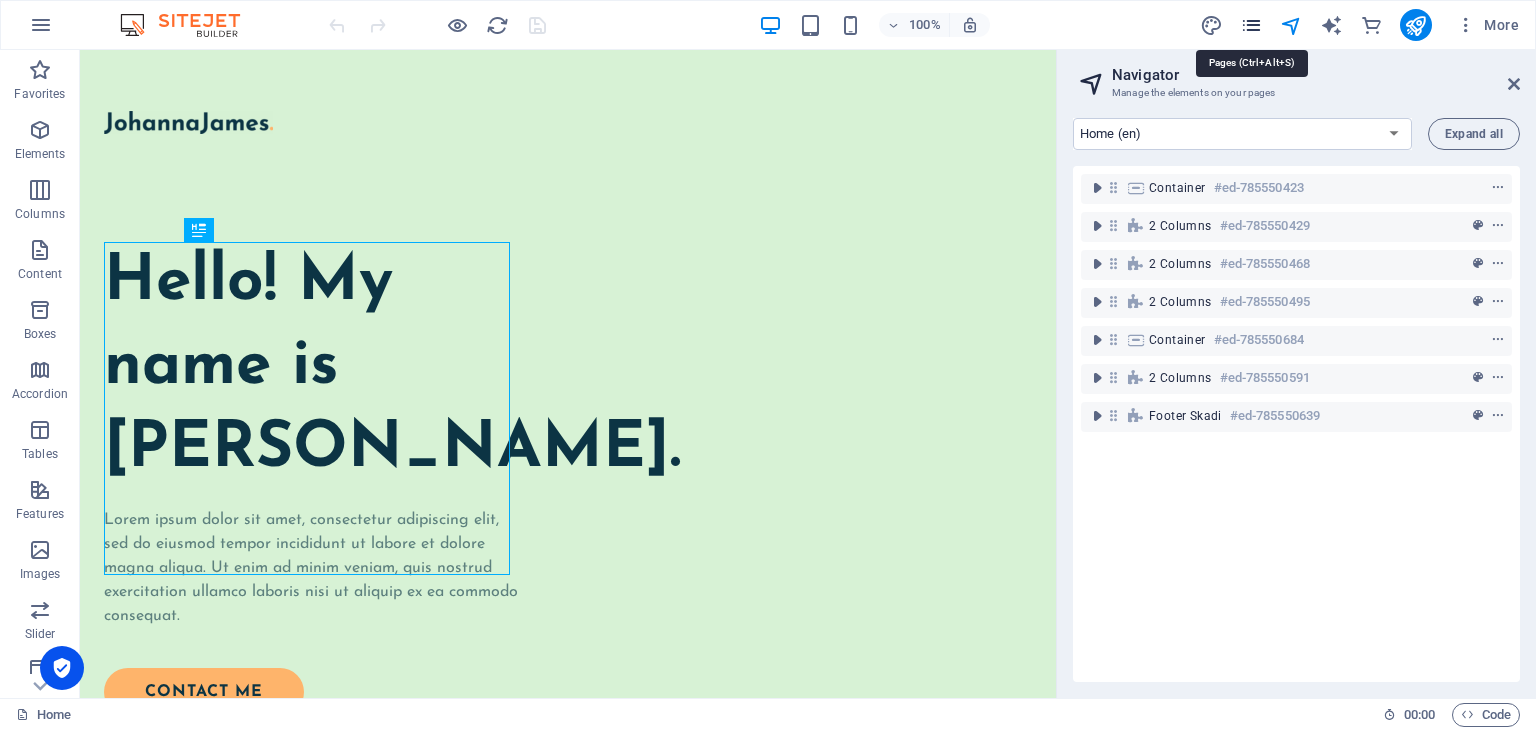 click at bounding box center (1251, 25) 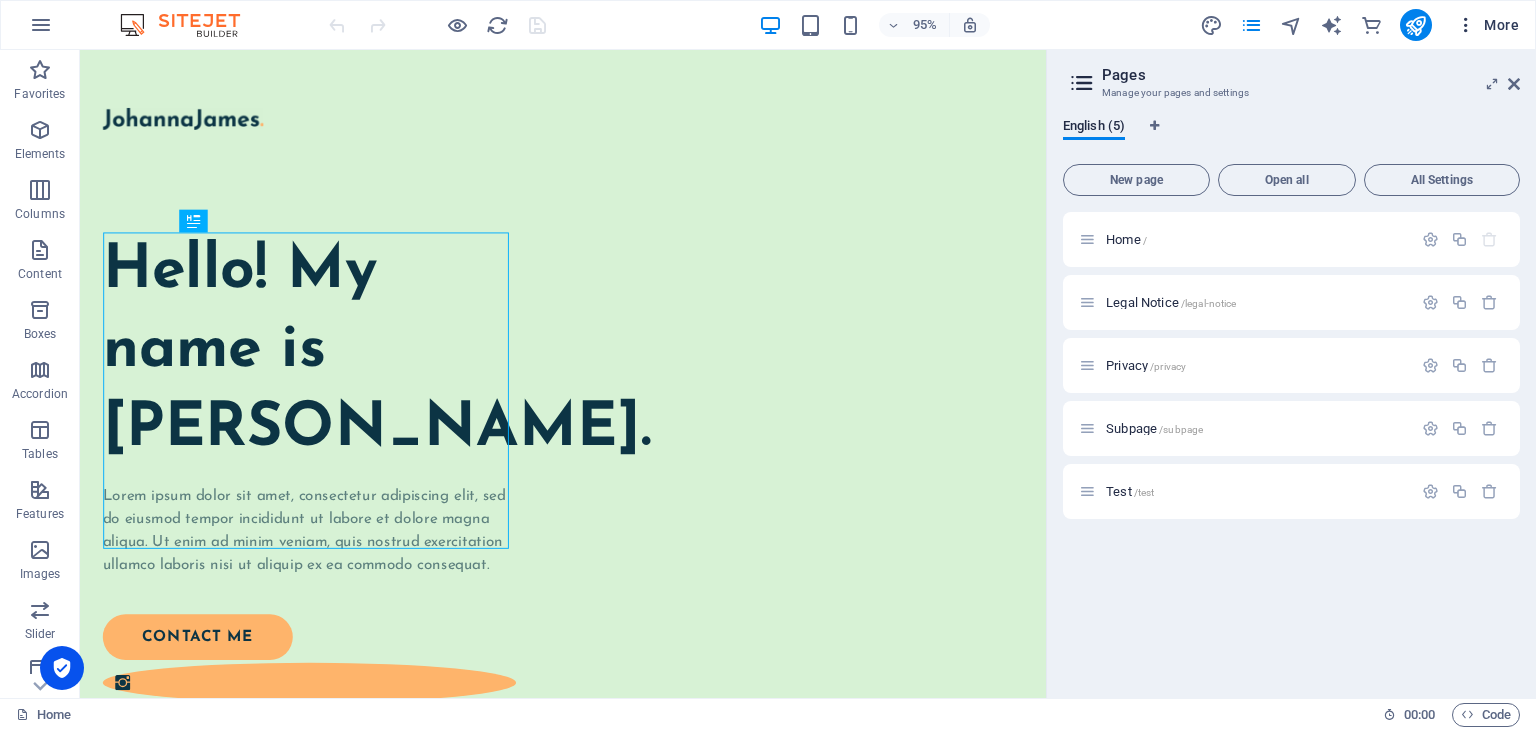 click at bounding box center [1466, 25] 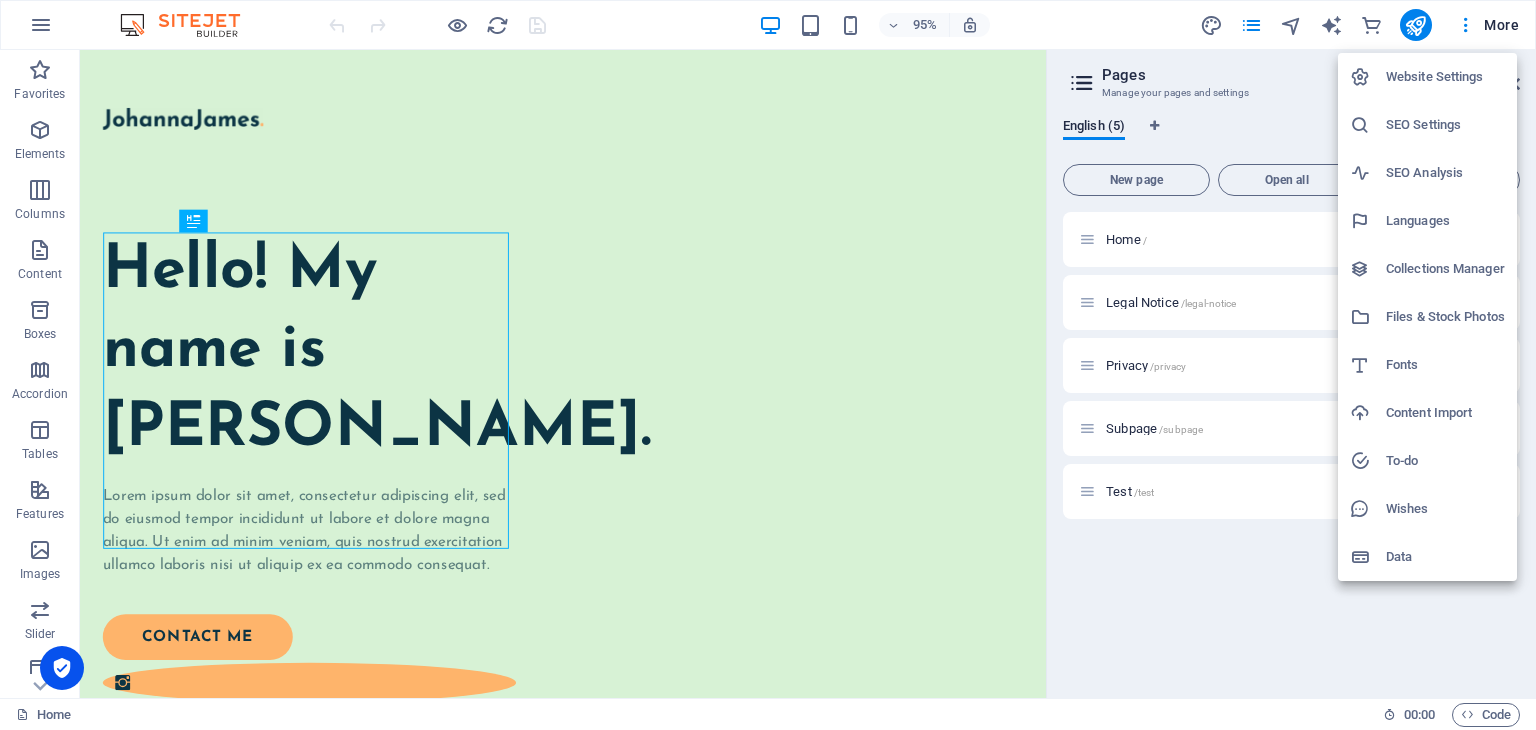 click on "Website Settings" at bounding box center (1445, 77) 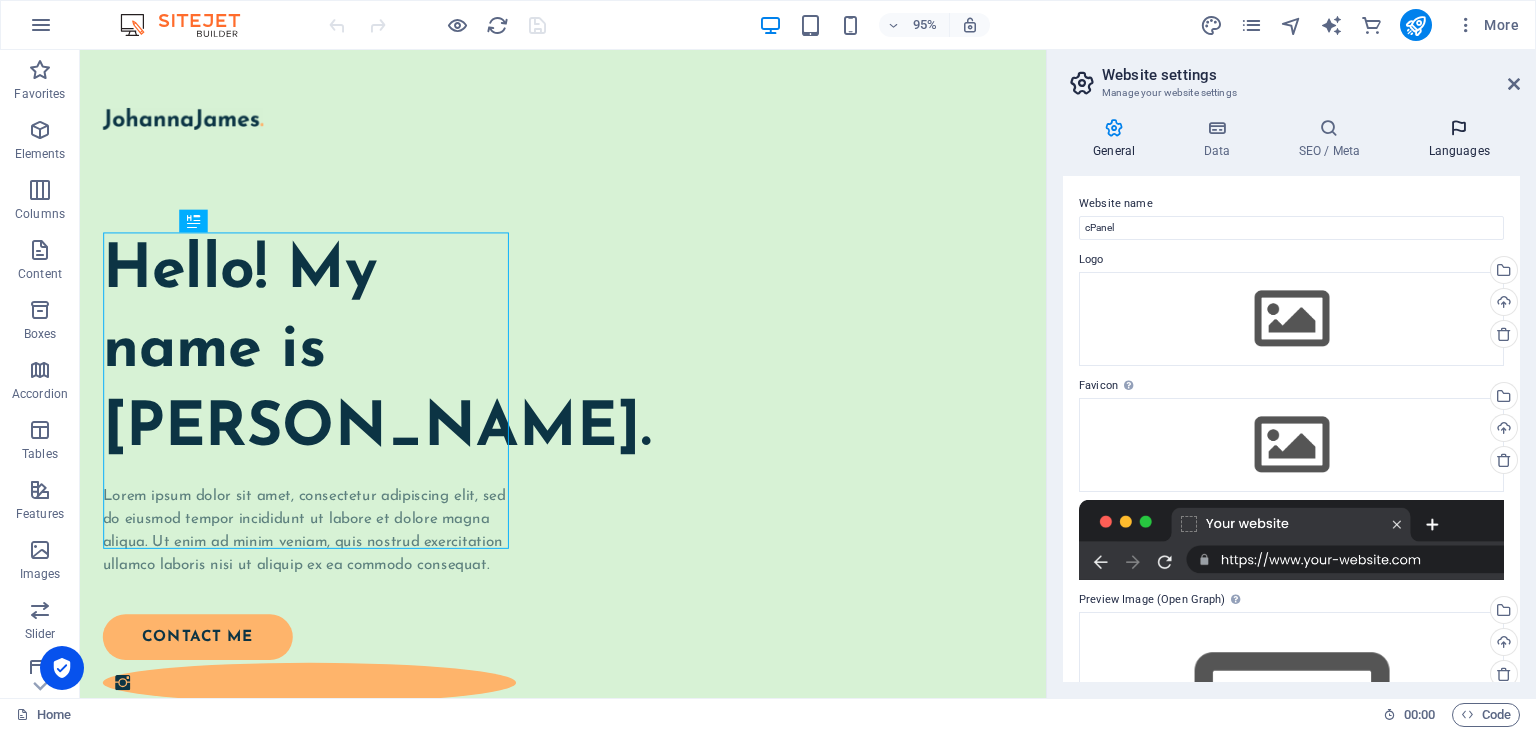 click at bounding box center [1459, 128] 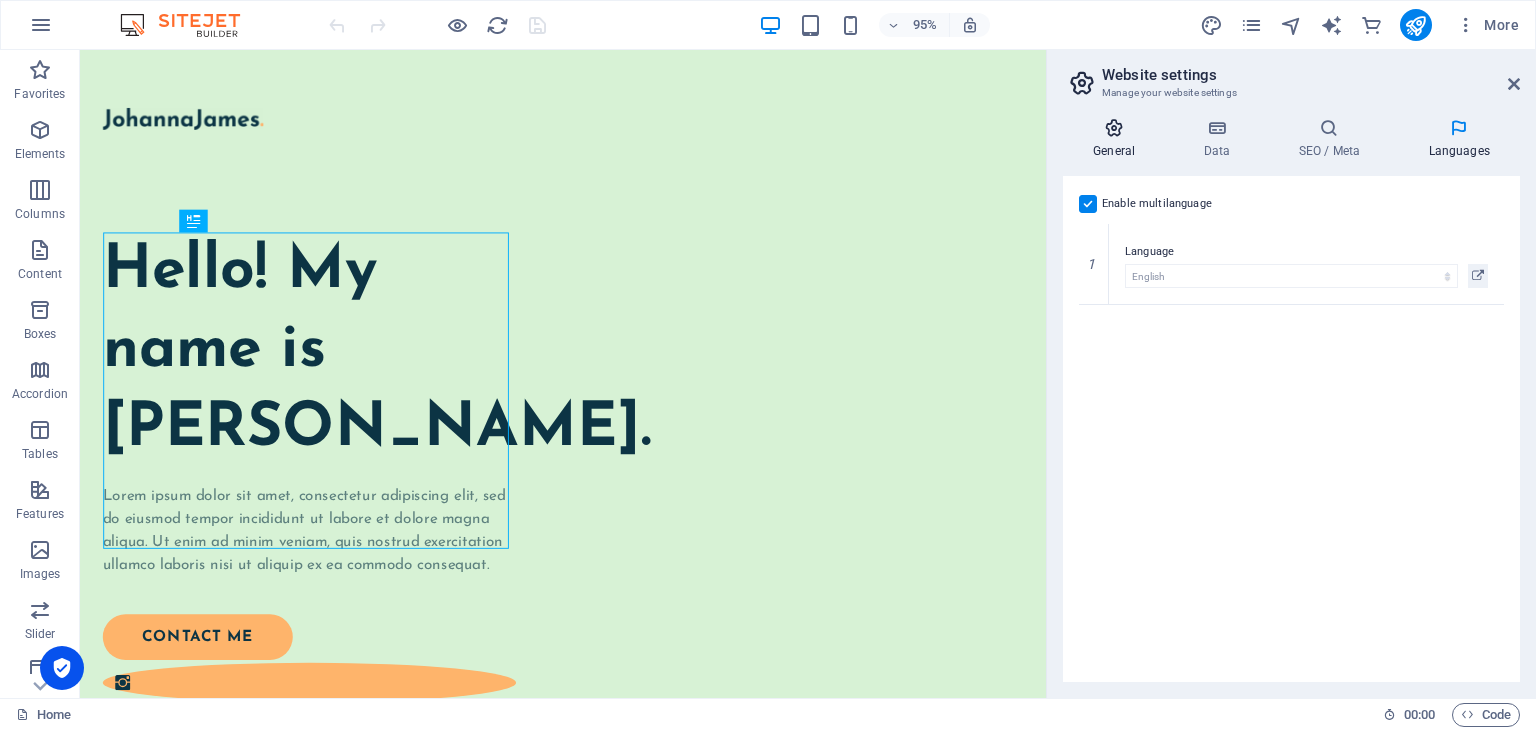 click at bounding box center [1114, 128] 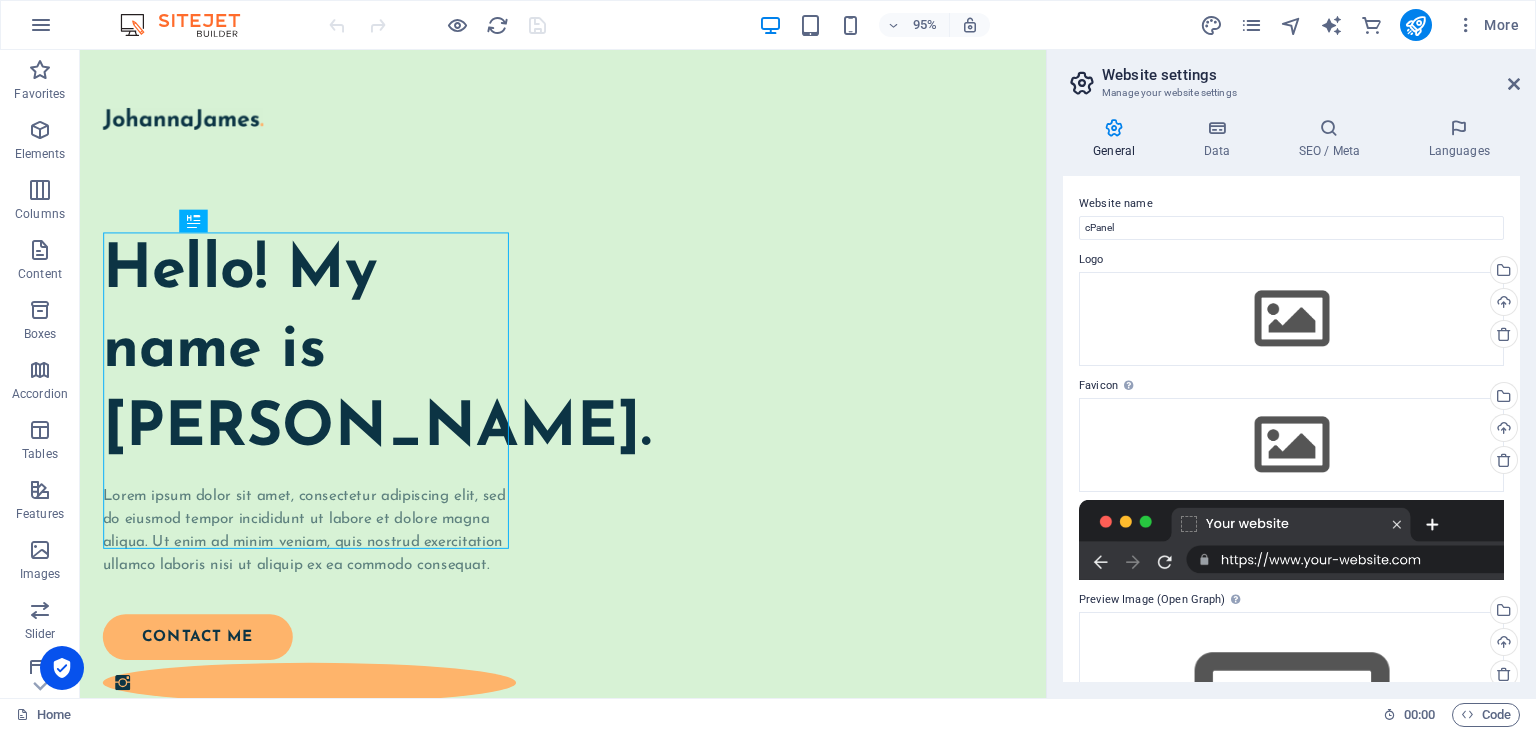 click on "Website settings Manage your website settings" at bounding box center (1293, 76) 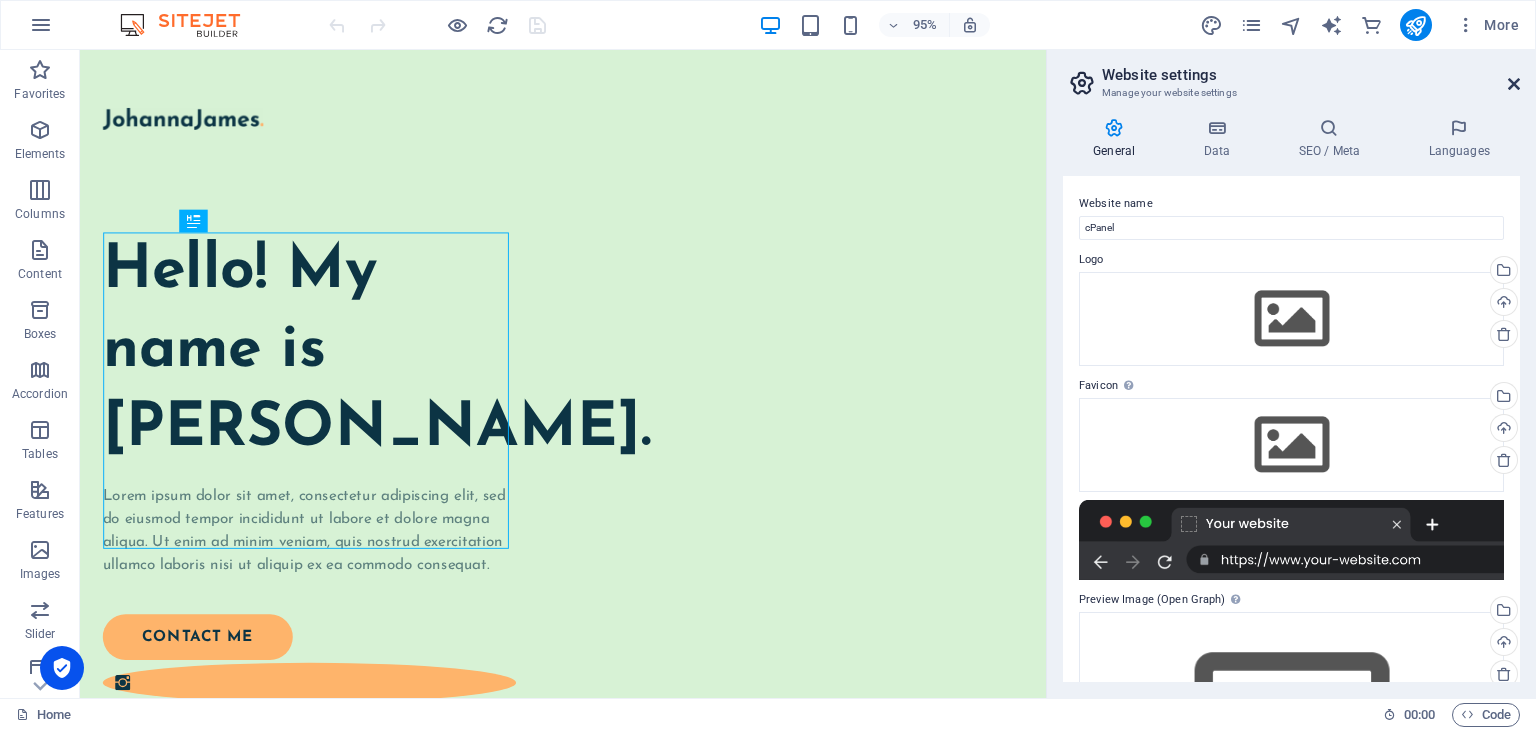 click at bounding box center [1514, 84] 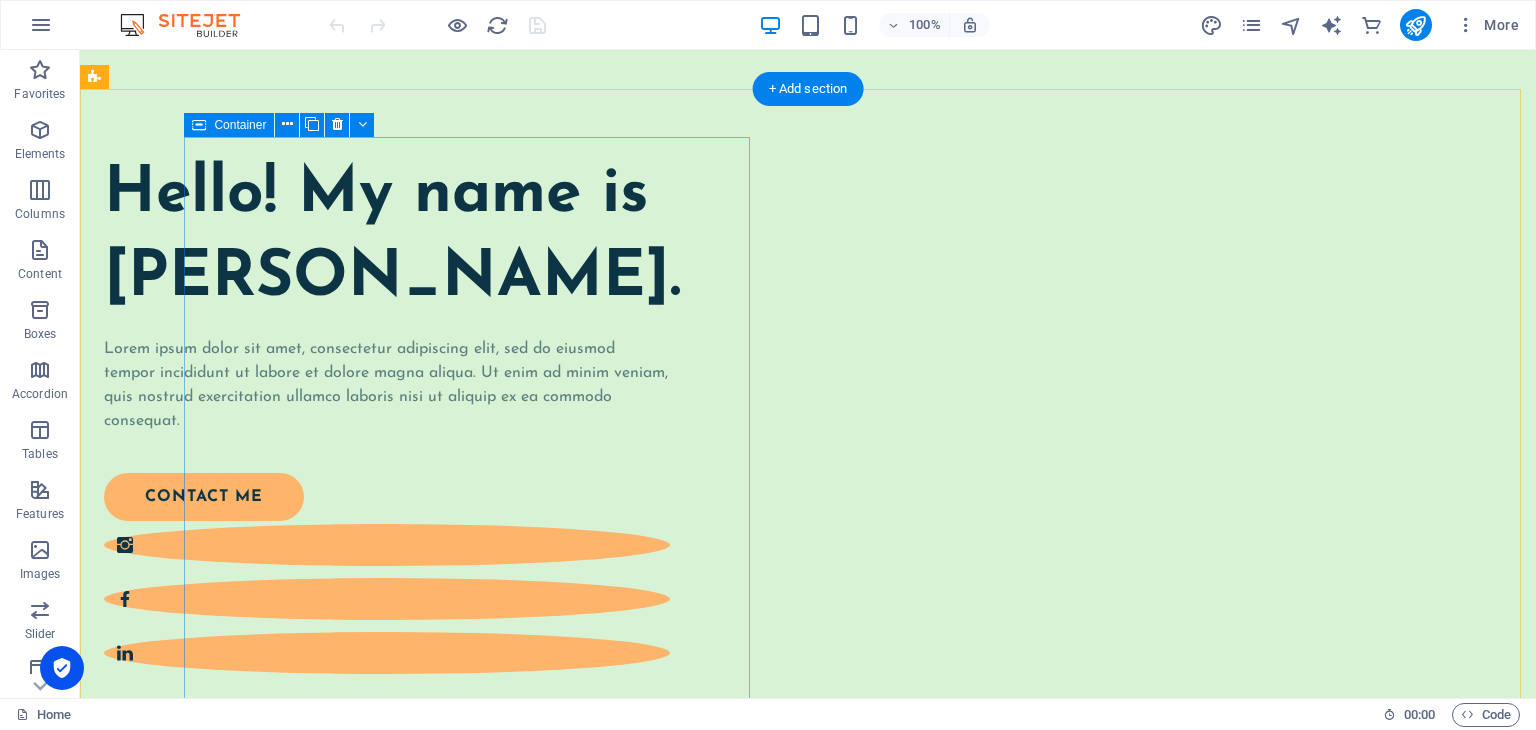 scroll, scrollTop: 0, scrollLeft: 0, axis: both 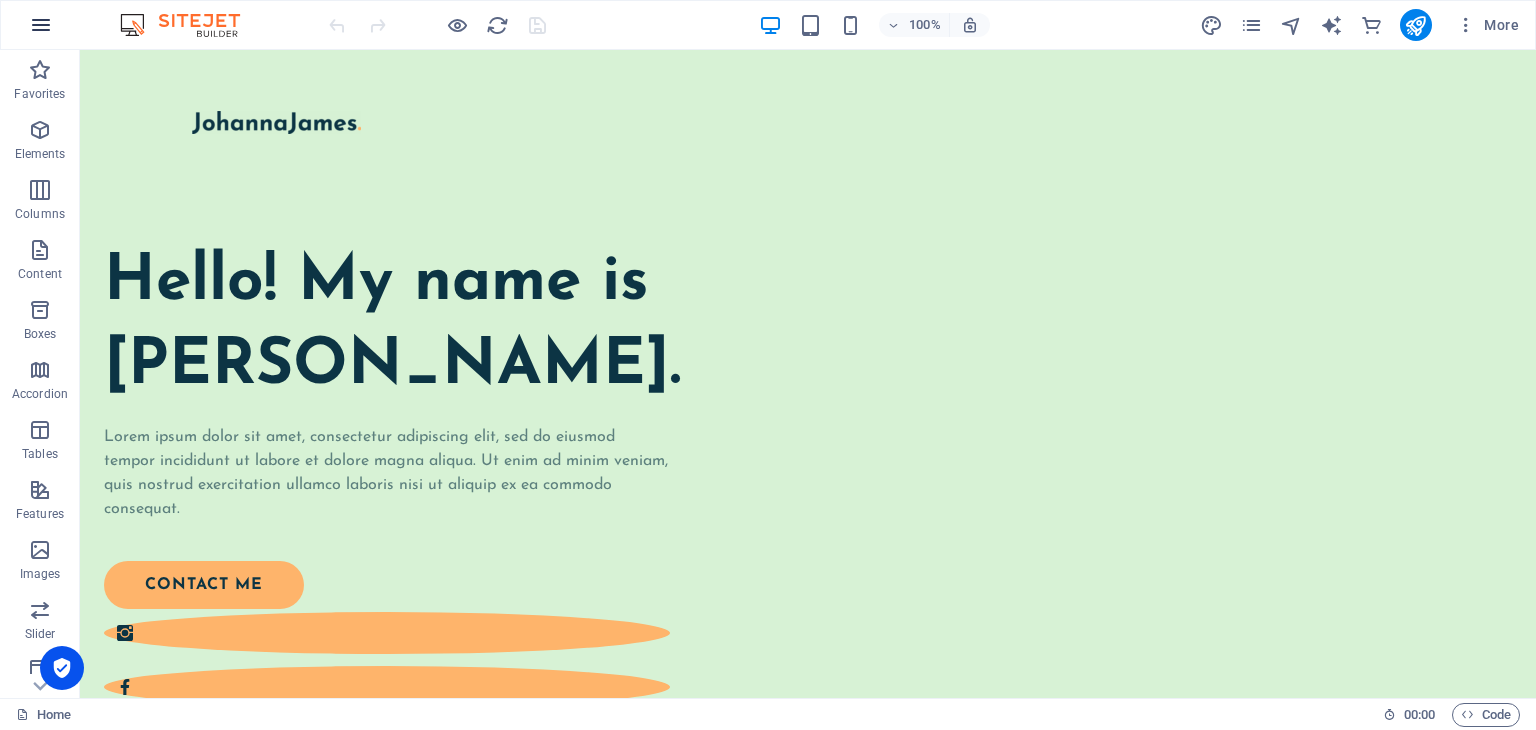 click at bounding box center (41, 25) 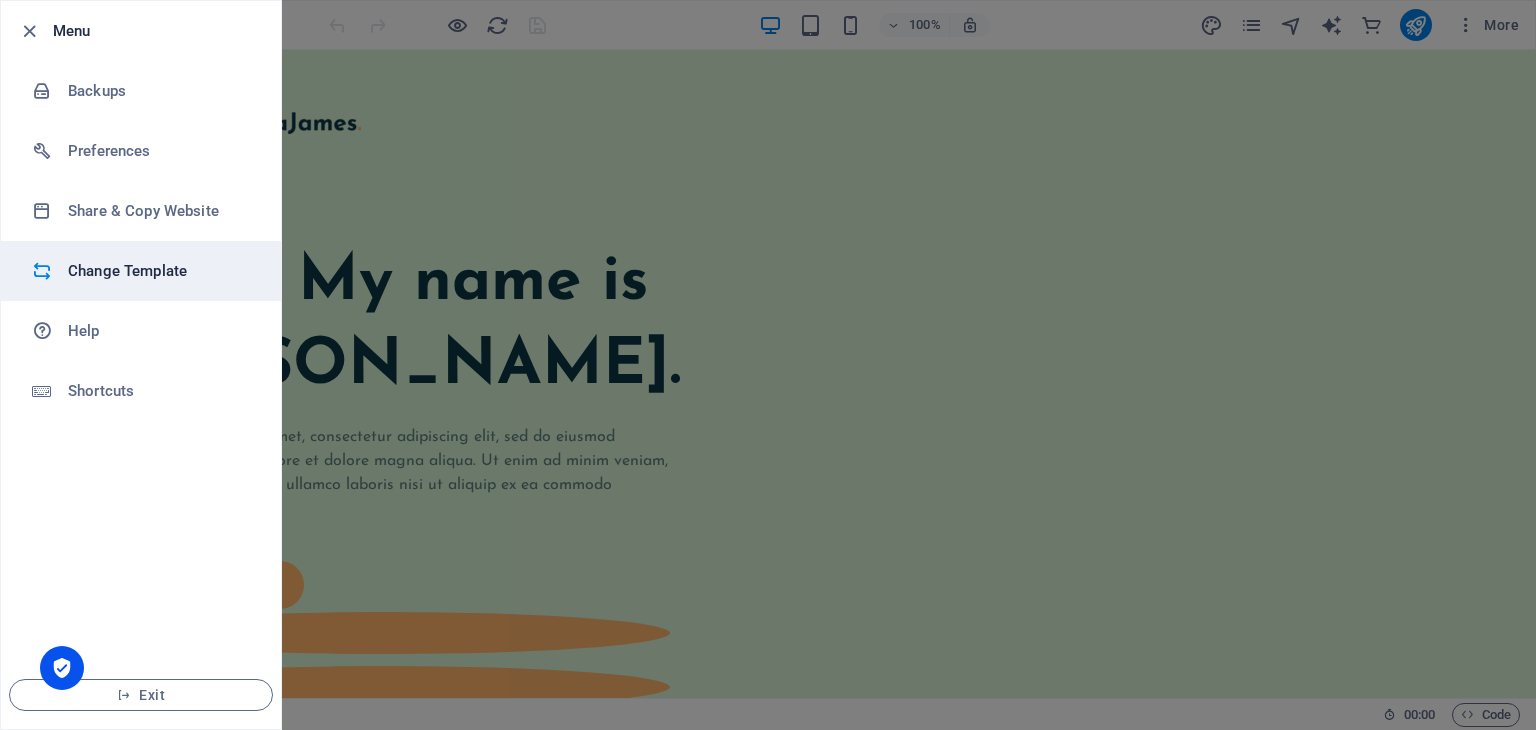 click on "Change Template" at bounding box center (160, 271) 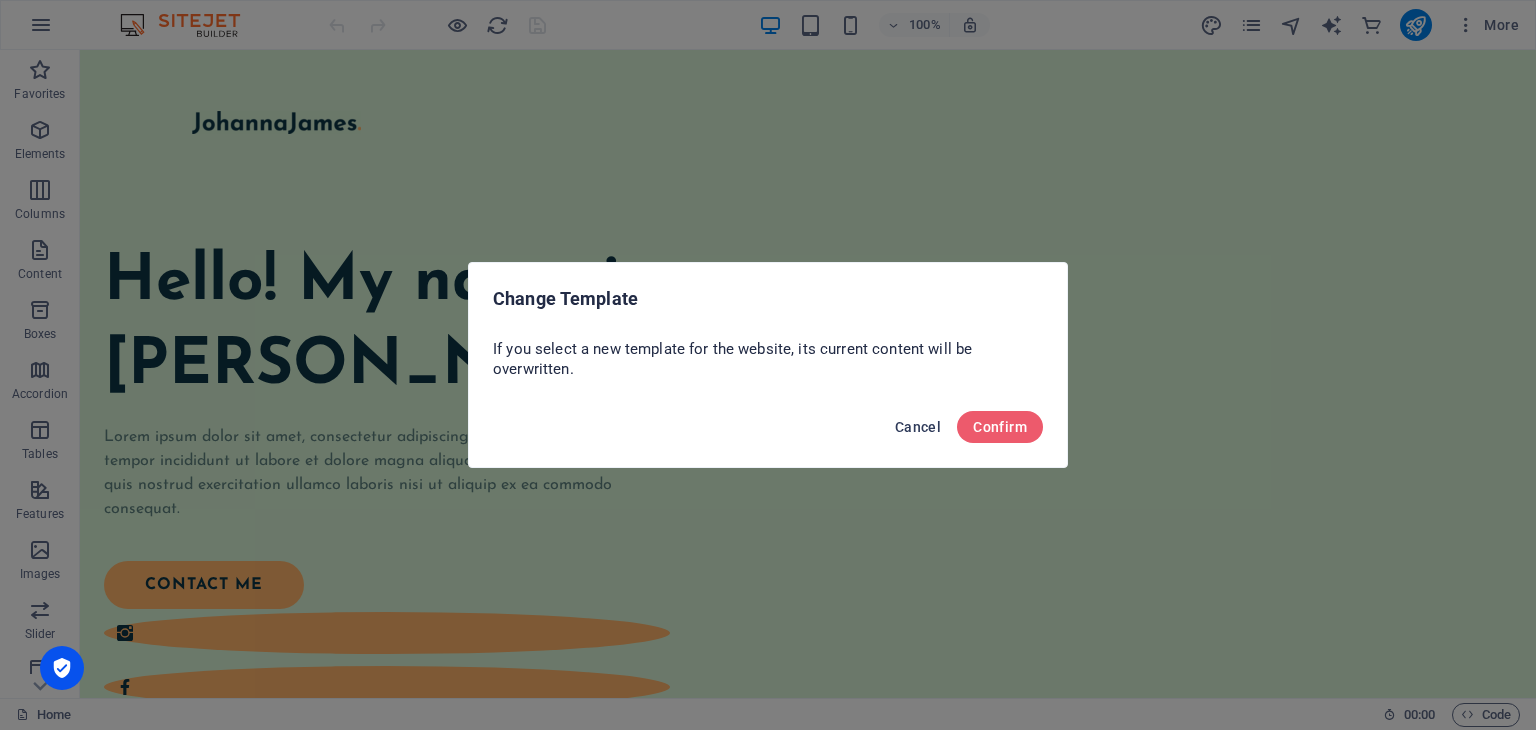 click on "Cancel" at bounding box center [918, 427] 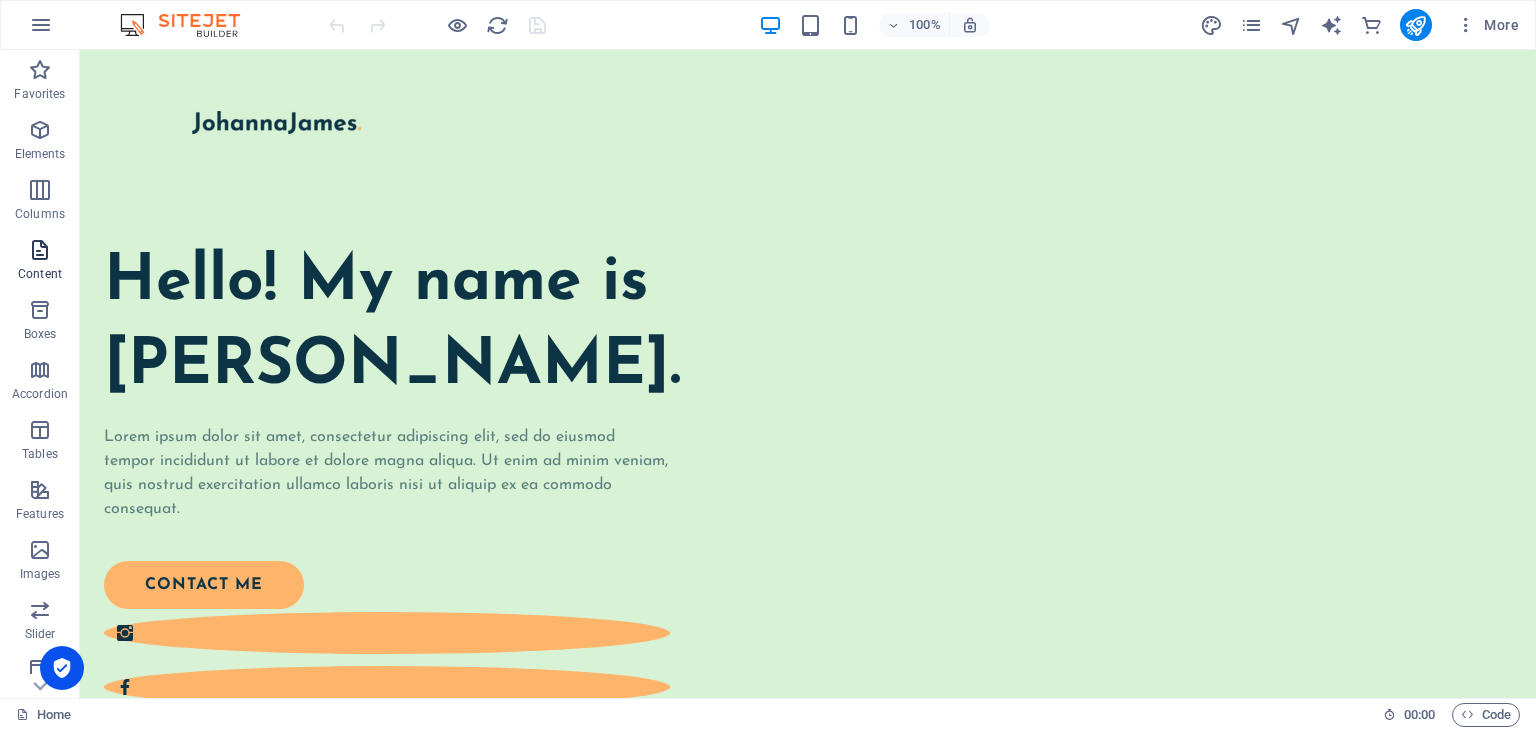 click at bounding box center (40, 250) 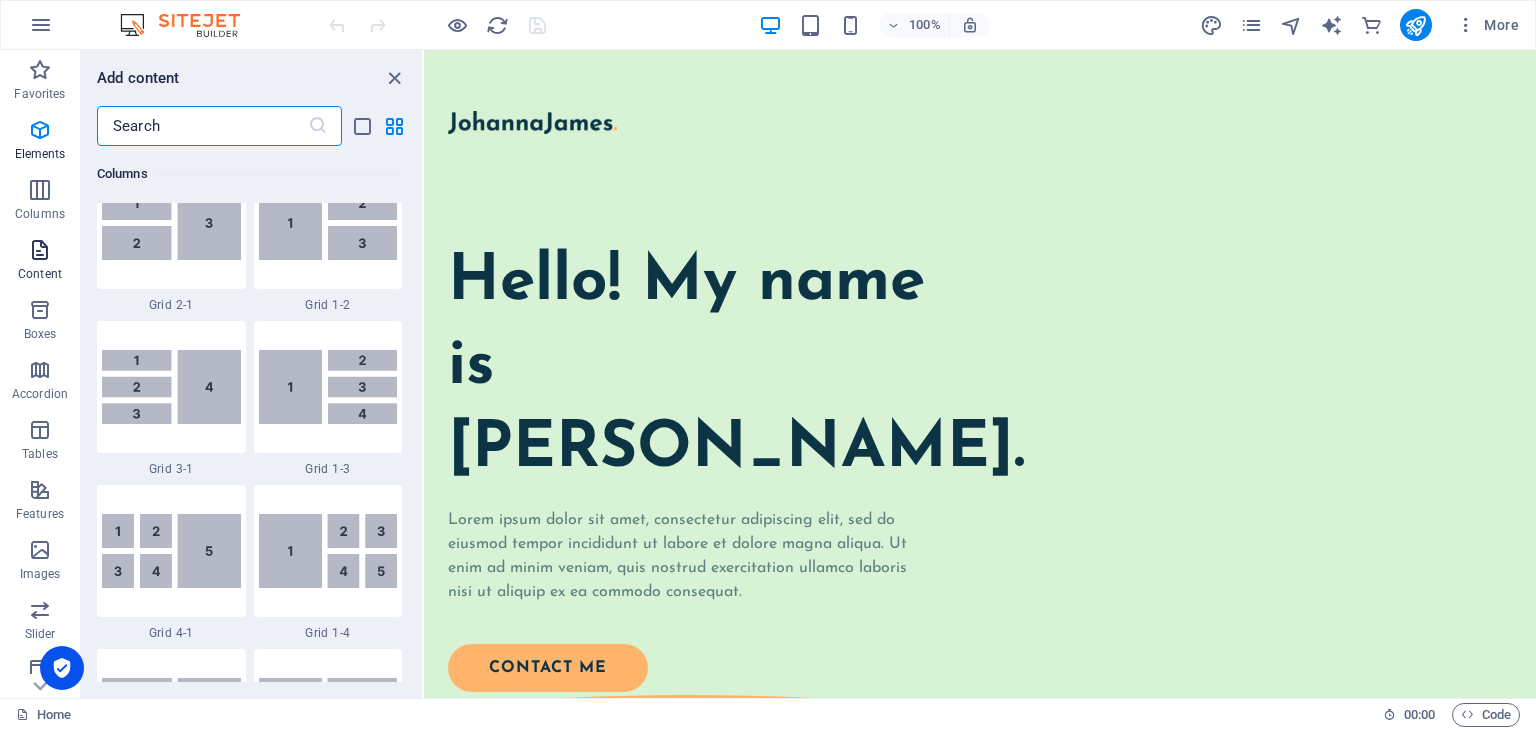 scroll, scrollTop: 3499, scrollLeft: 0, axis: vertical 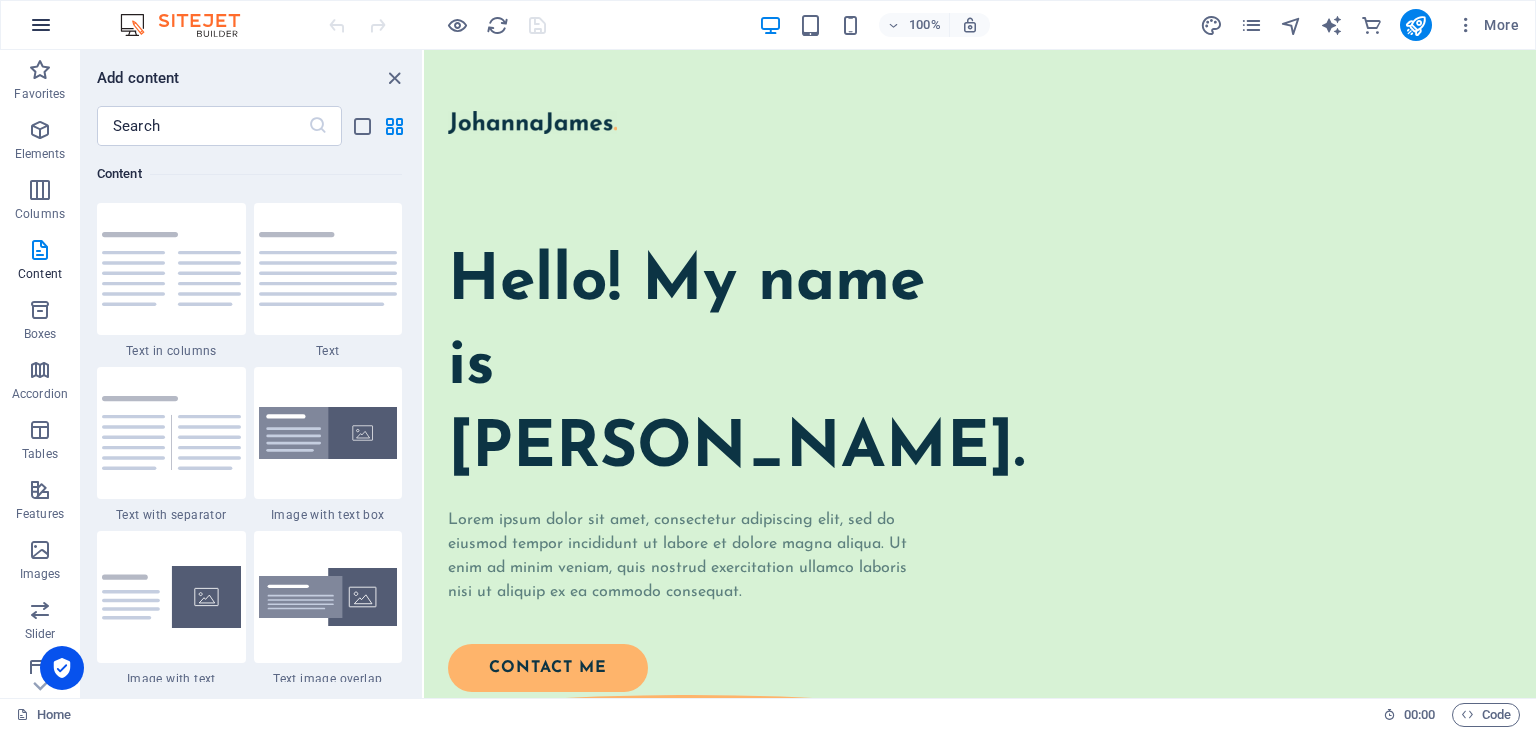 click at bounding box center [41, 25] 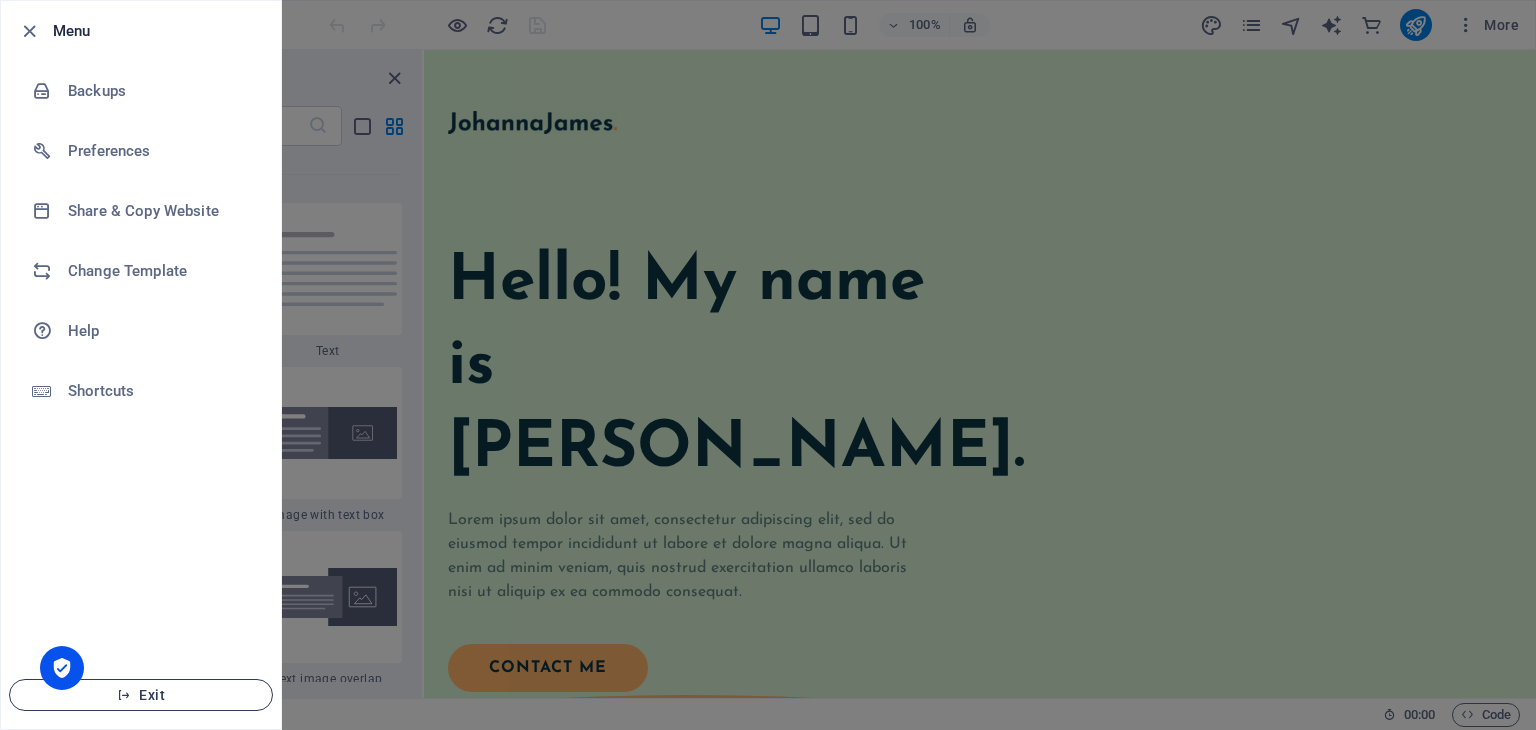click on "Exit" at bounding box center [141, 695] 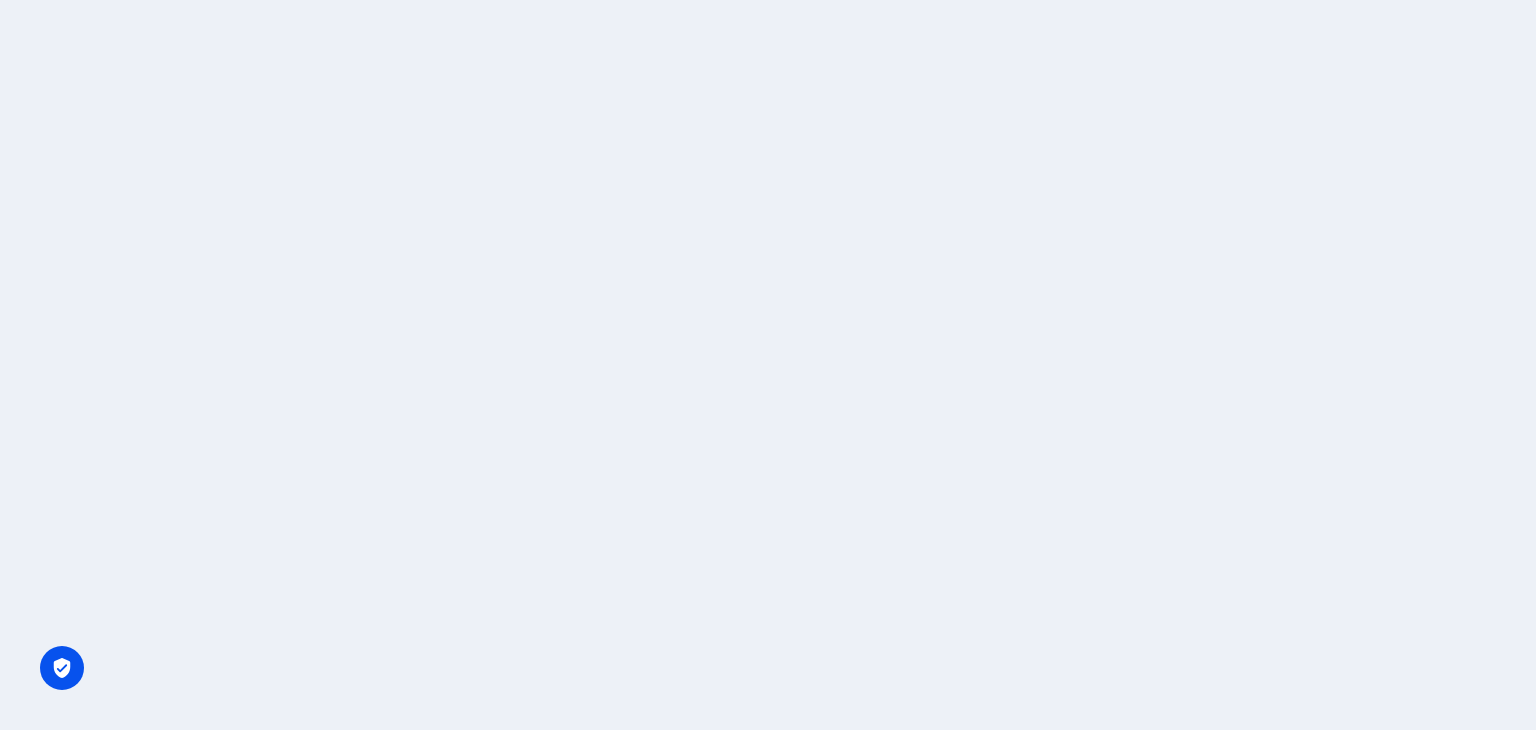 scroll, scrollTop: 0, scrollLeft: 0, axis: both 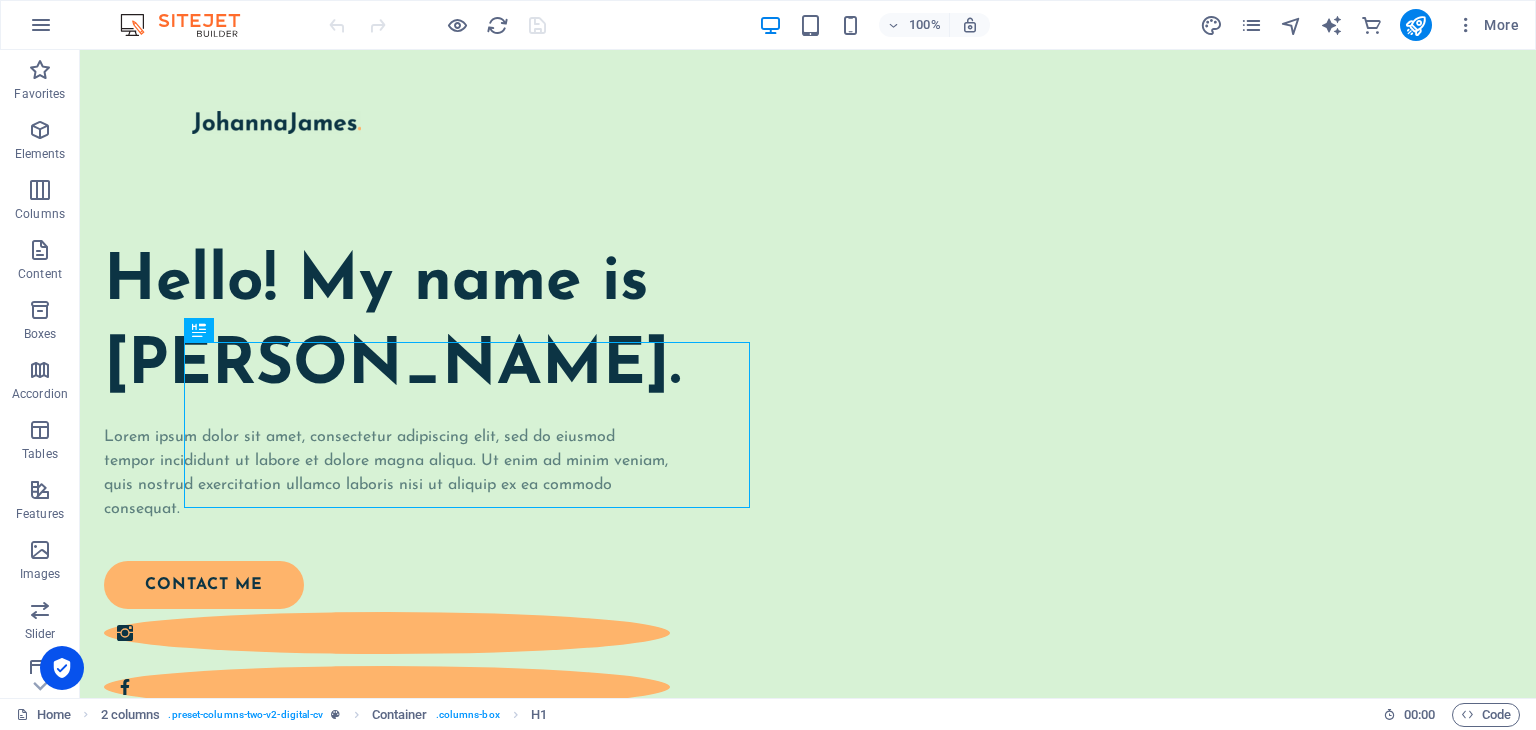 click at bounding box center [190, 25] 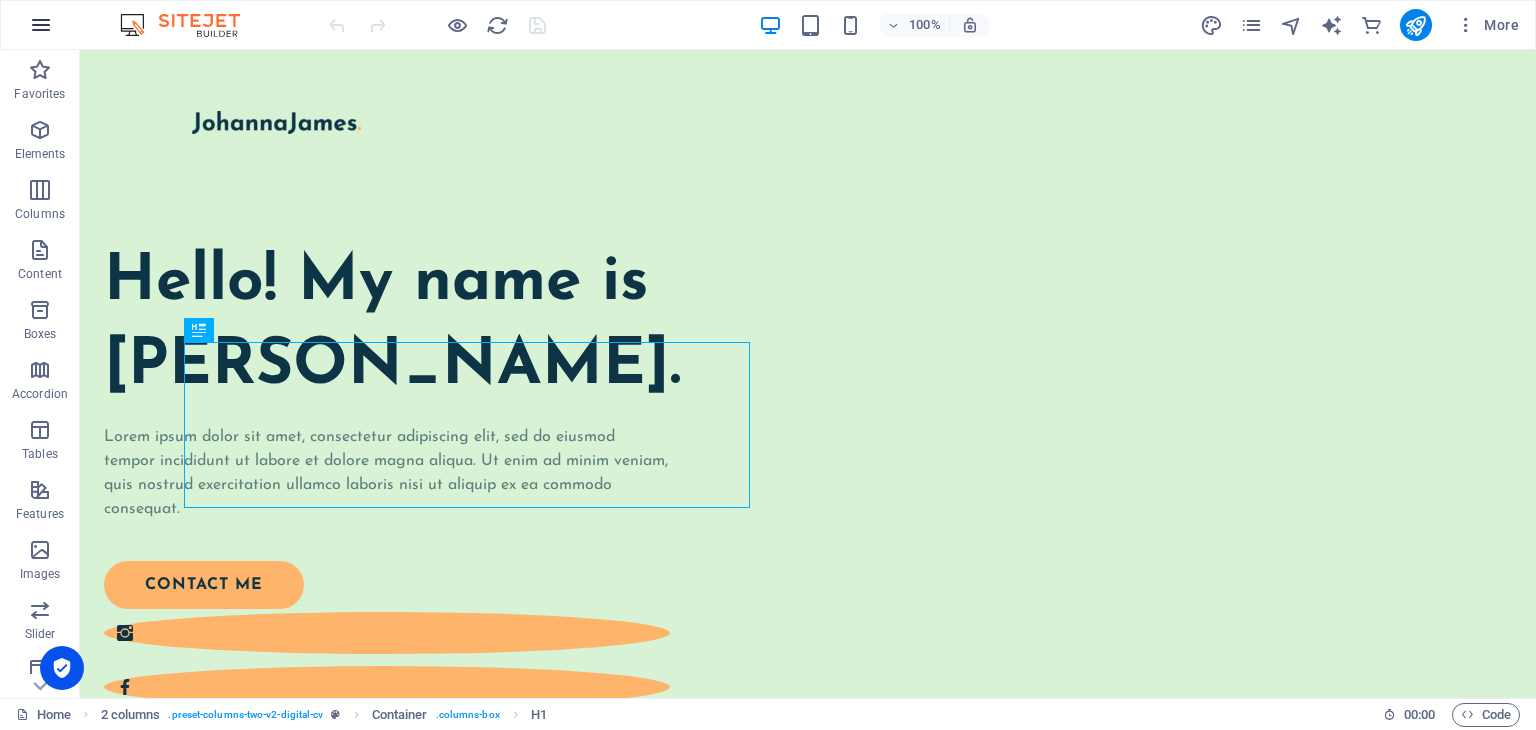 click at bounding box center (41, 25) 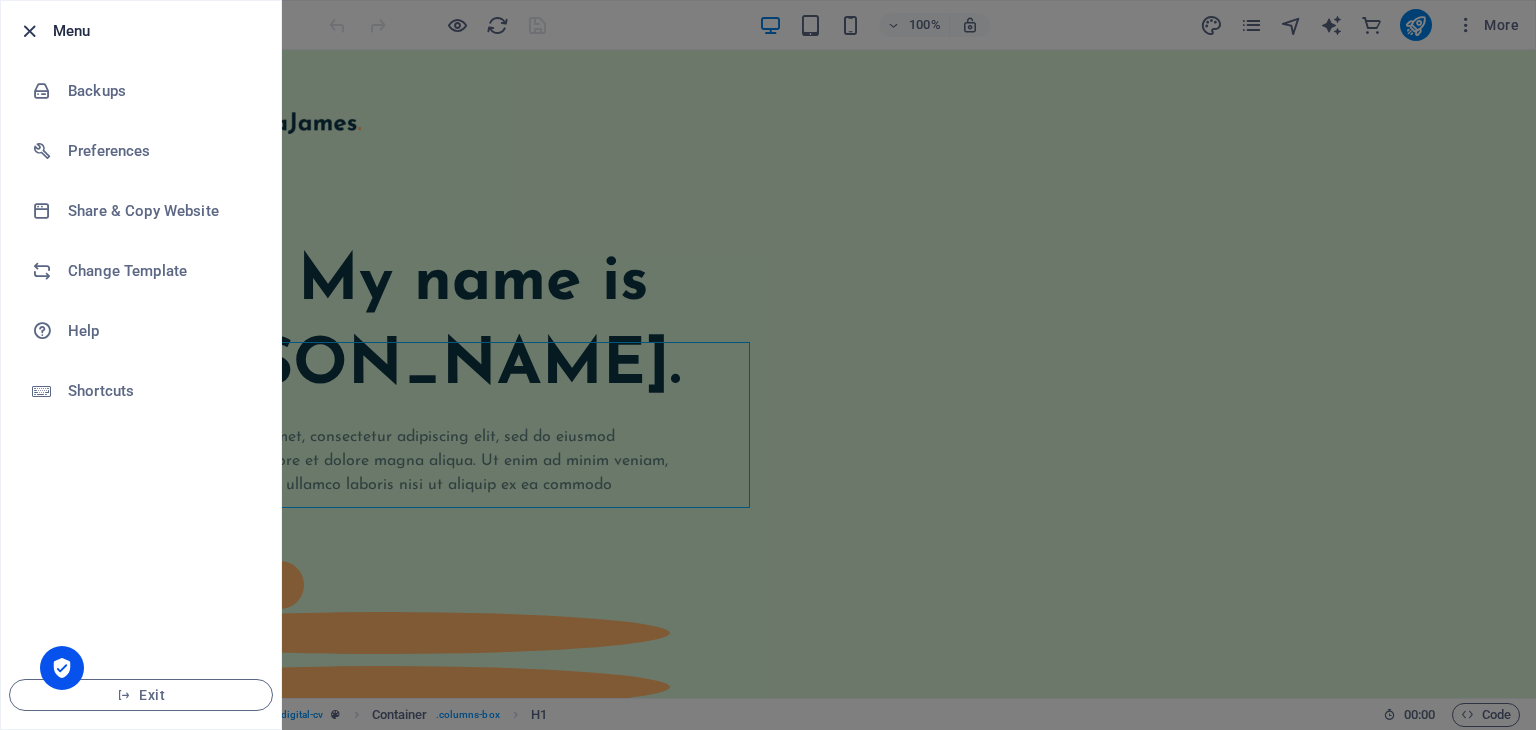click at bounding box center (29, 31) 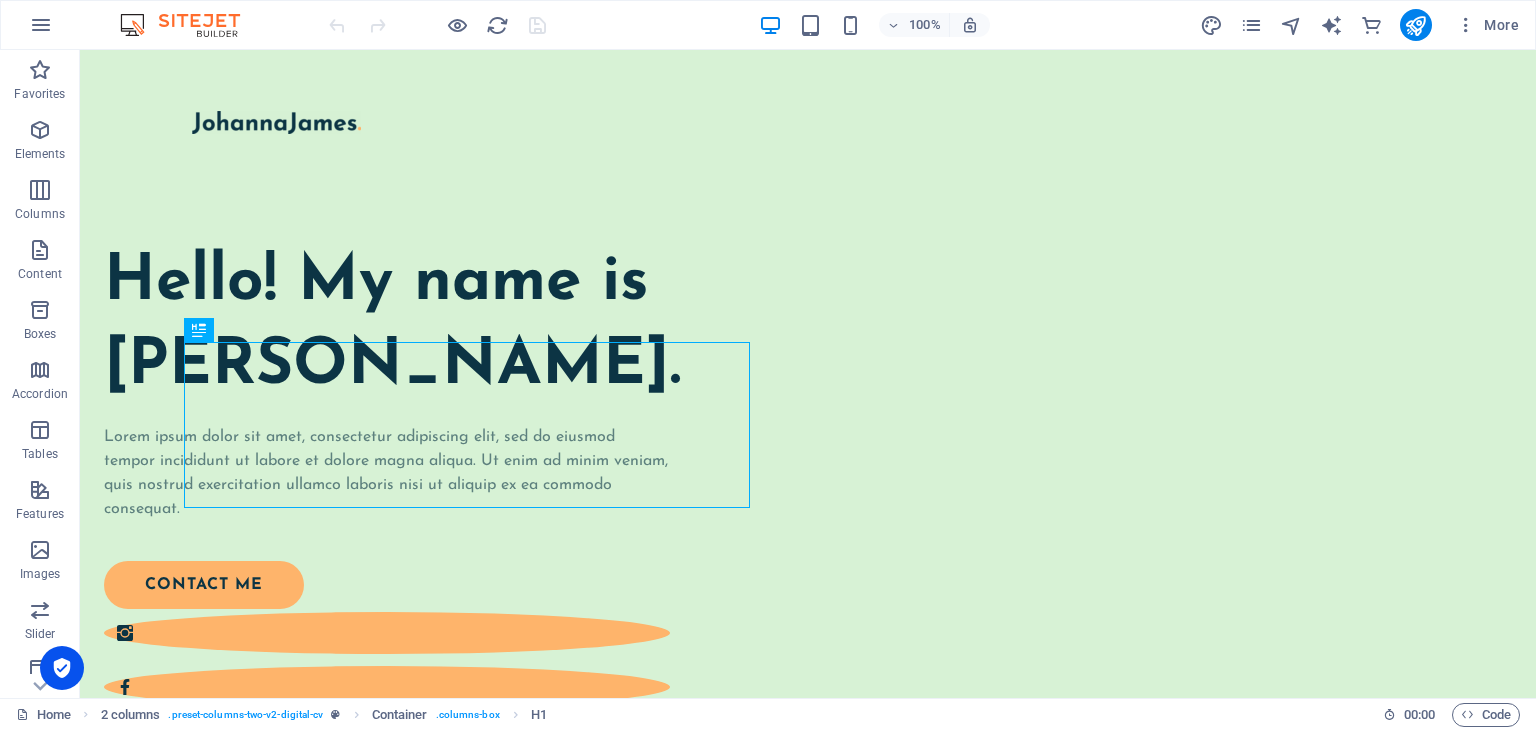 click at bounding box center [190, 25] 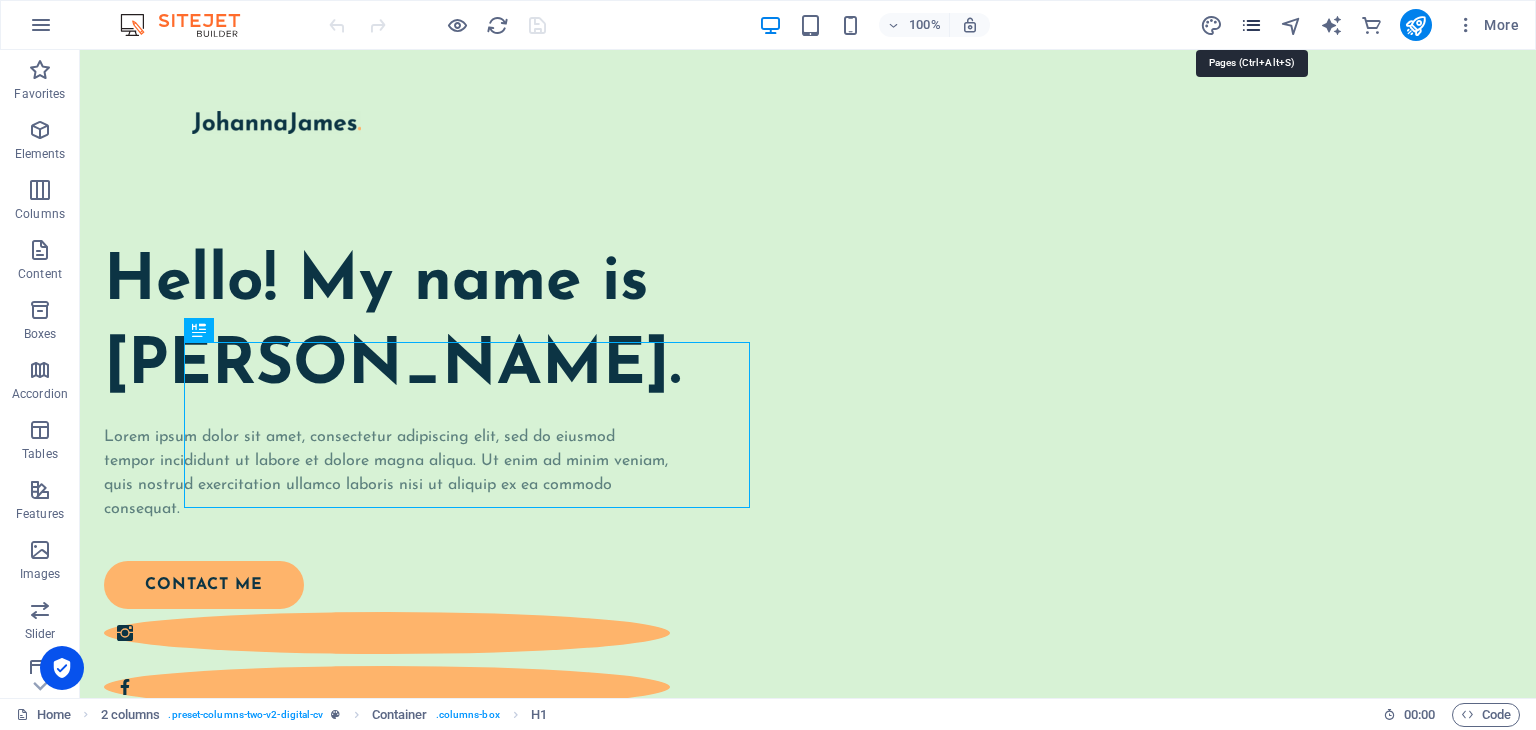click at bounding box center [1251, 25] 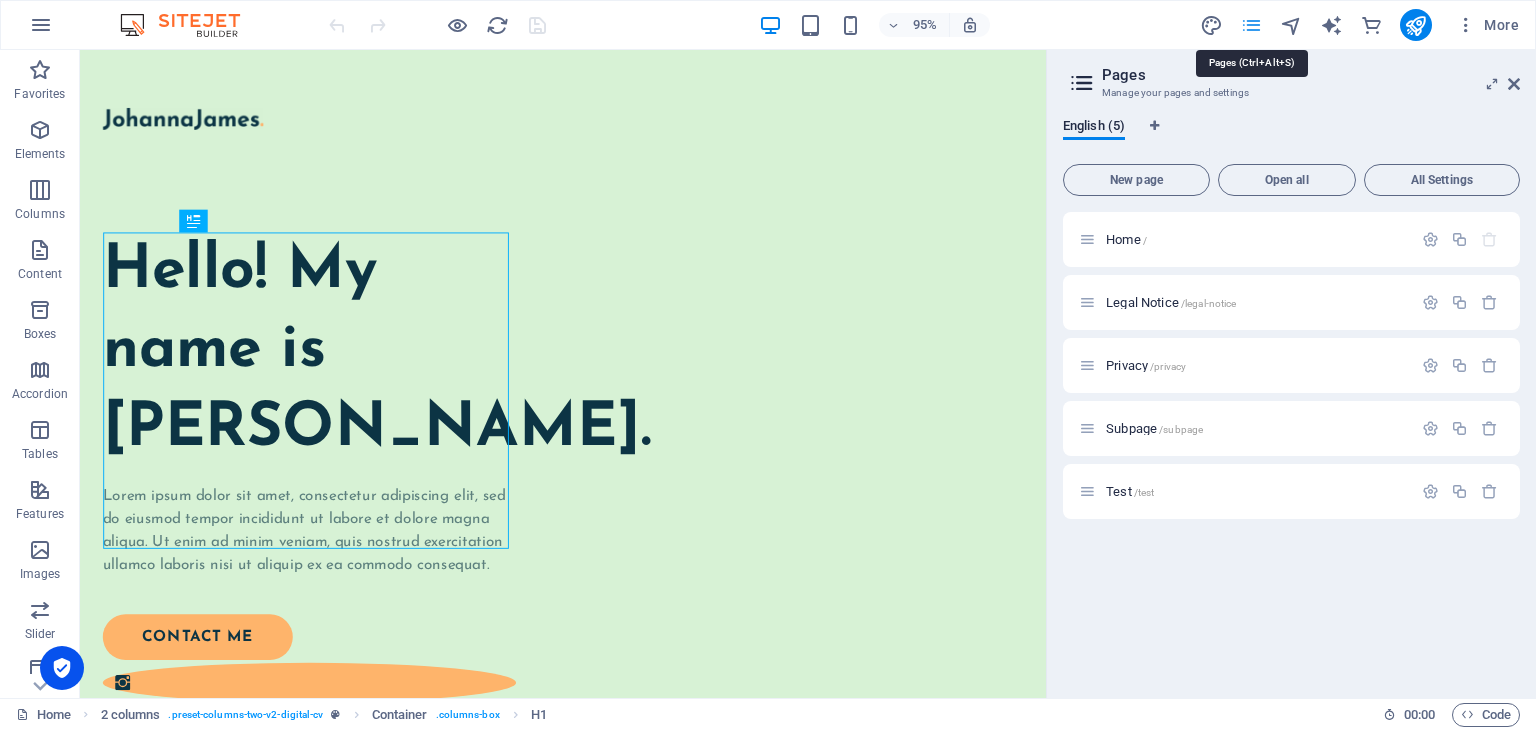click at bounding box center (1251, 25) 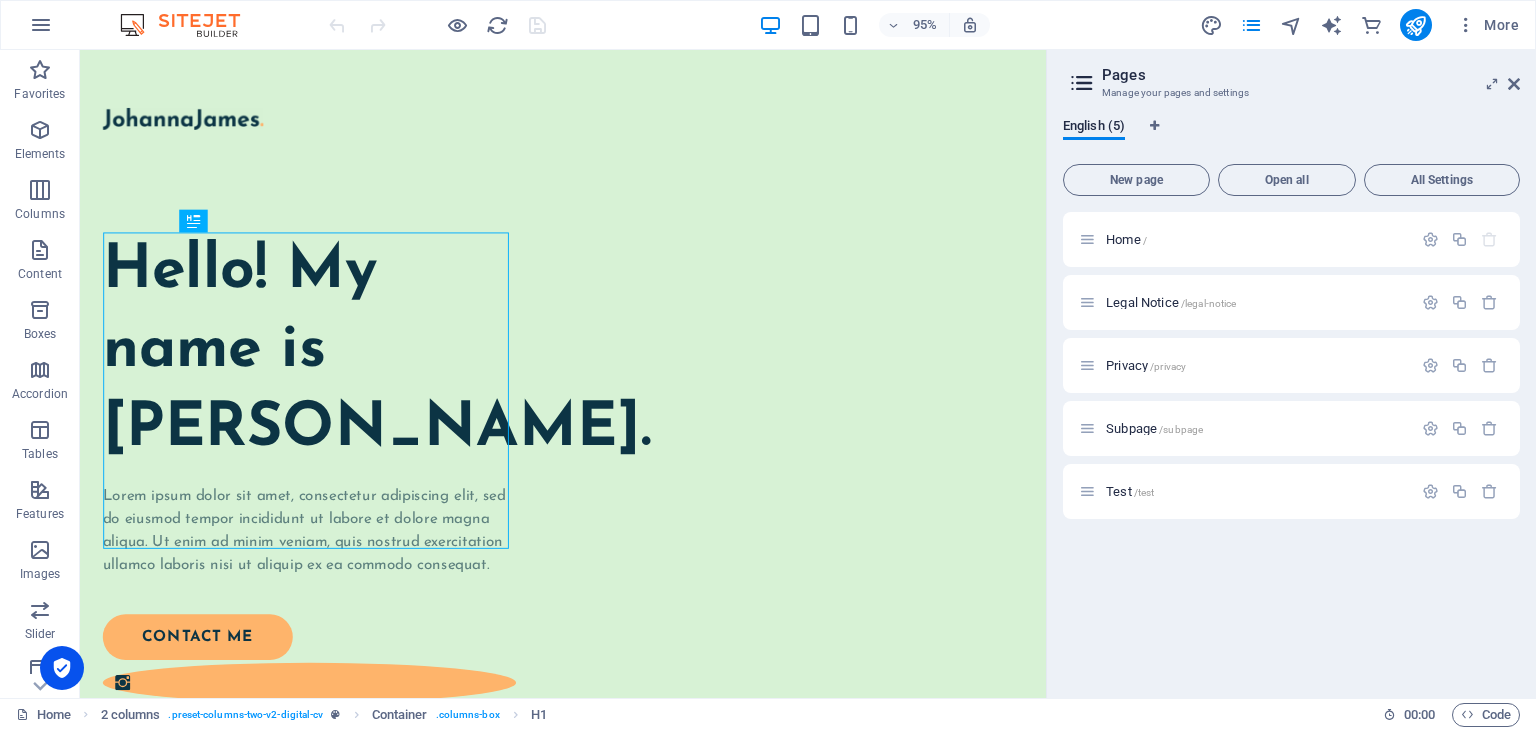 click on "Pages Manage your pages and settings English (5) New page Open all All Settings Home / Legal Notice /legal-notice Privacy /privacy Subpage /subpage Test /test" at bounding box center (1291, 374) 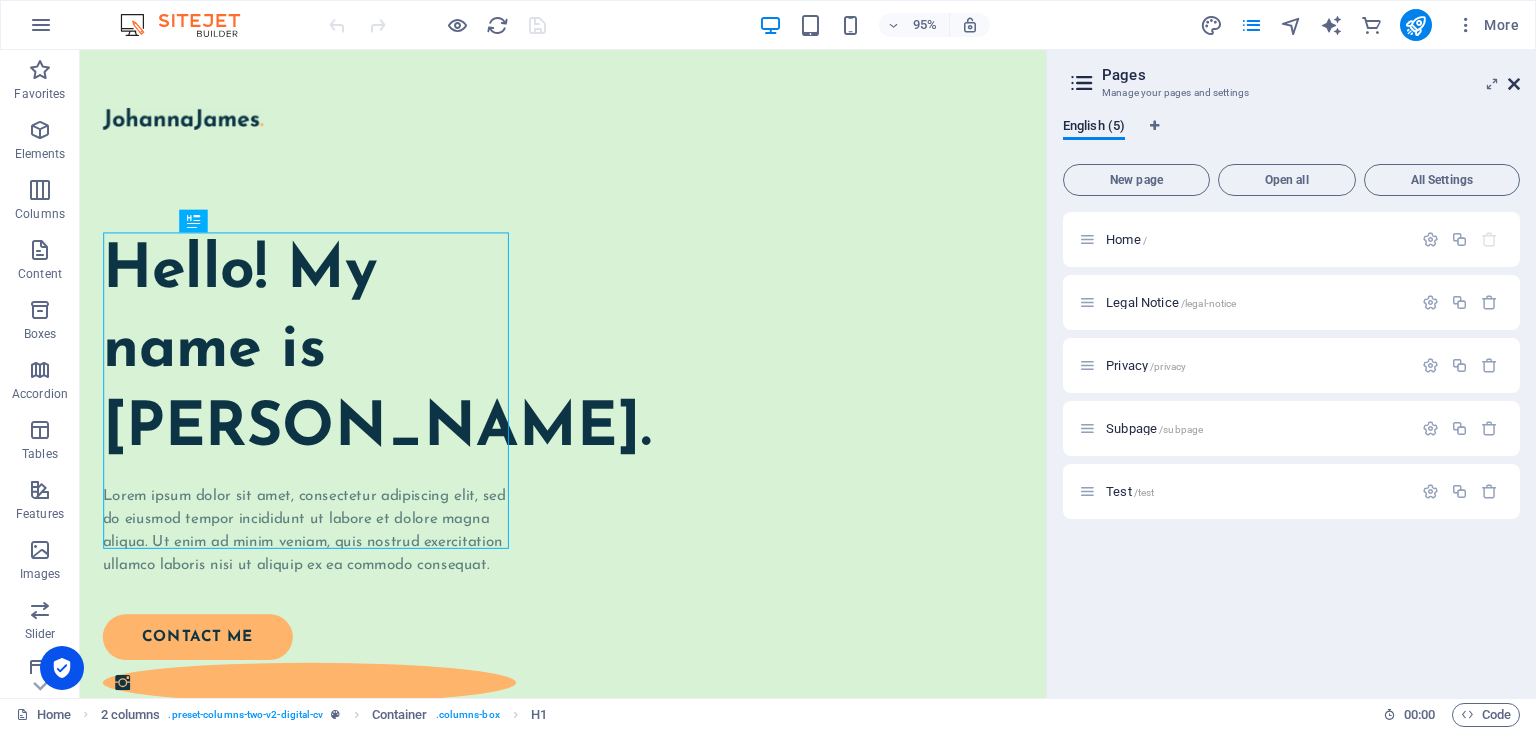 click at bounding box center (1514, 84) 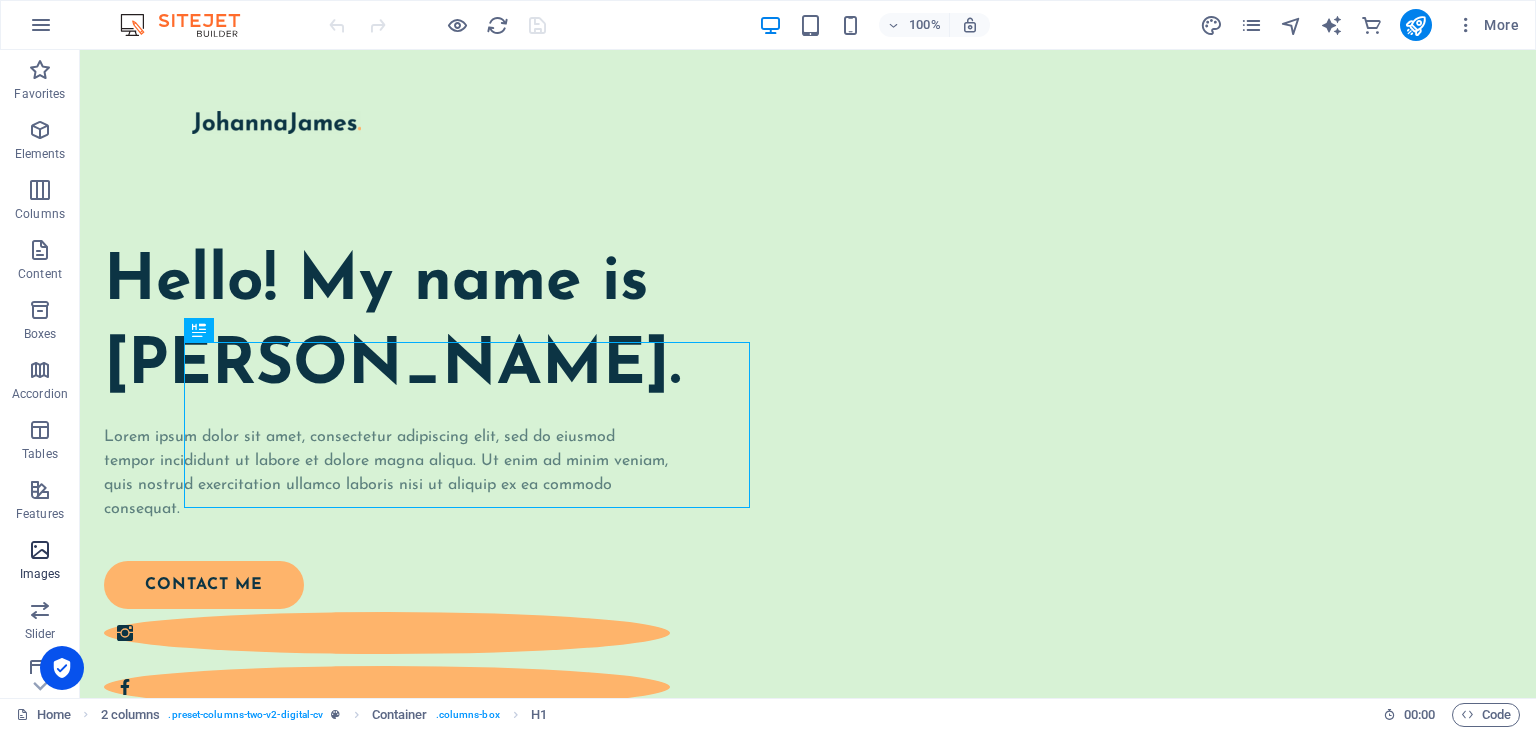 scroll, scrollTop: 312, scrollLeft: 0, axis: vertical 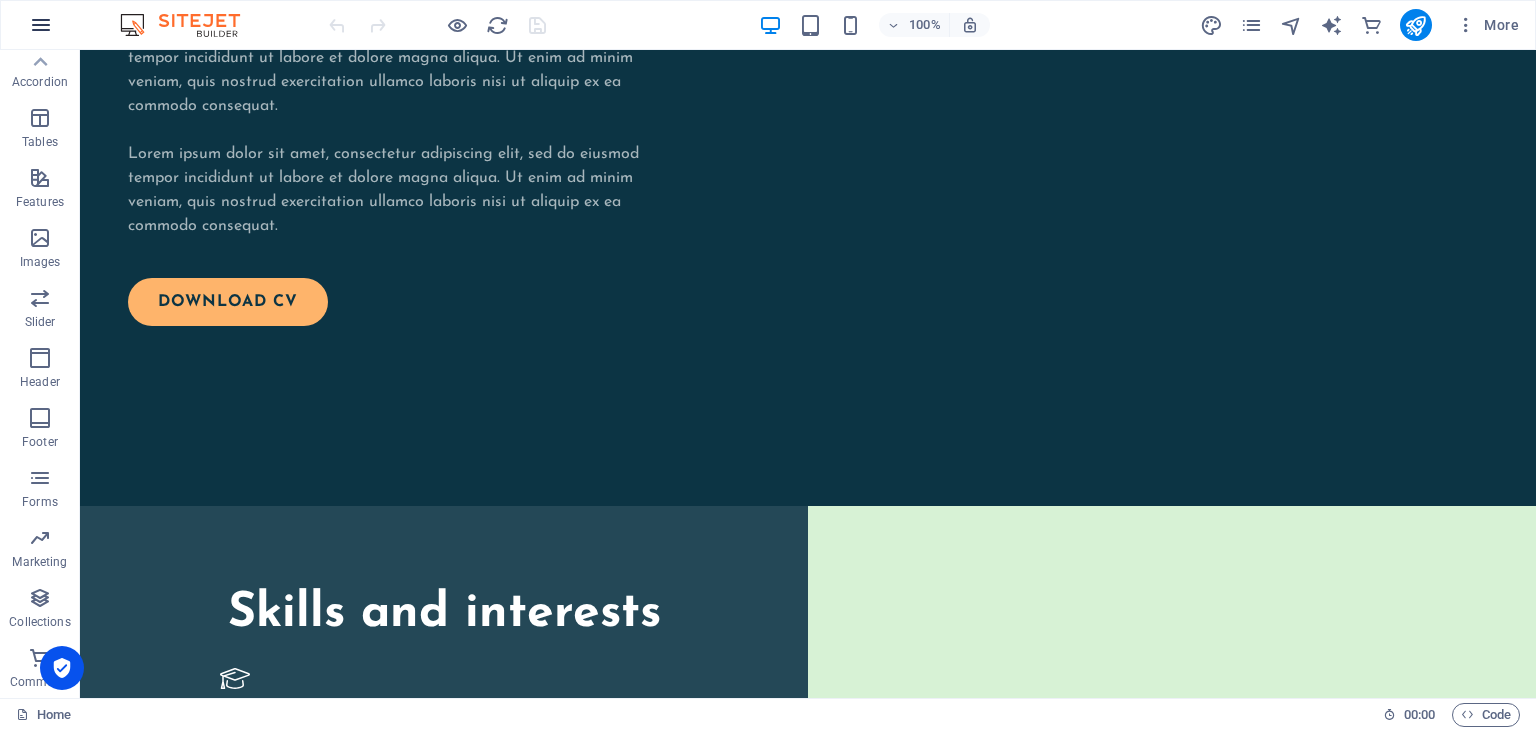 click at bounding box center [41, 25] 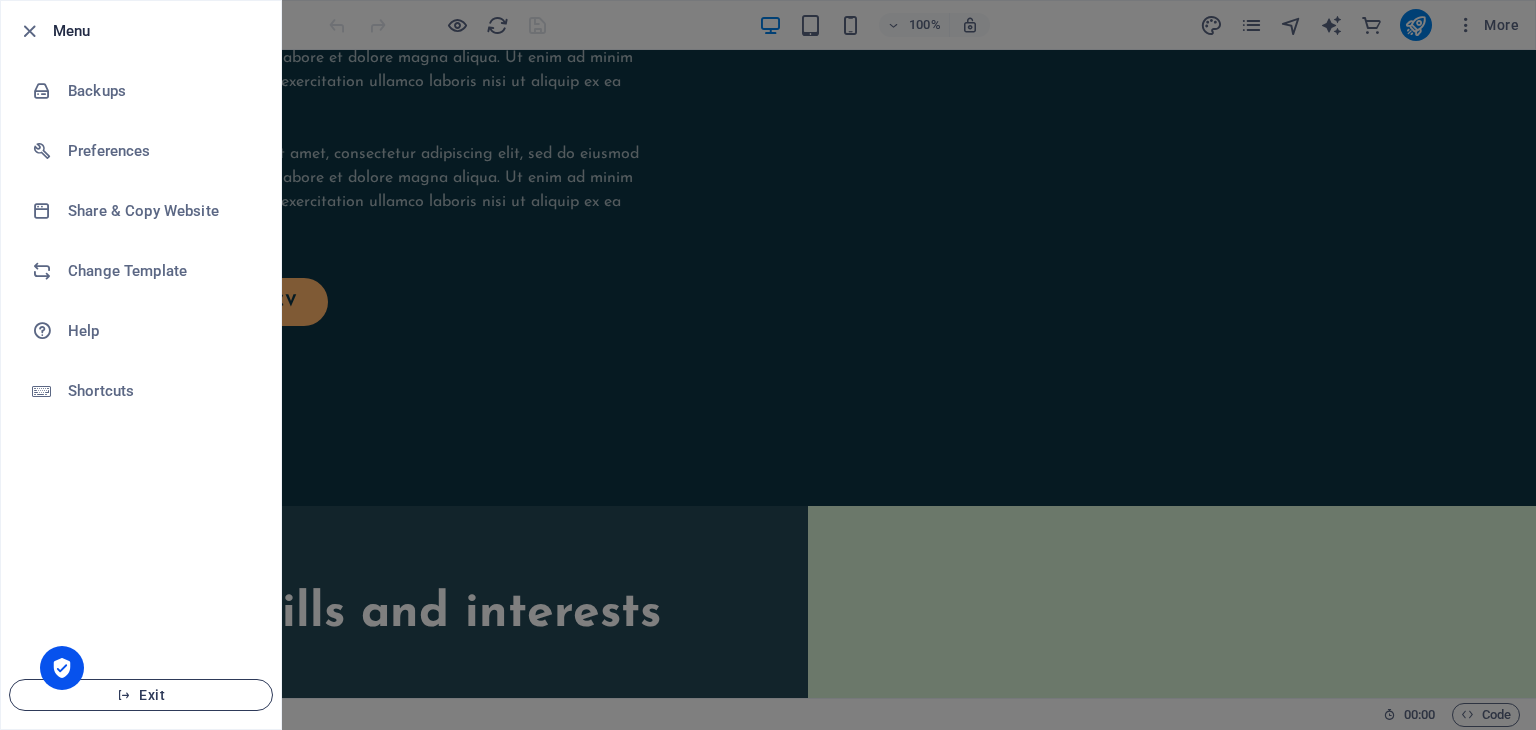 click on "Exit" at bounding box center (141, 695) 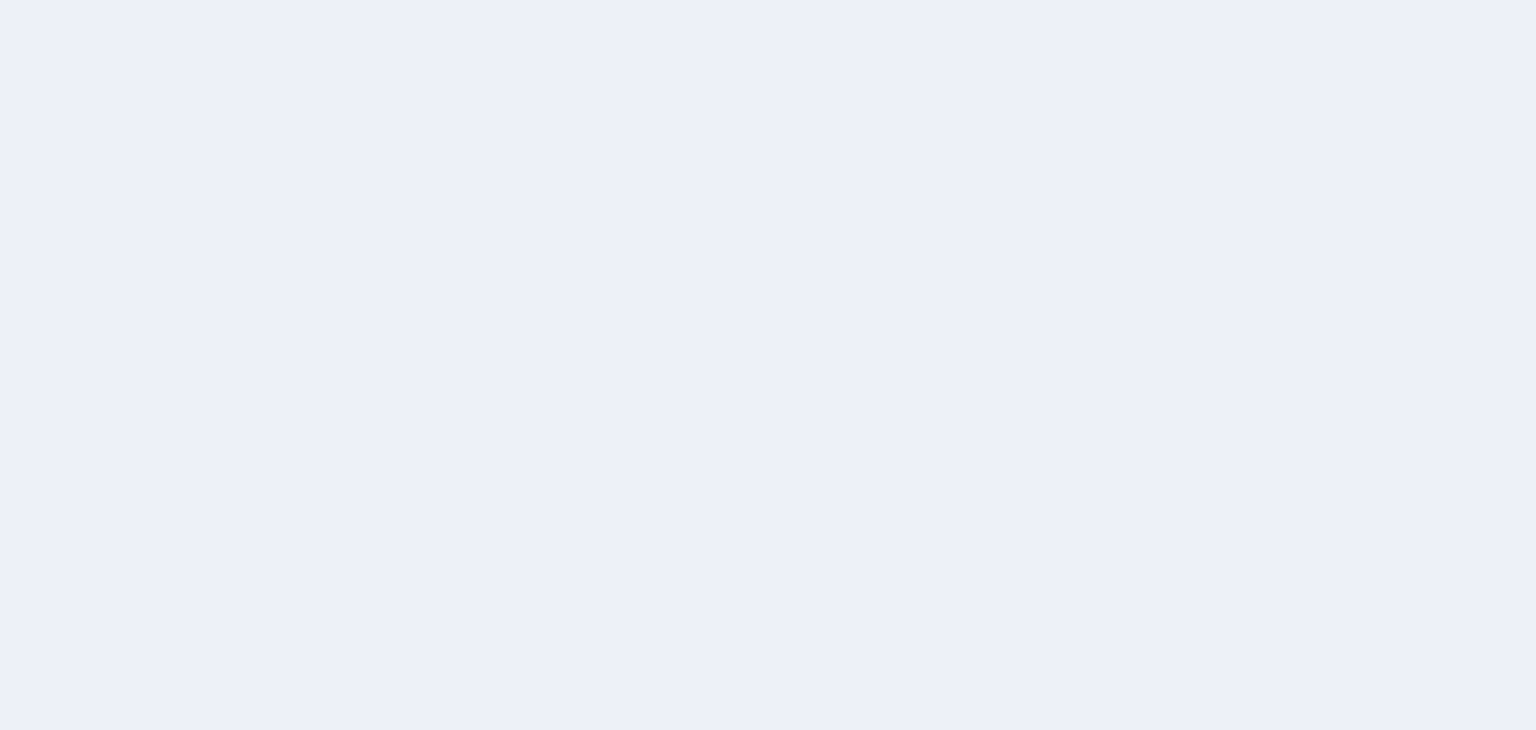scroll, scrollTop: 0, scrollLeft: 0, axis: both 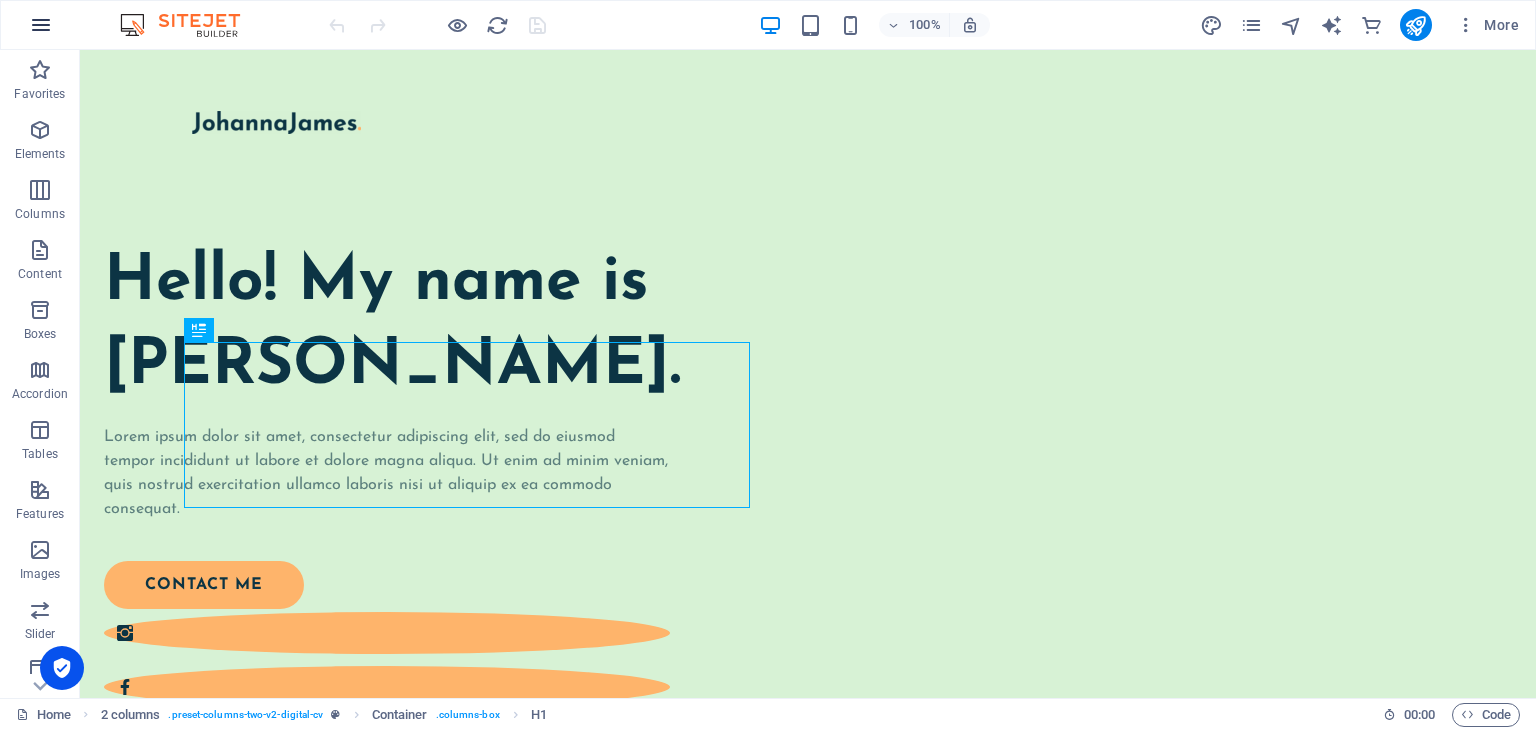 click at bounding box center [41, 25] 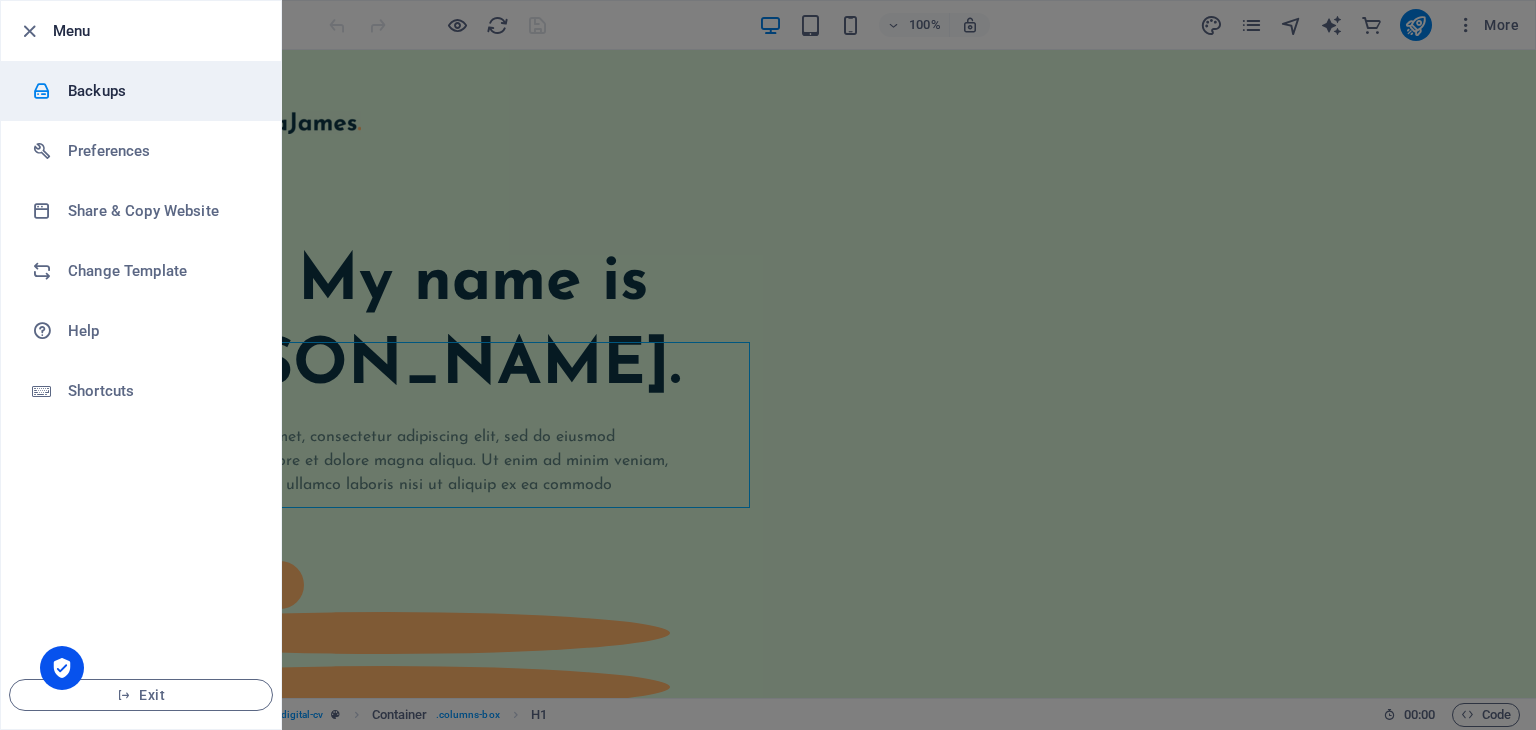 click on "Backups" at bounding box center (160, 91) 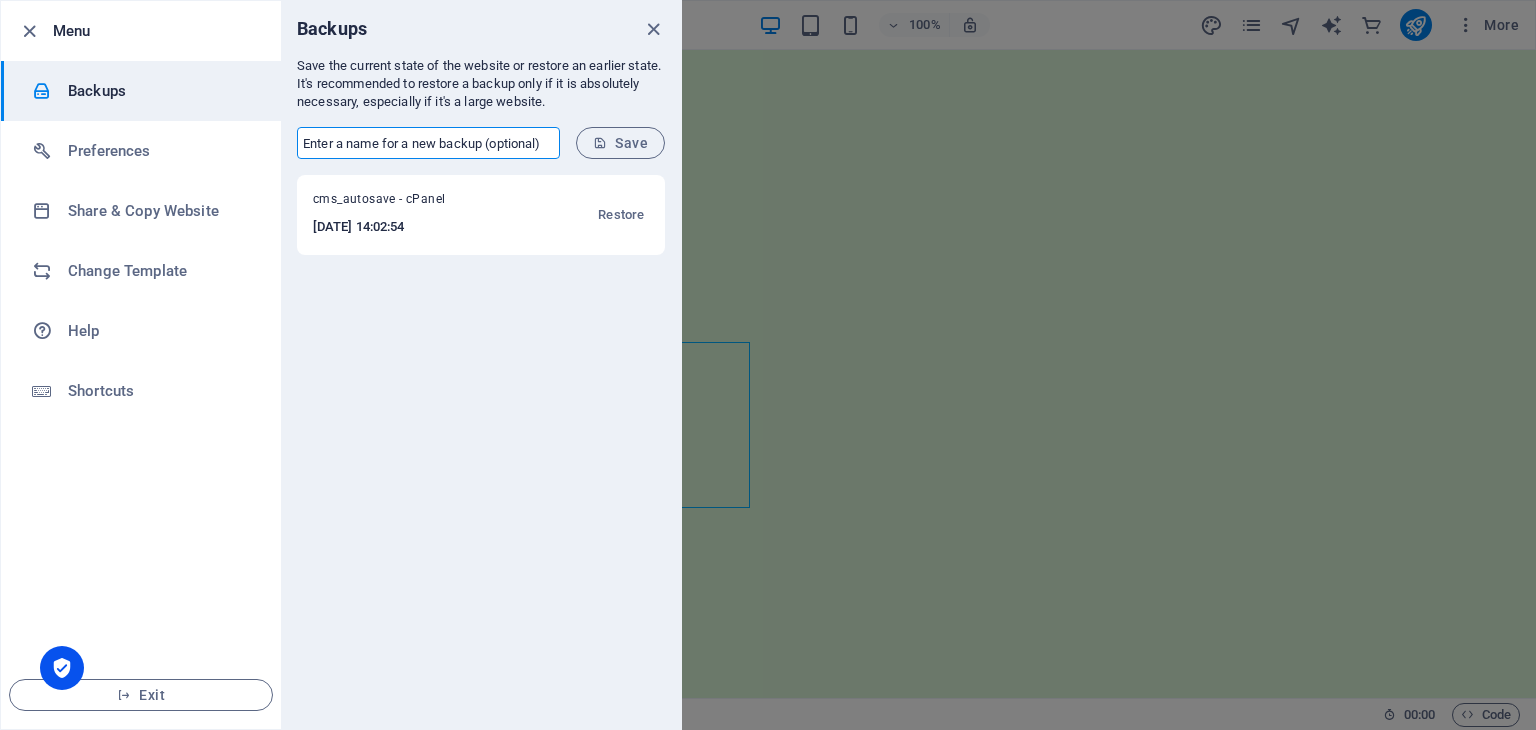 click at bounding box center (428, 143) 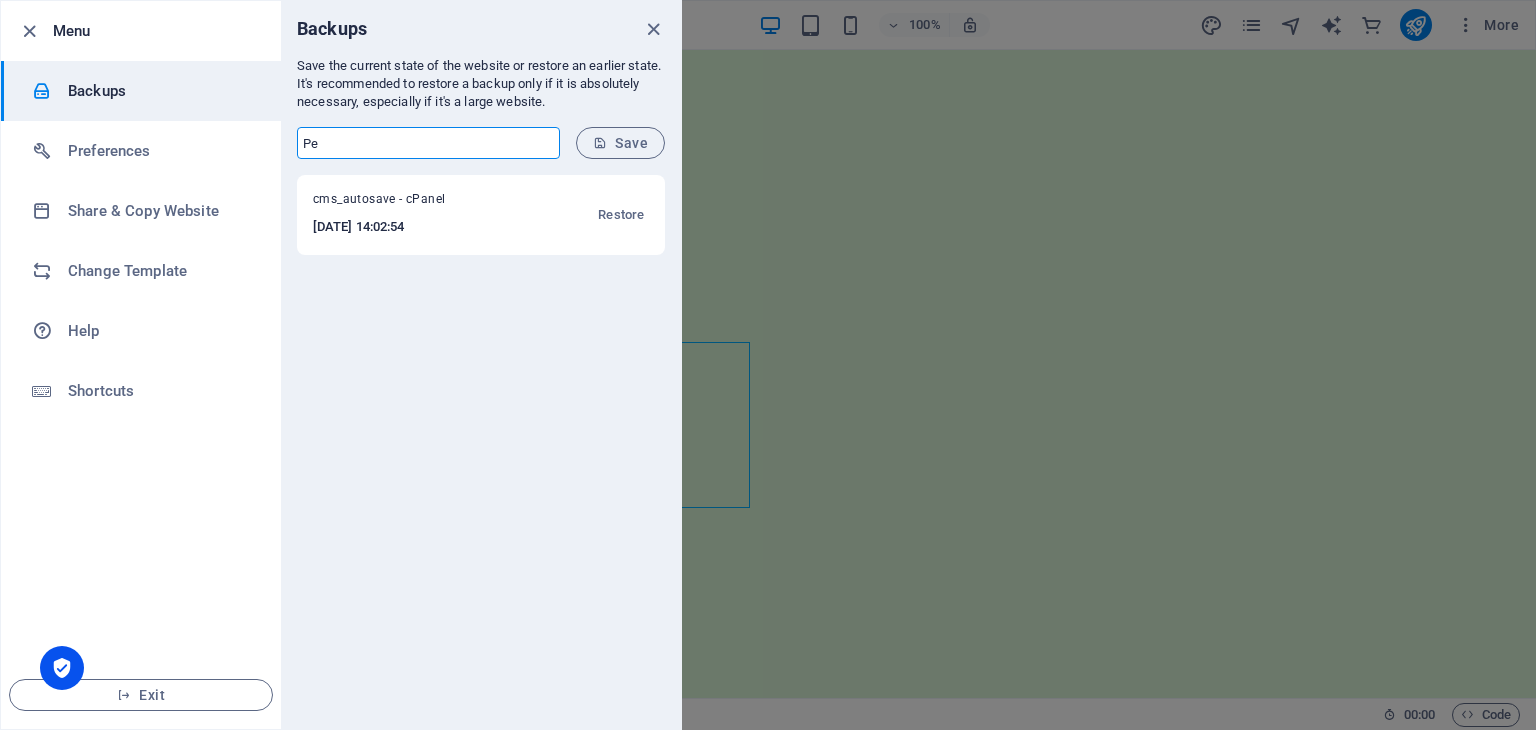 type on "P" 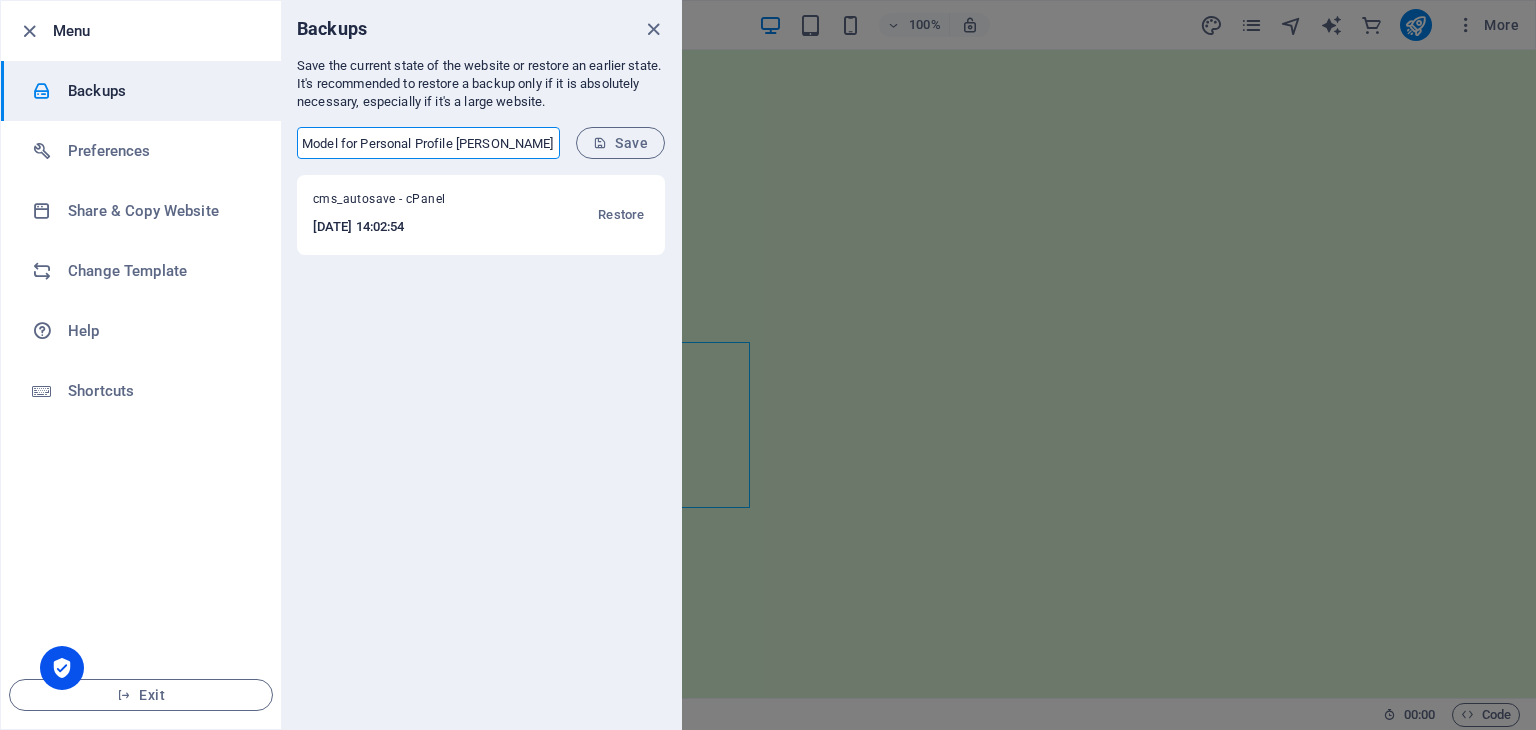 scroll, scrollTop: 0, scrollLeft: 17, axis: horizontal 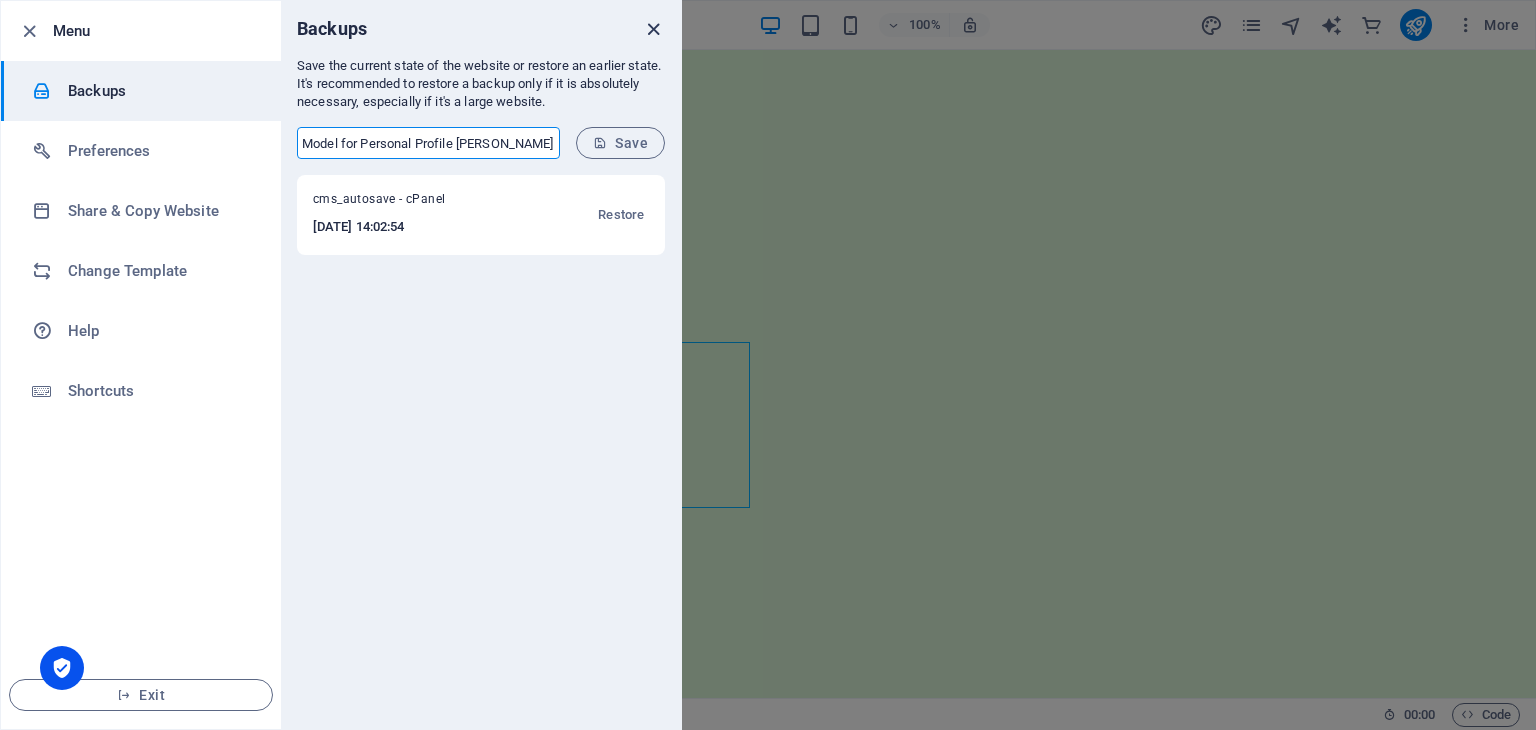 type on "Model for Personal Profile [PERSON_NAME]" 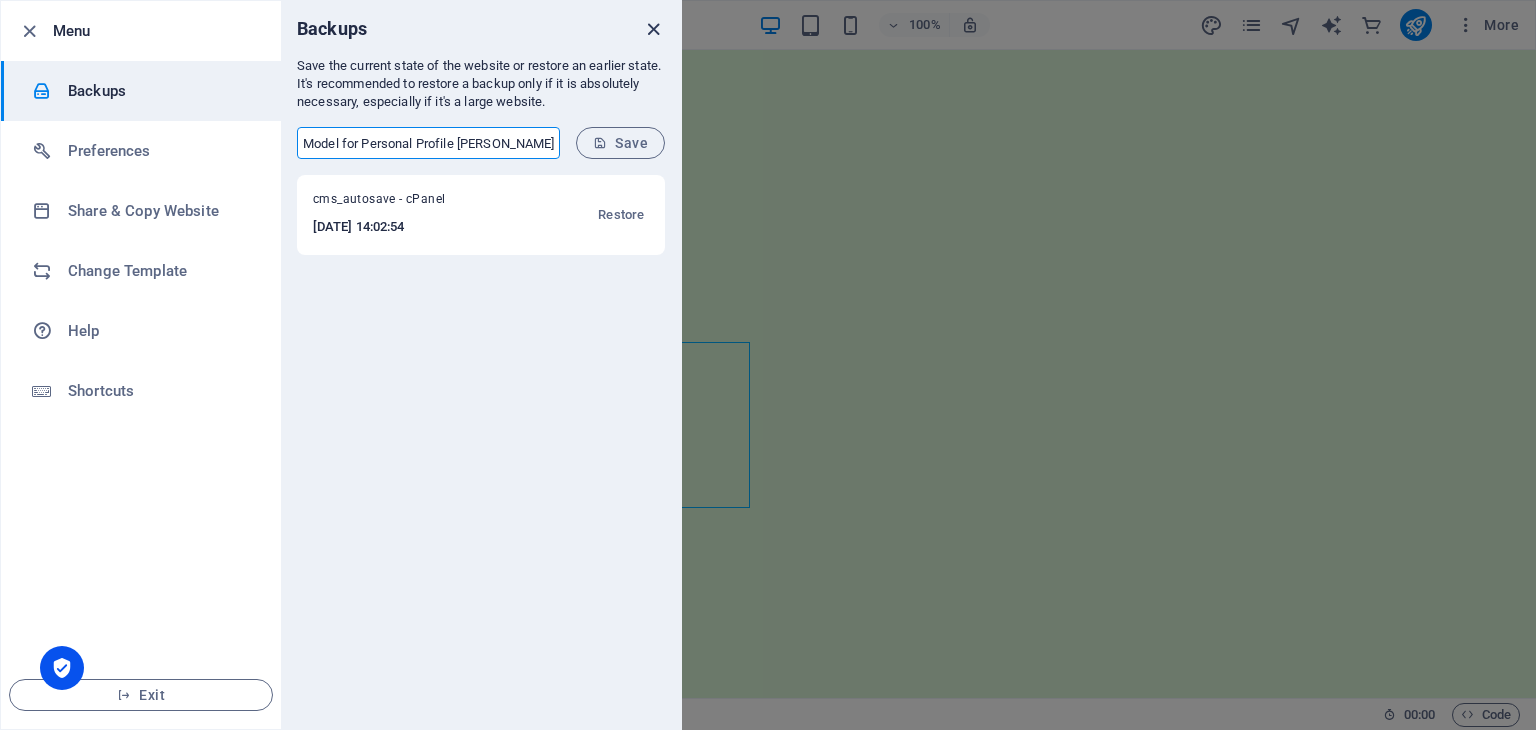 click at bounding box center (653, 29) 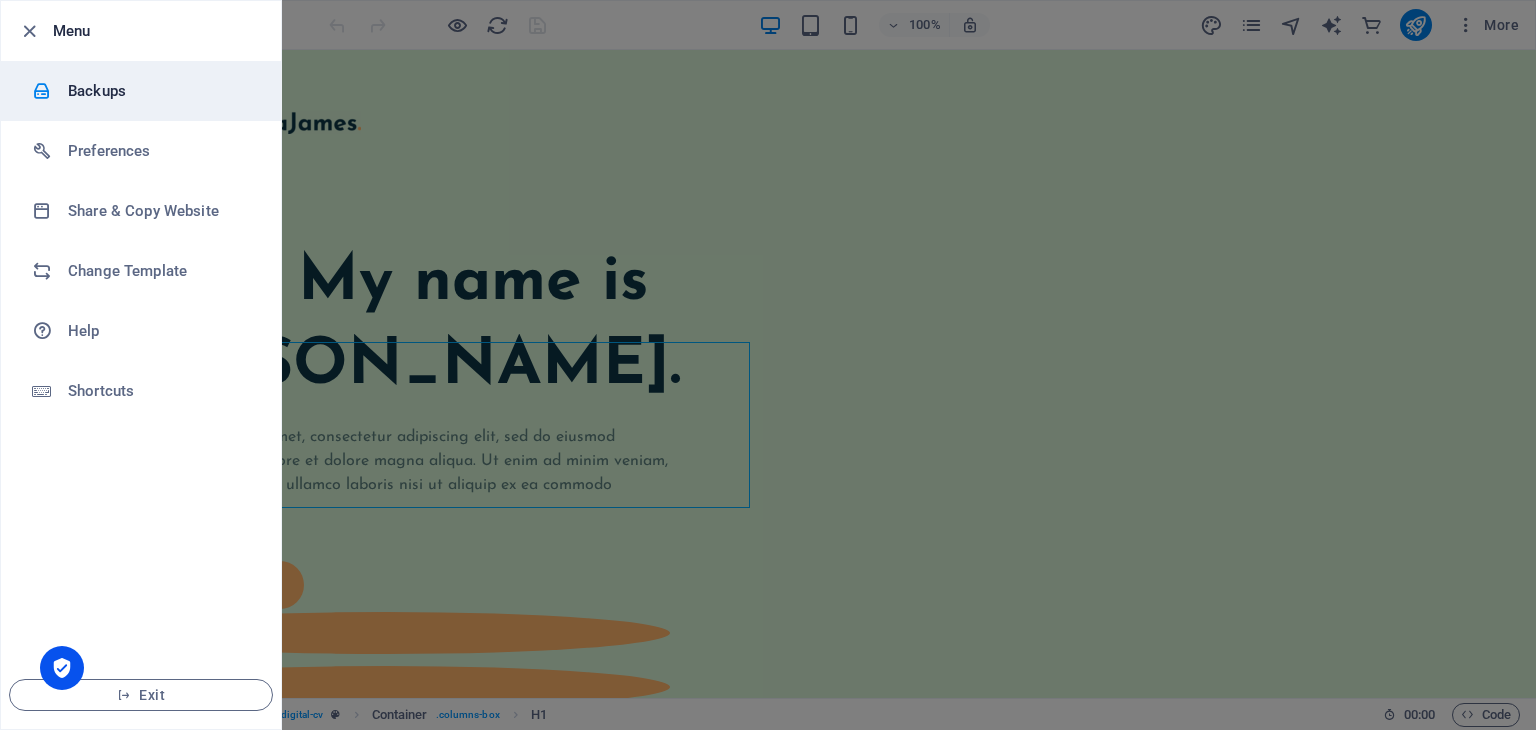 click on "Backups" at bounding box center [160, 91] 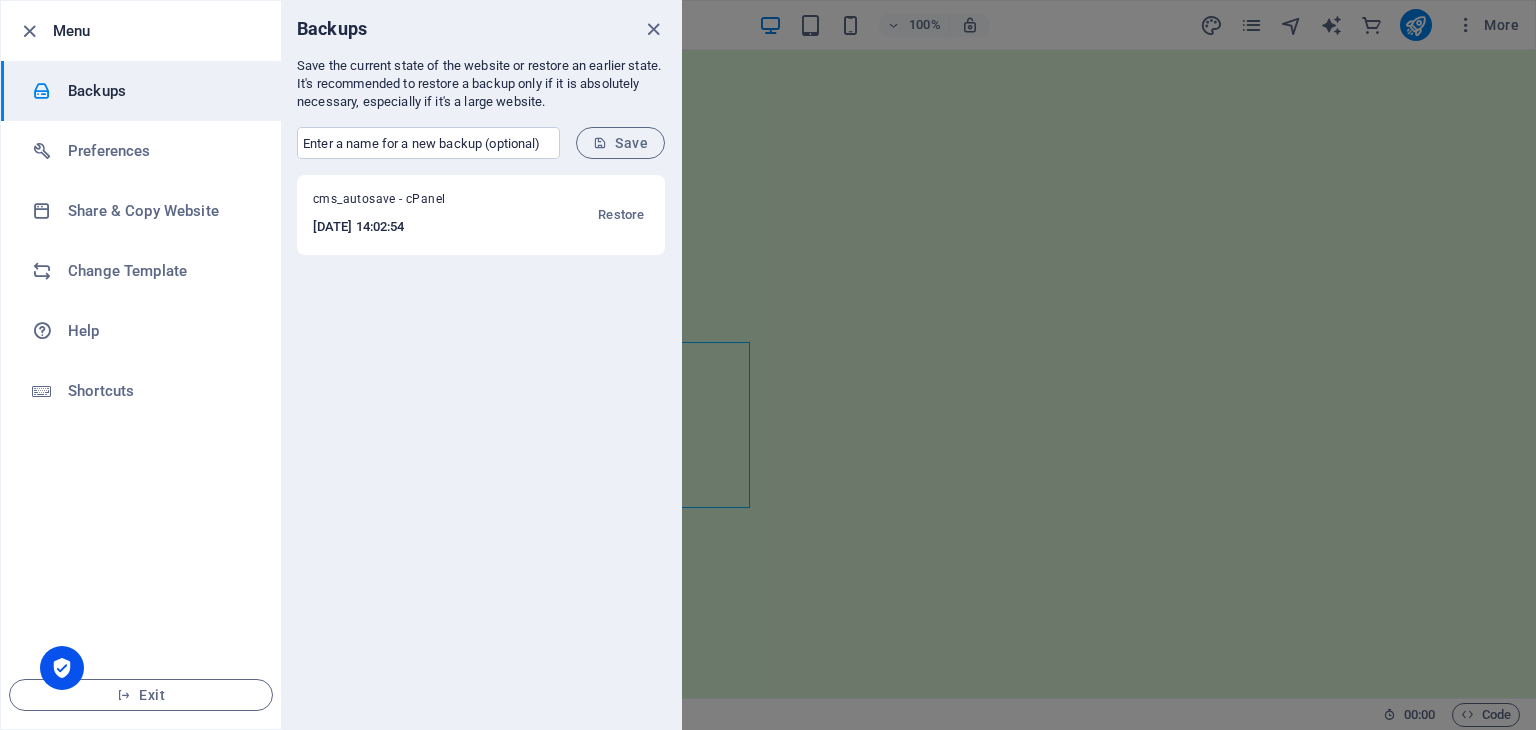 type 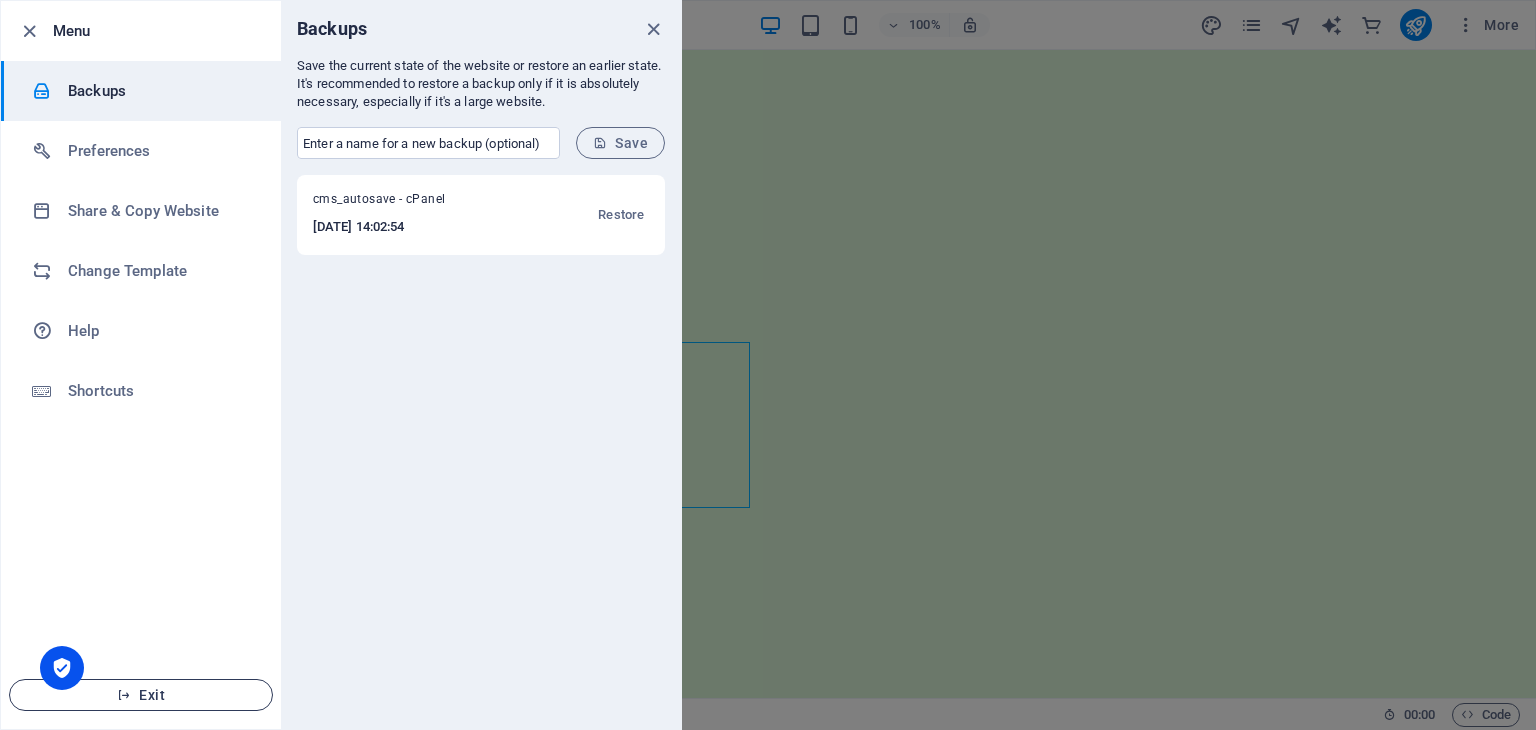 click on "Exit" at bounding box center (141, 695) 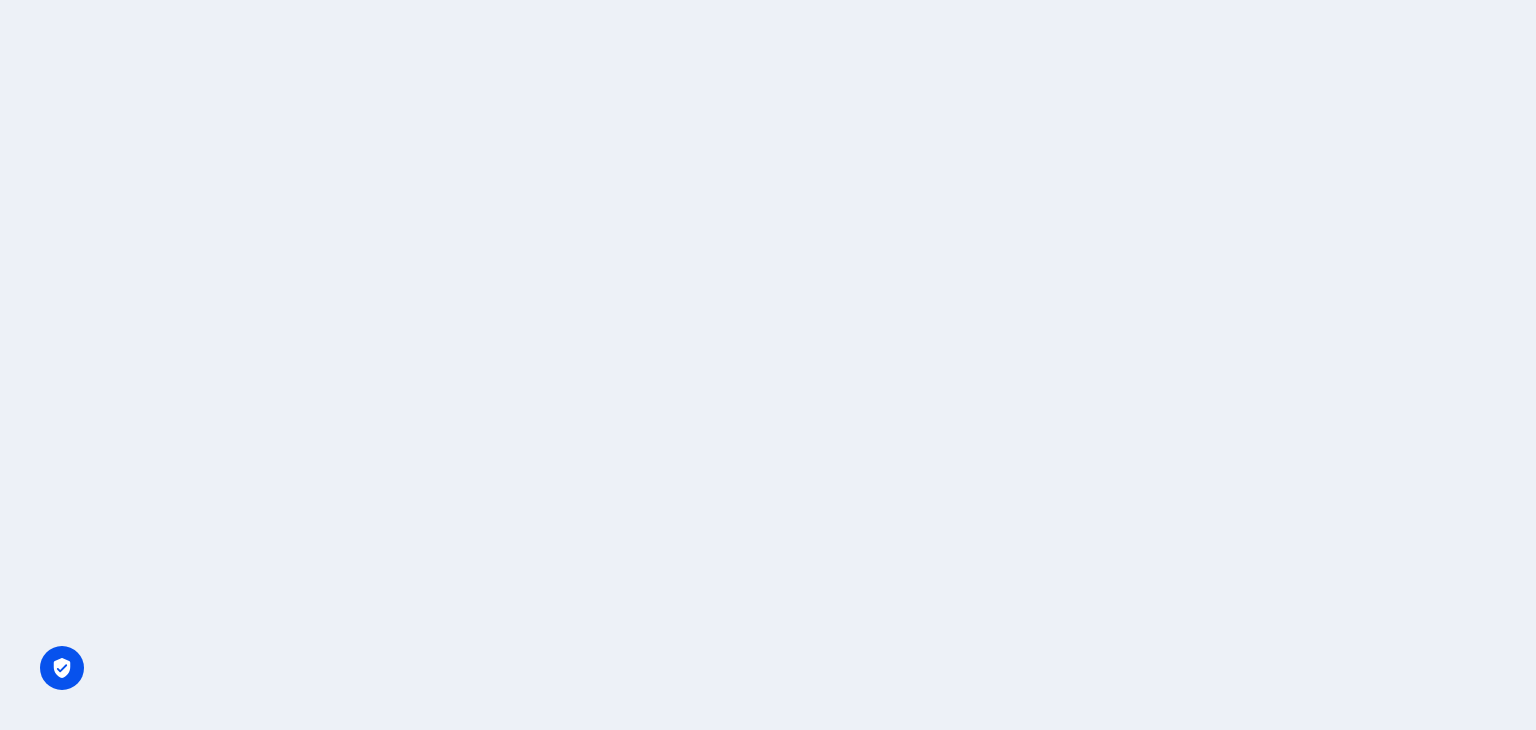 scroll, scrollTop: 0, scrollLeft: 0, axis: both 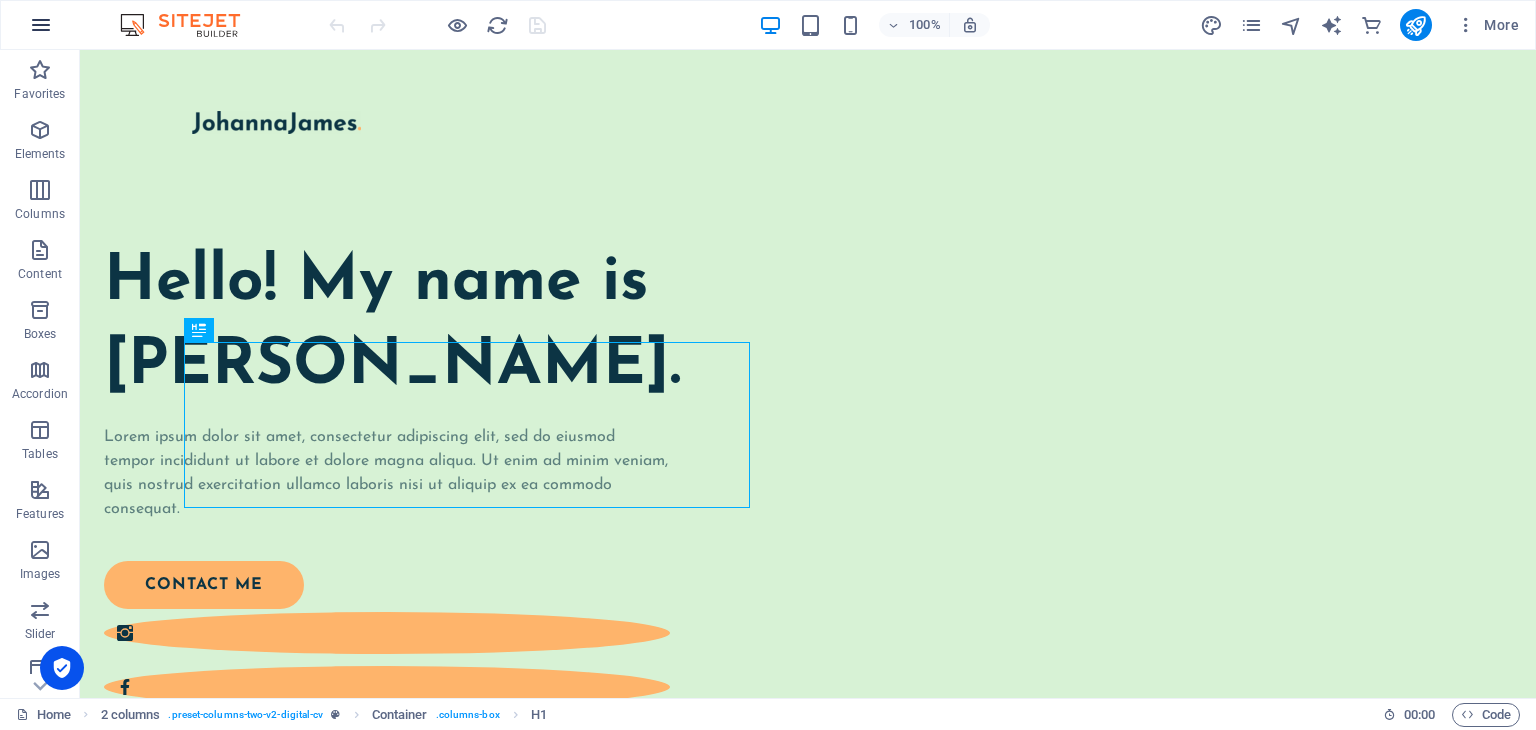 click at bounding box center [41, 25] 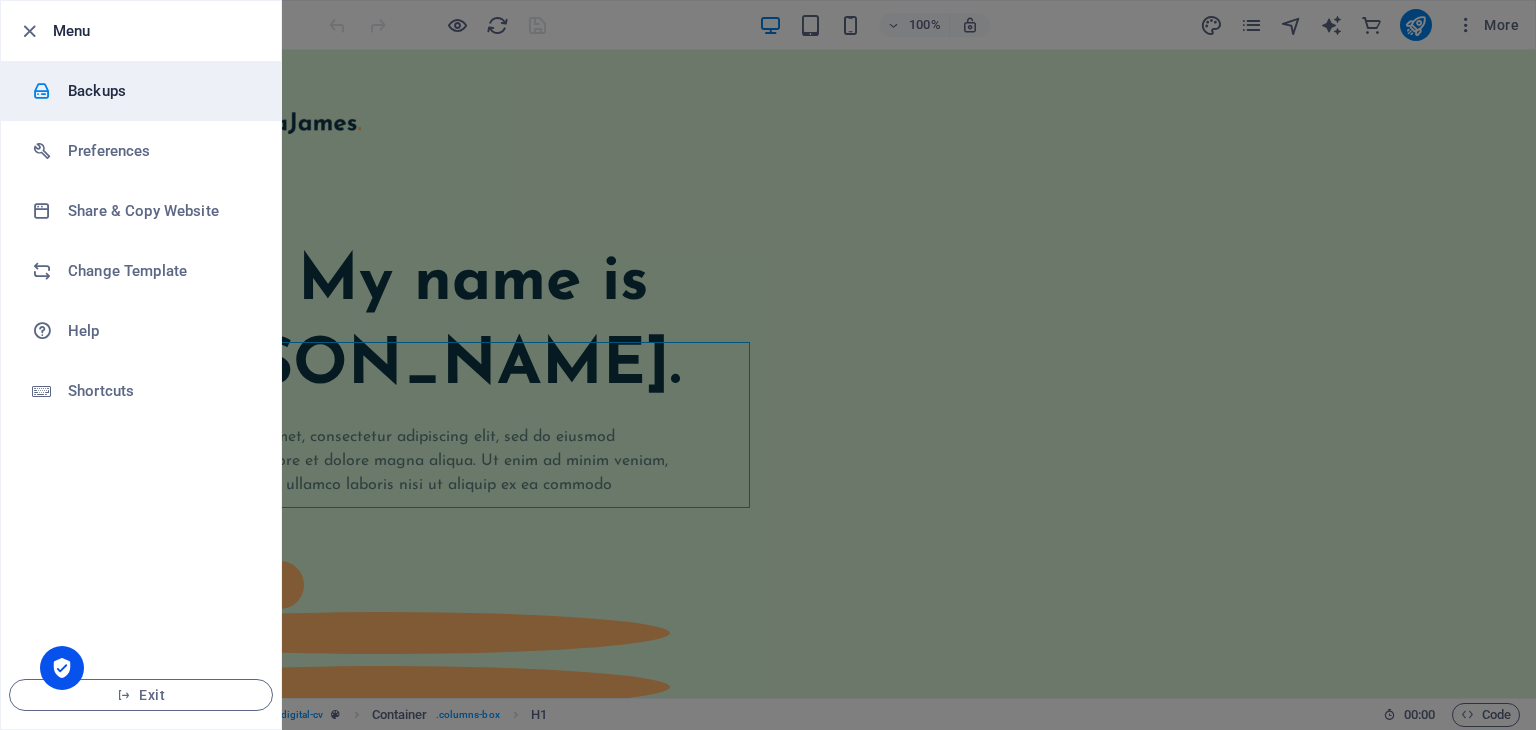 click on "Backups" at bounding box center (160, 91) 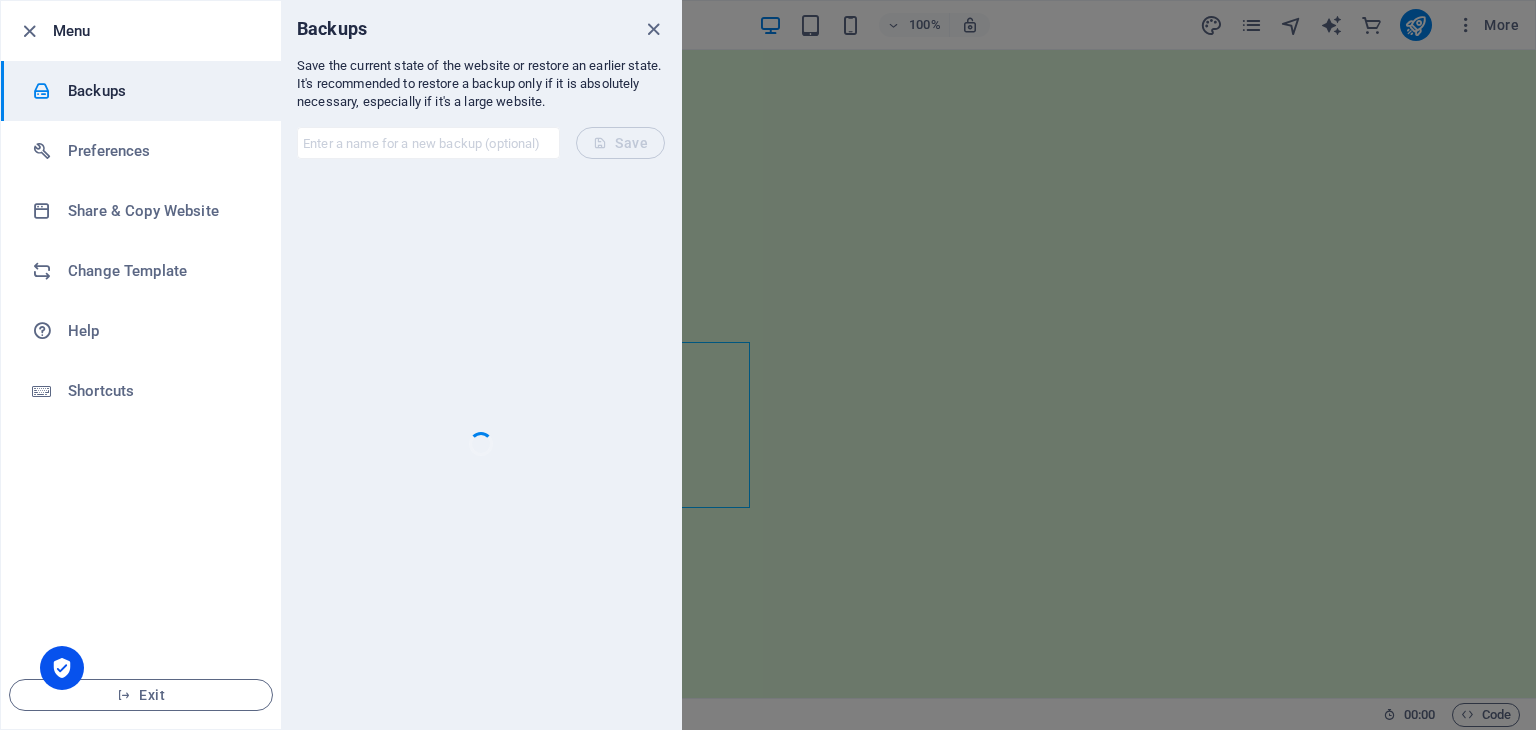 type 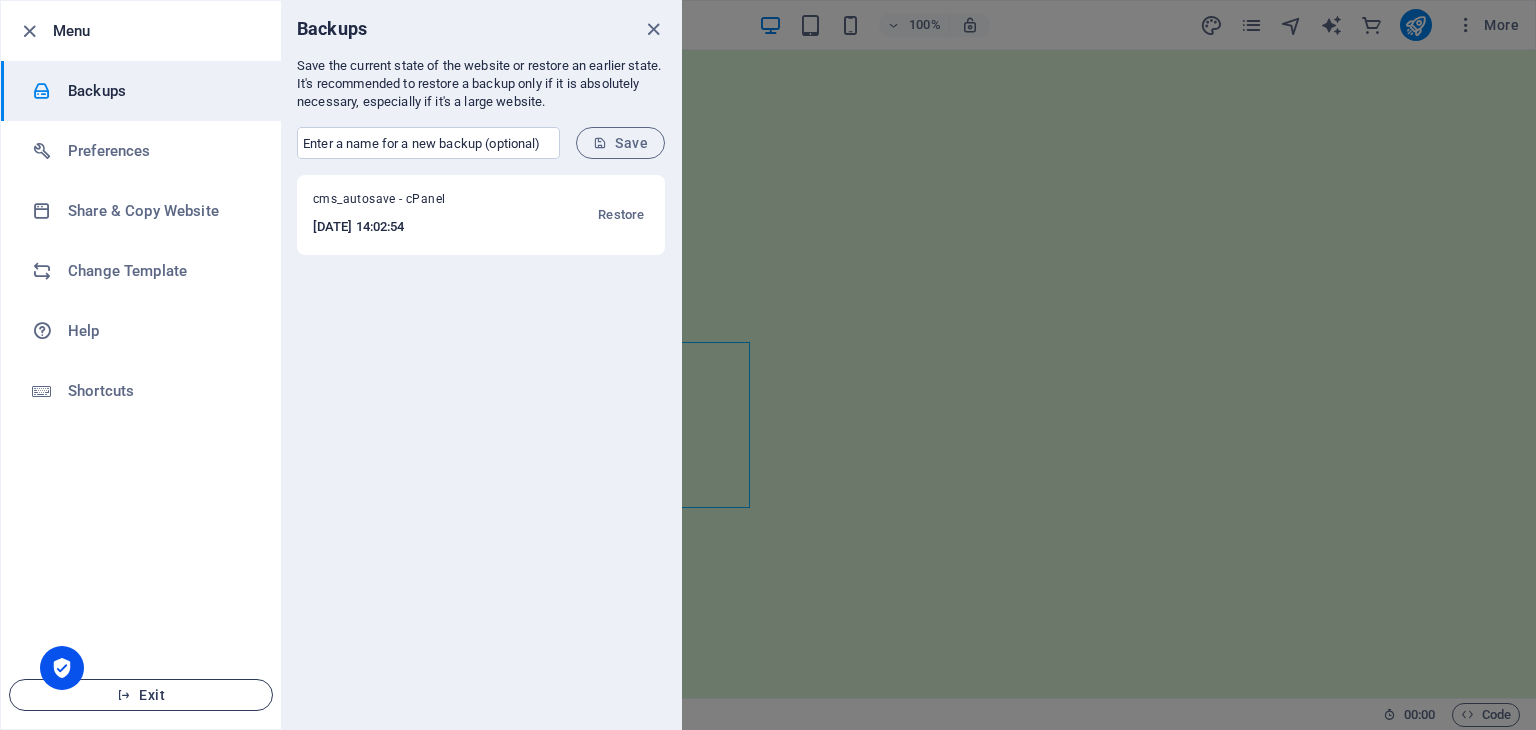 click on "Exit" at bounding box center [141, 695] 